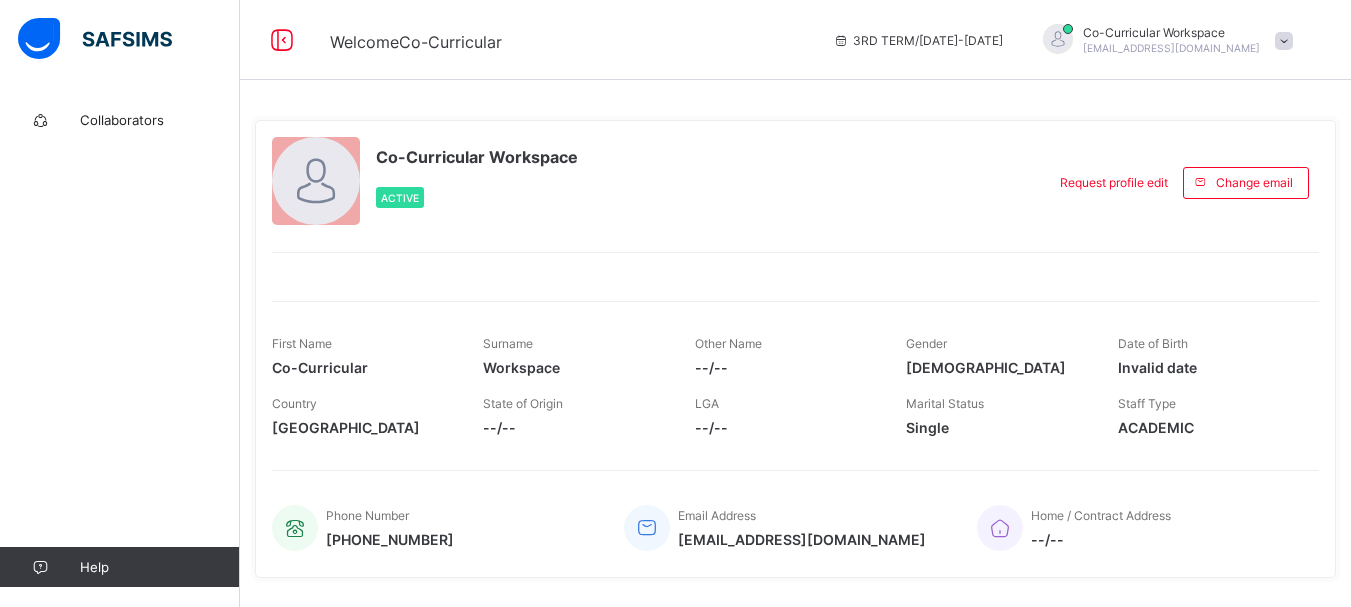 scroll, scrollTop: 0, scrollLeft: 0, axis: both 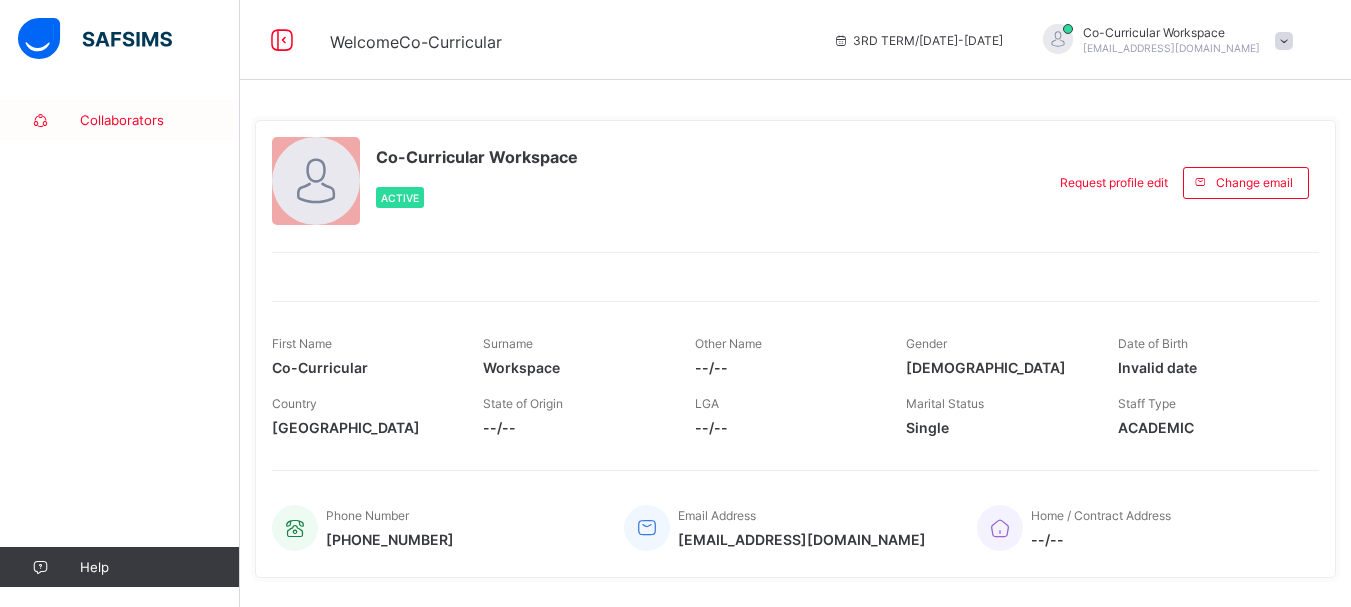 click on "Collaborators" at bounding box center [160, 120] 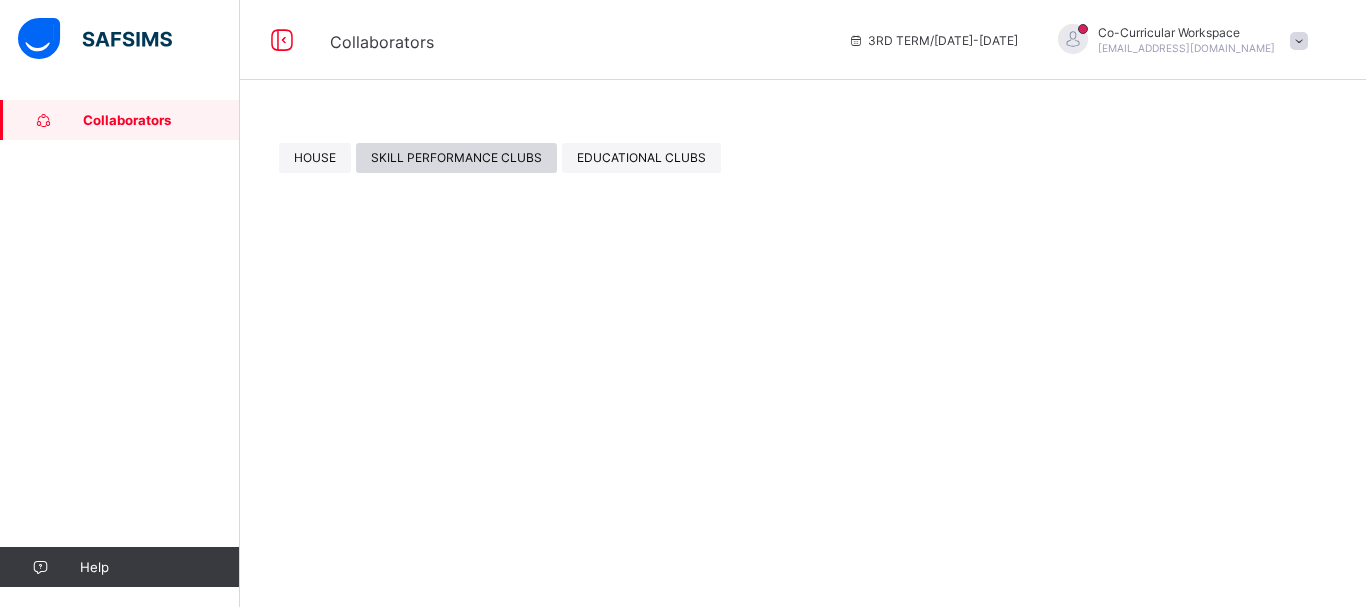 click on "SKILL PERFORMANCE CLUBS" at bounding box center [456, 157] 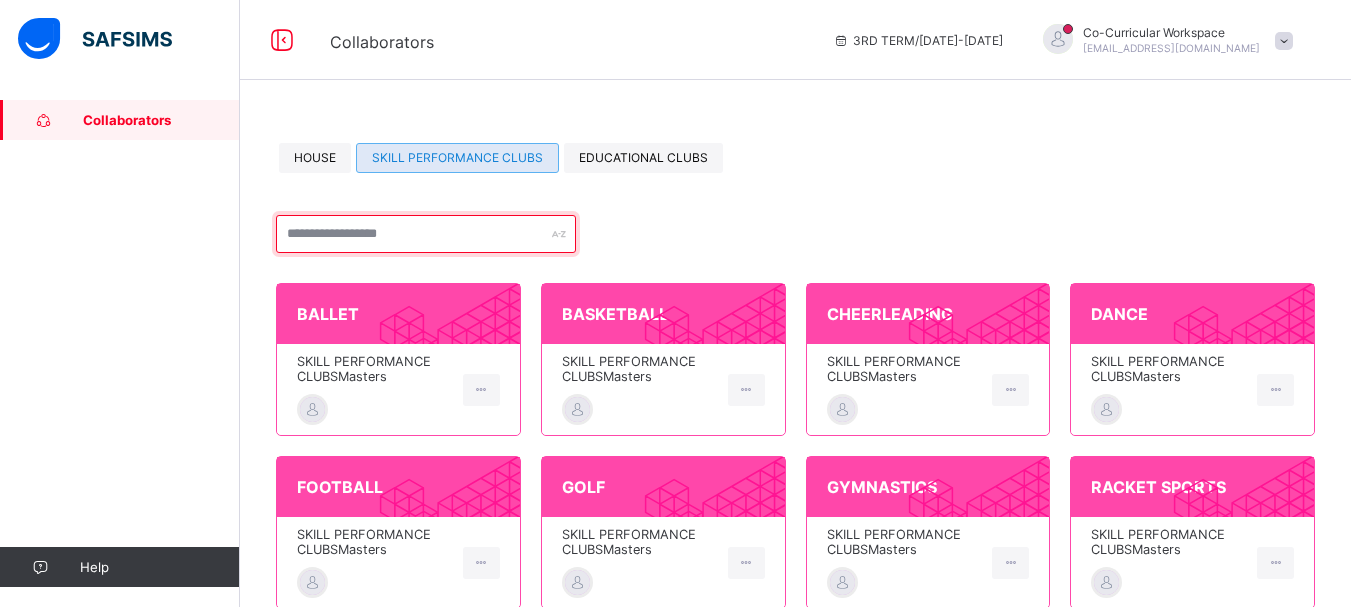 click at bounding box center (426, 234) 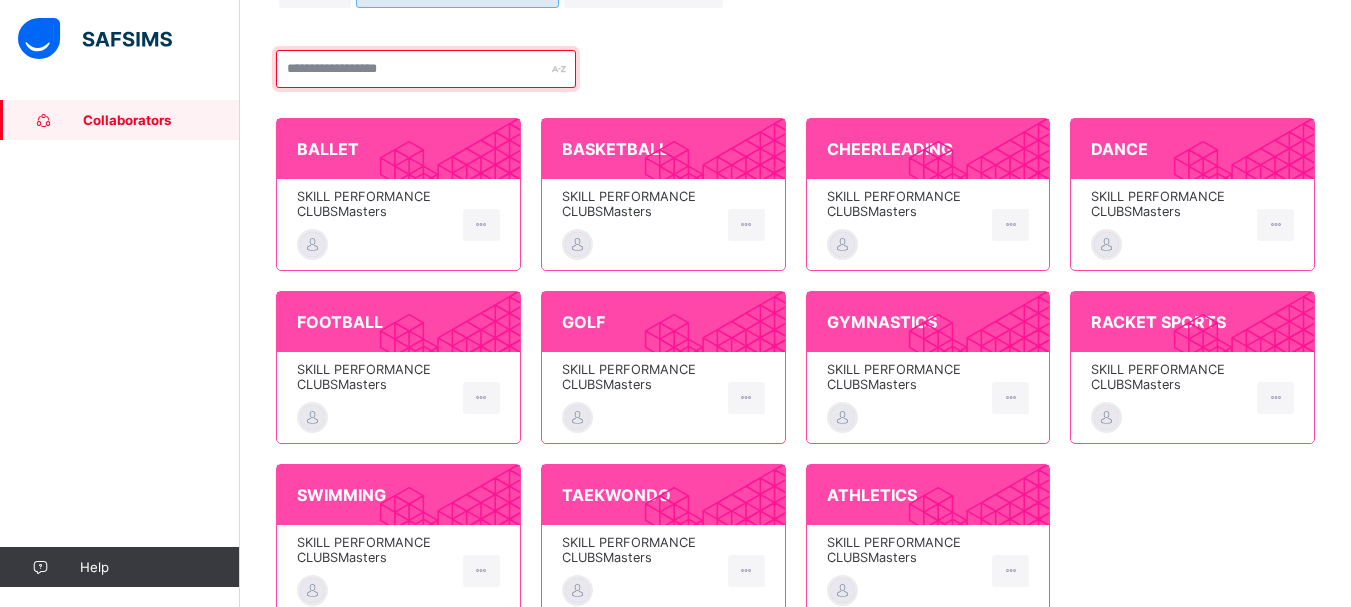 scroll, scrollTop: 0, scrollLeft: 0, axis: both 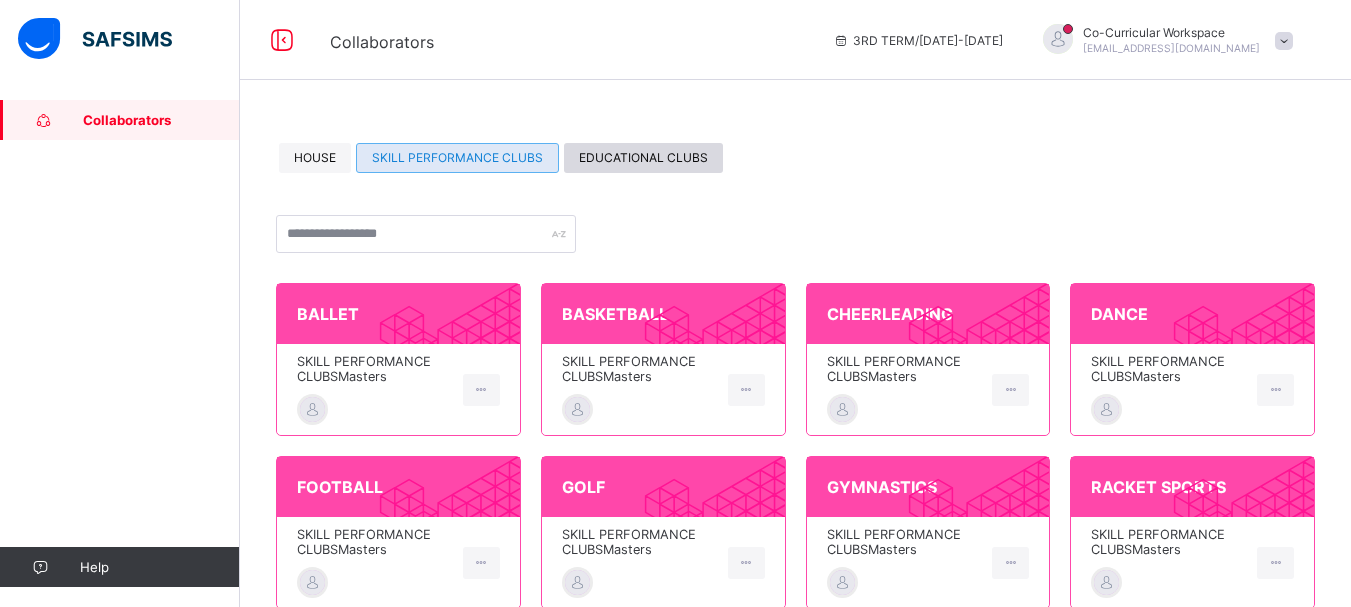 click on "EDUCATIONAL CLUBS" at bounding box center (643, 157) 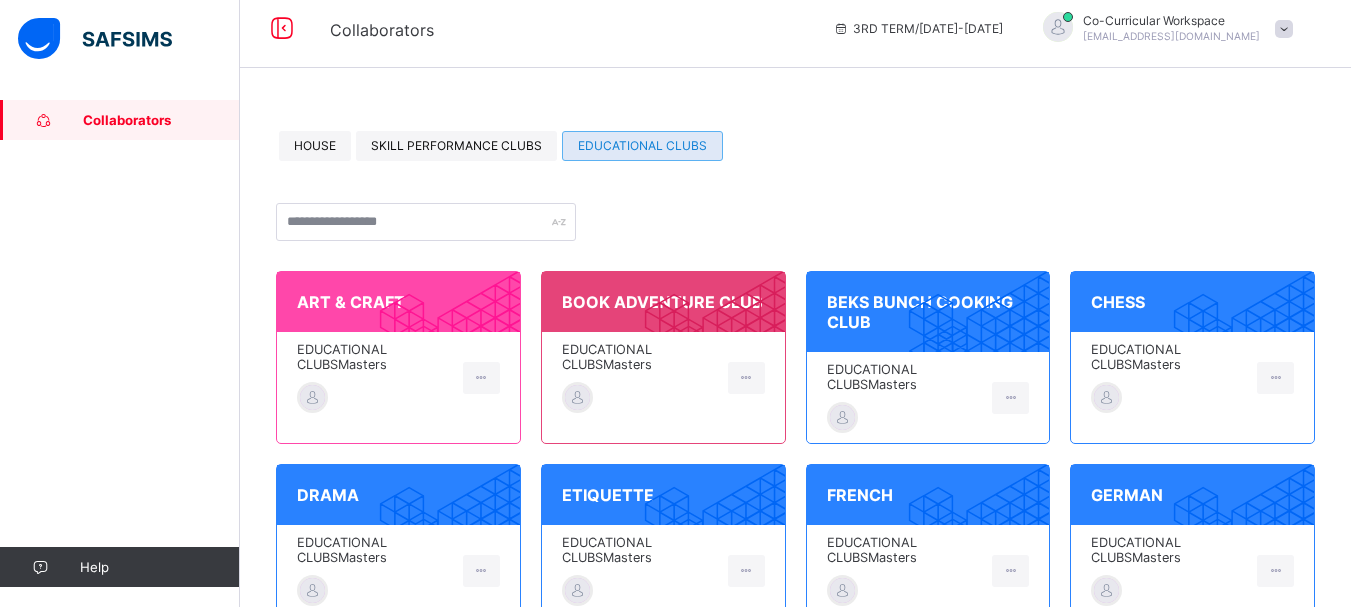 scroll, scrollTop: 0, scrollLeft: 0, axis: both 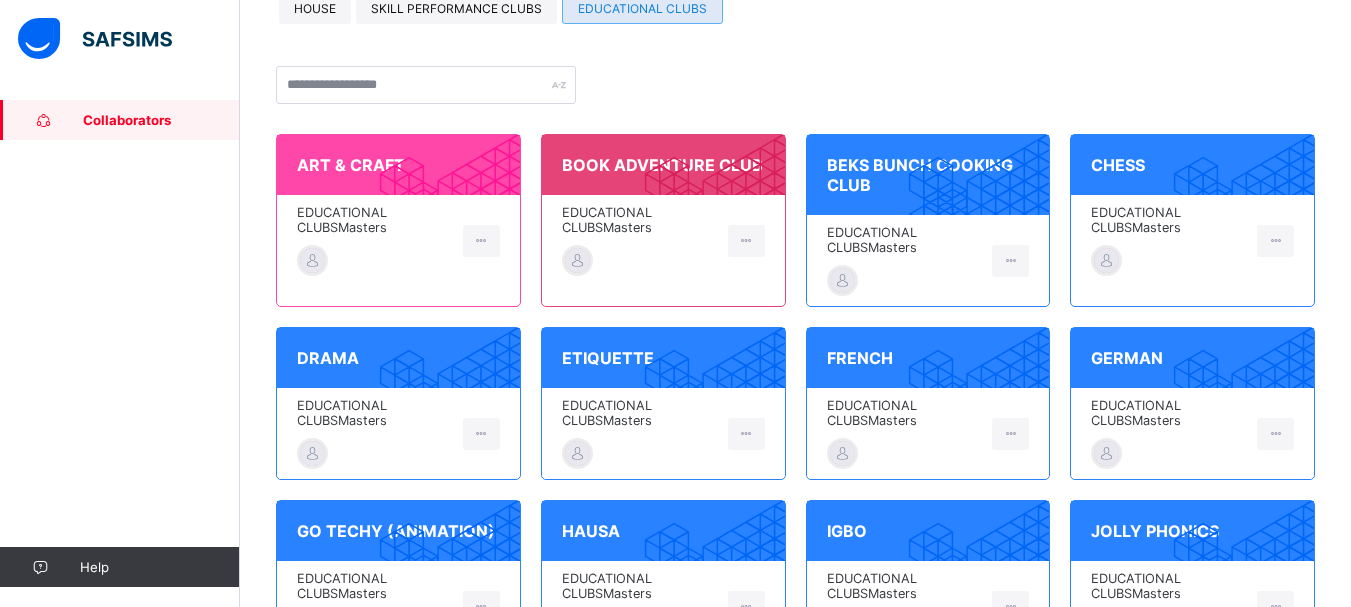 click 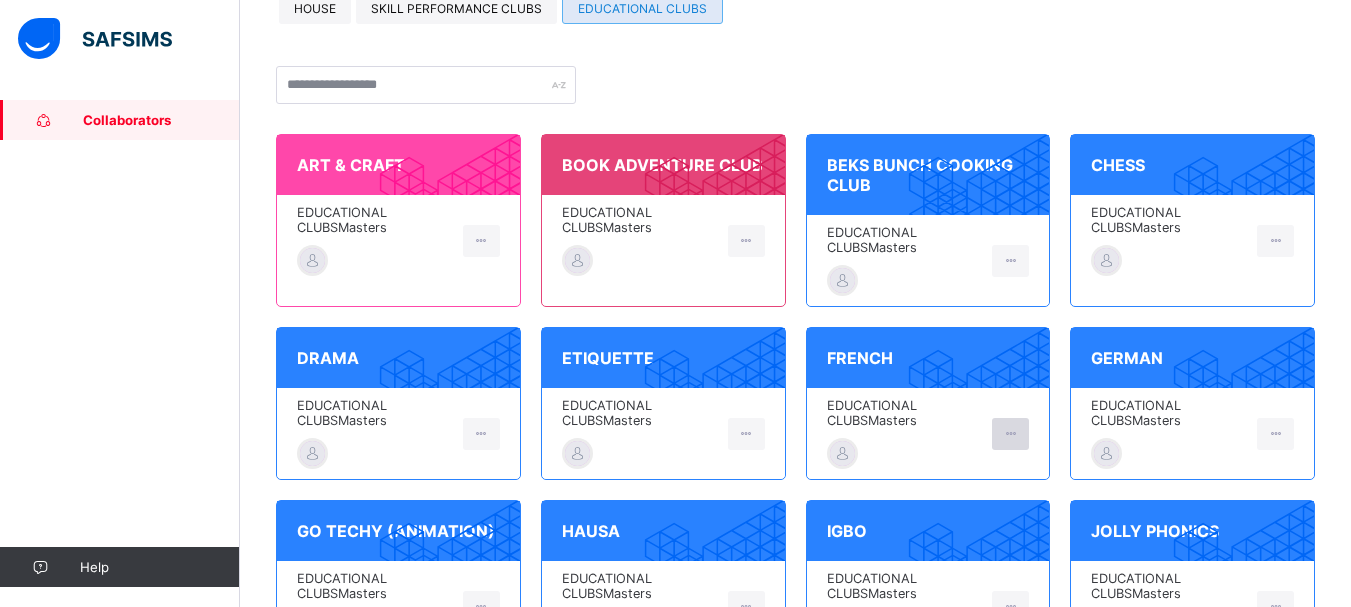 click at bounding box center [1010, 433] 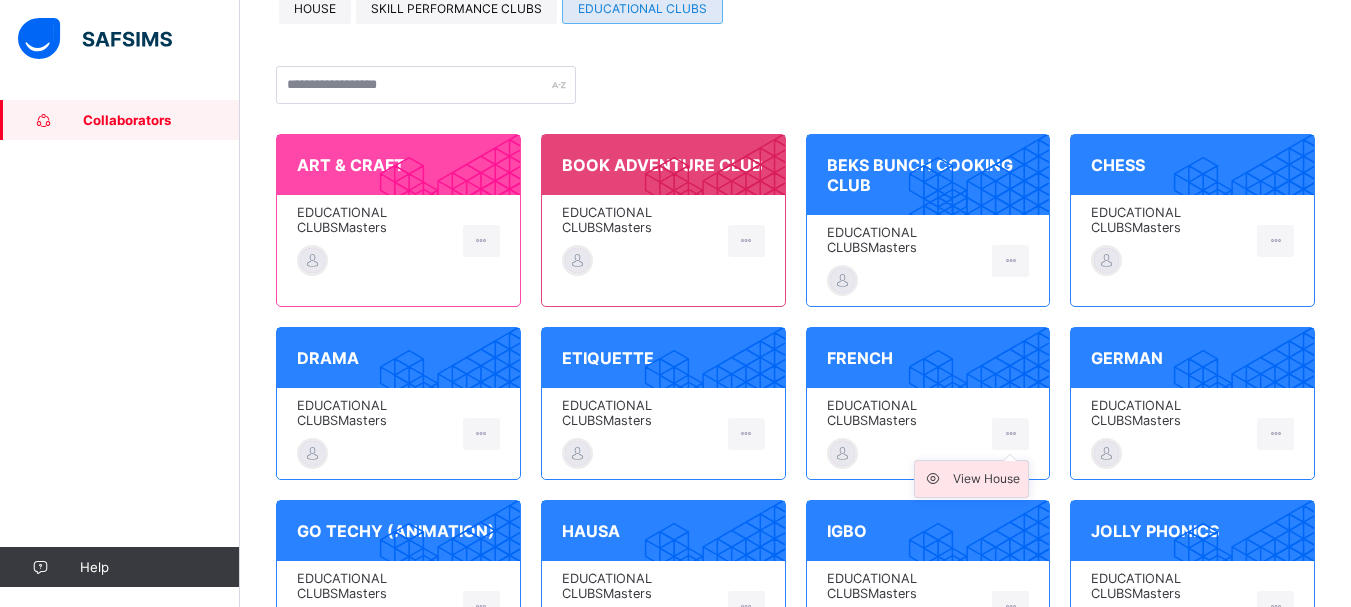 click on "View House" at bounding box center (986, 479) 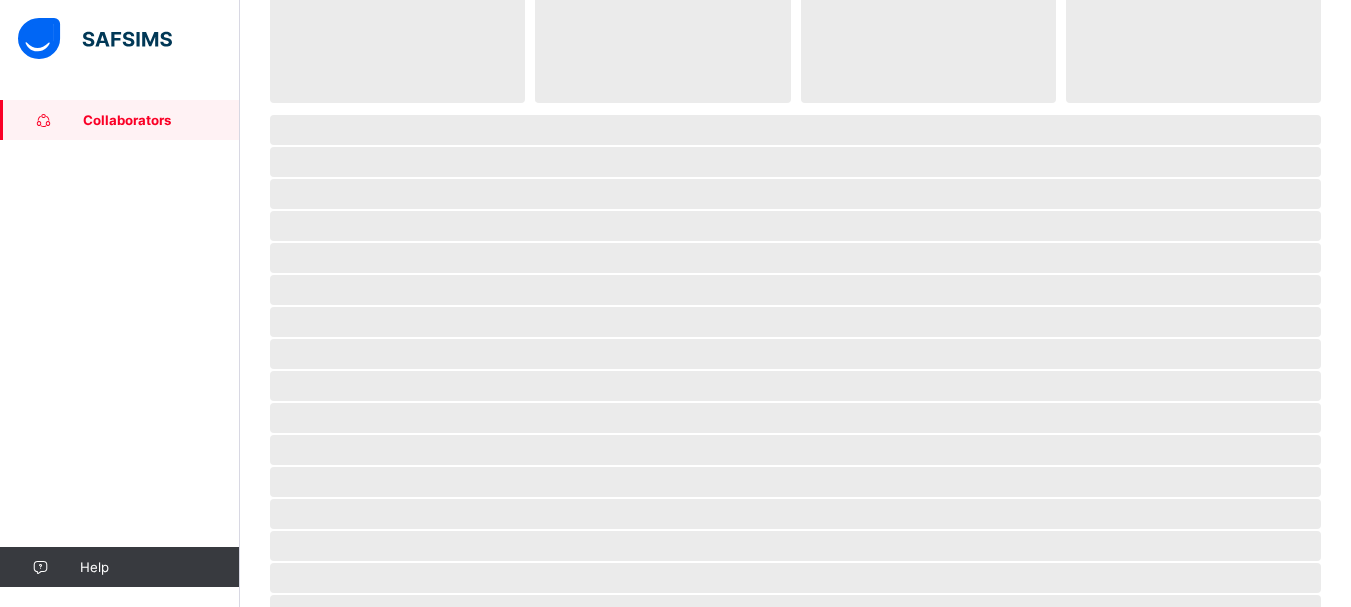 scroll, scrollTop: 0, scrollLeft: 0, axis: both 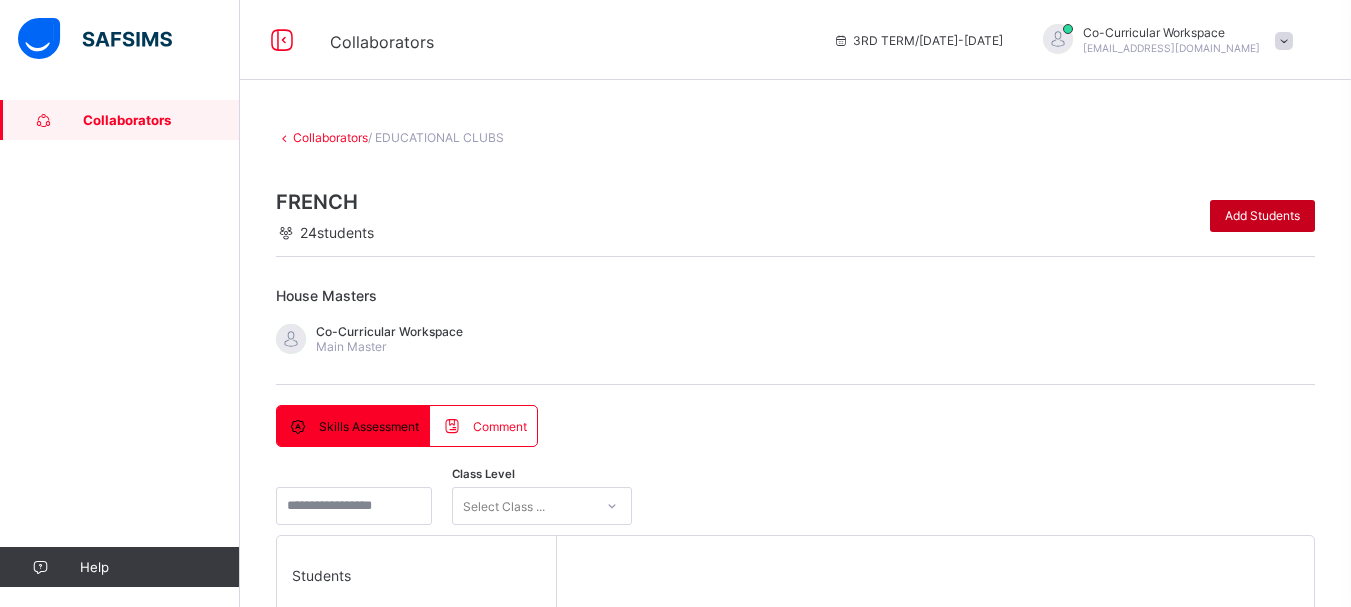 click on "Add Students" at bounding box center [1262, 215] 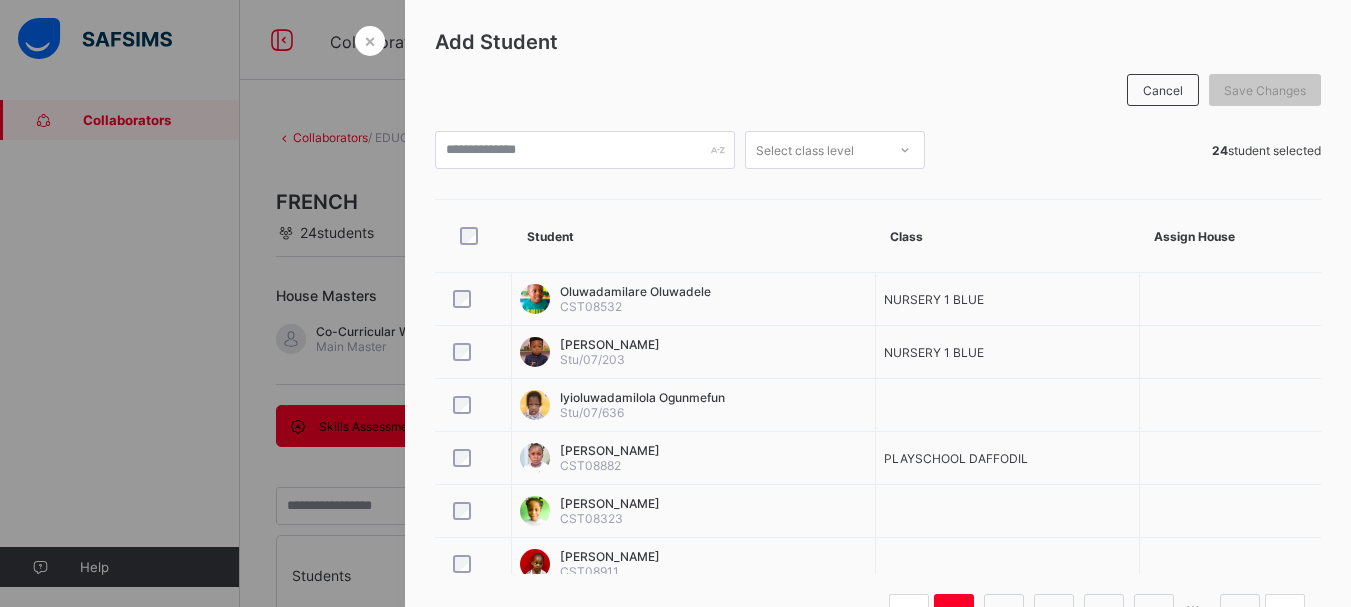 click at bounding box center (675, 303) 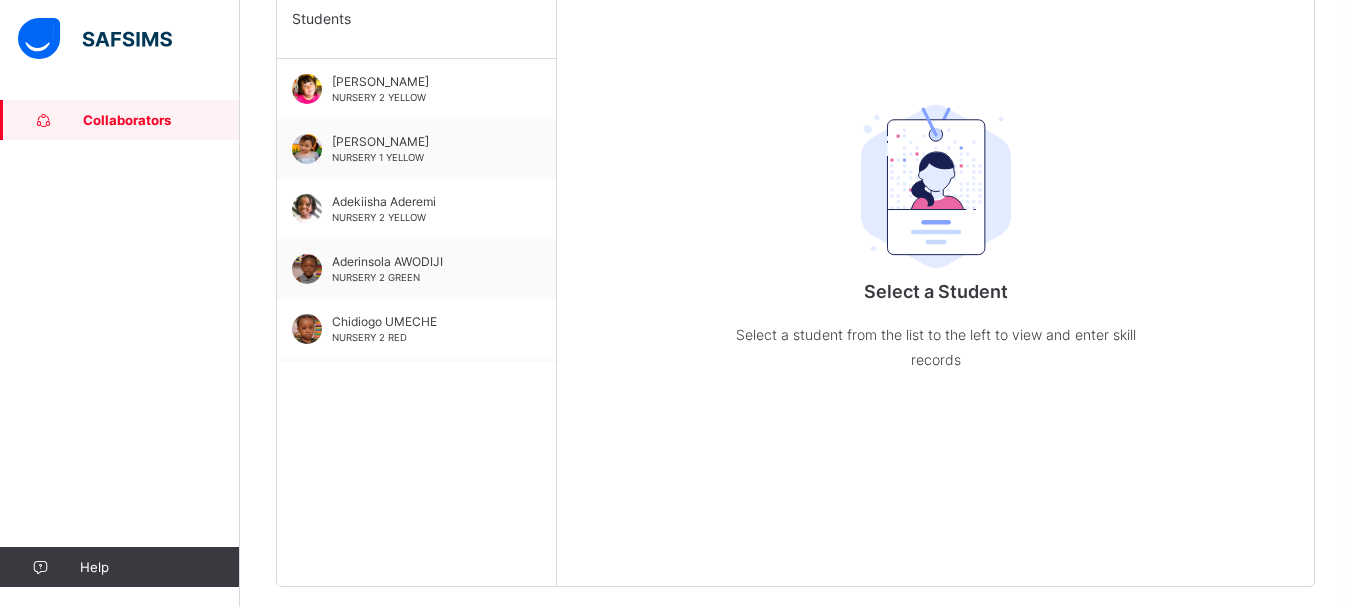 scroll, scrollTop: 560, scrollLeft: 0, axis: vertical 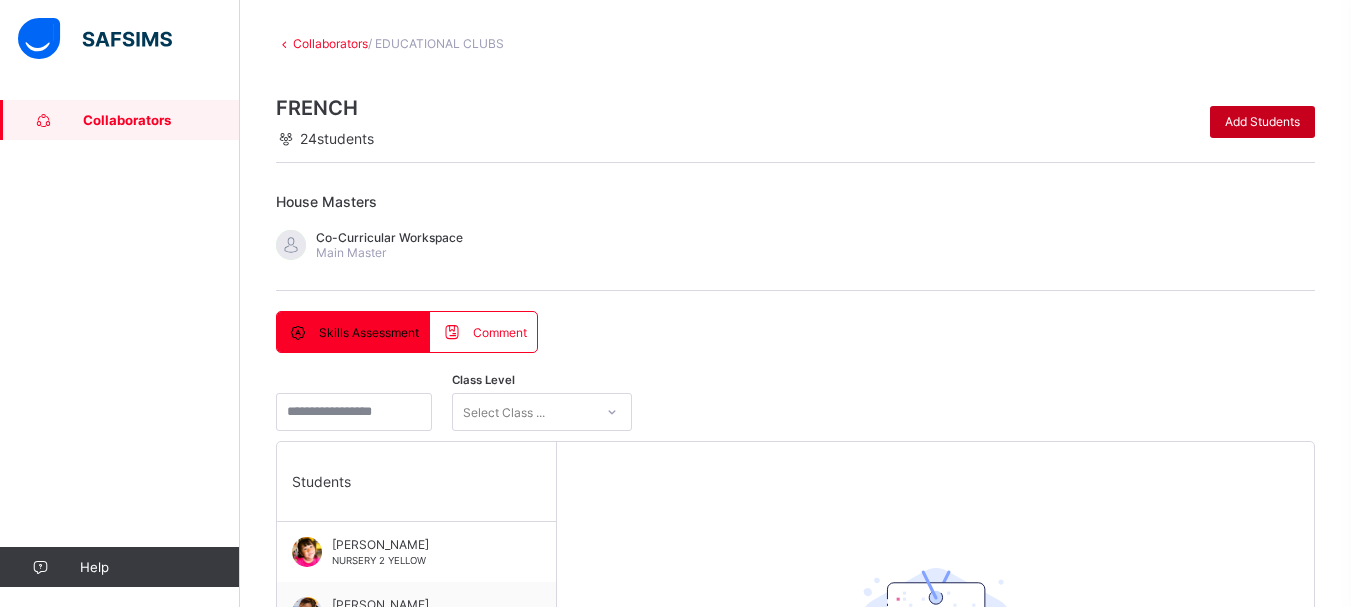 click on "Add Students" at bounding box center (1262, 121) 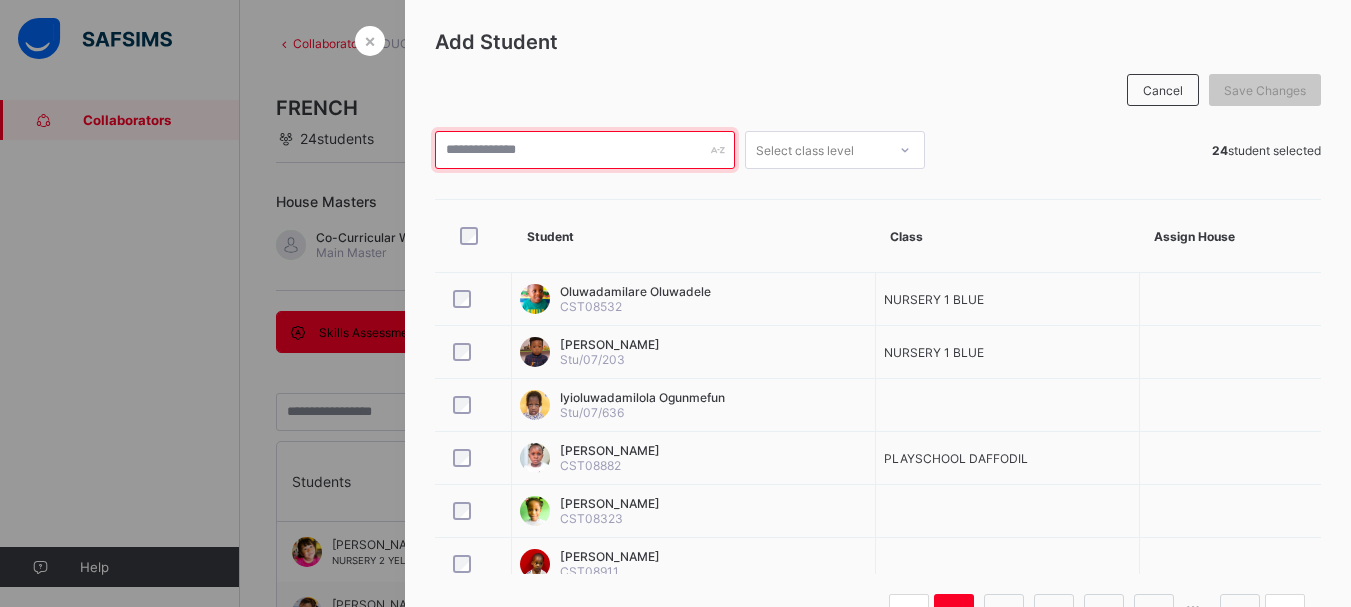 click at bounding box center [585, 150] 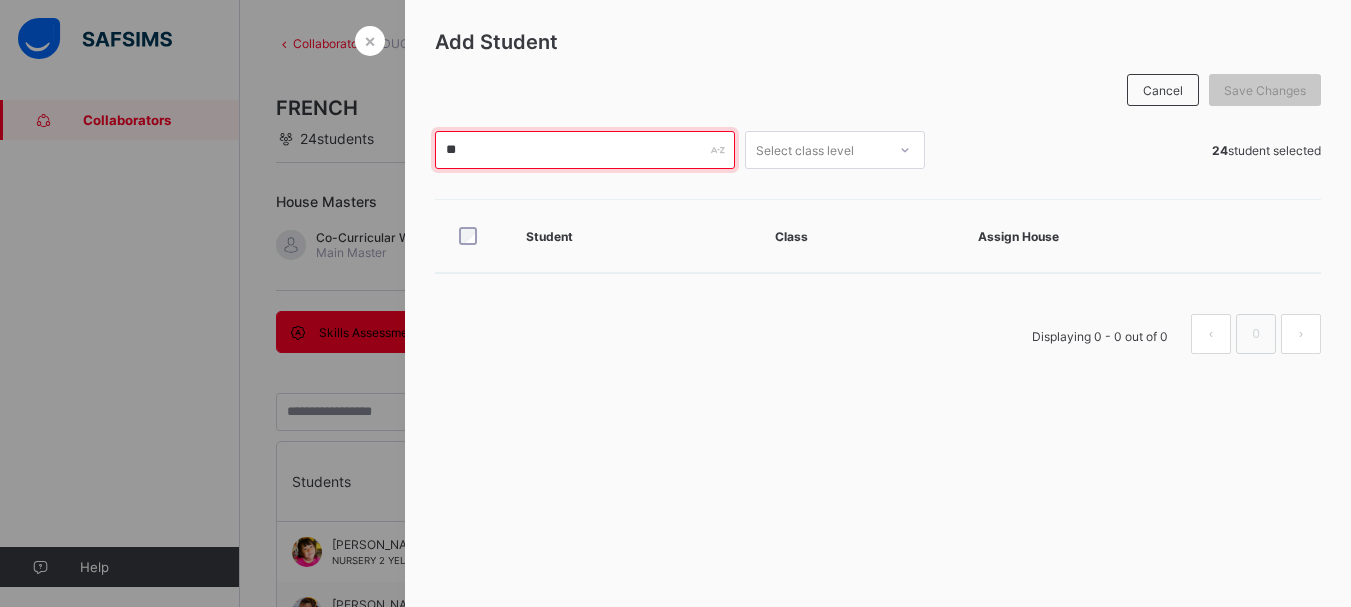 type on "*" 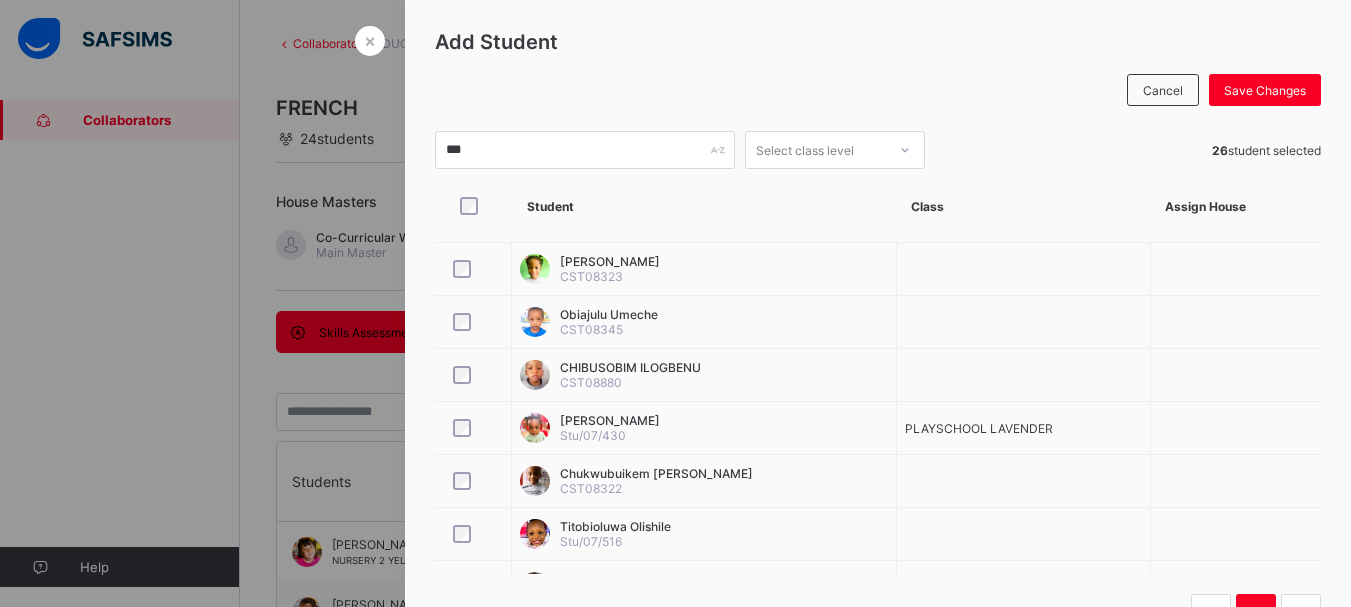 scroll, scrollTop: 0, scrollLeft: 0, axis: both 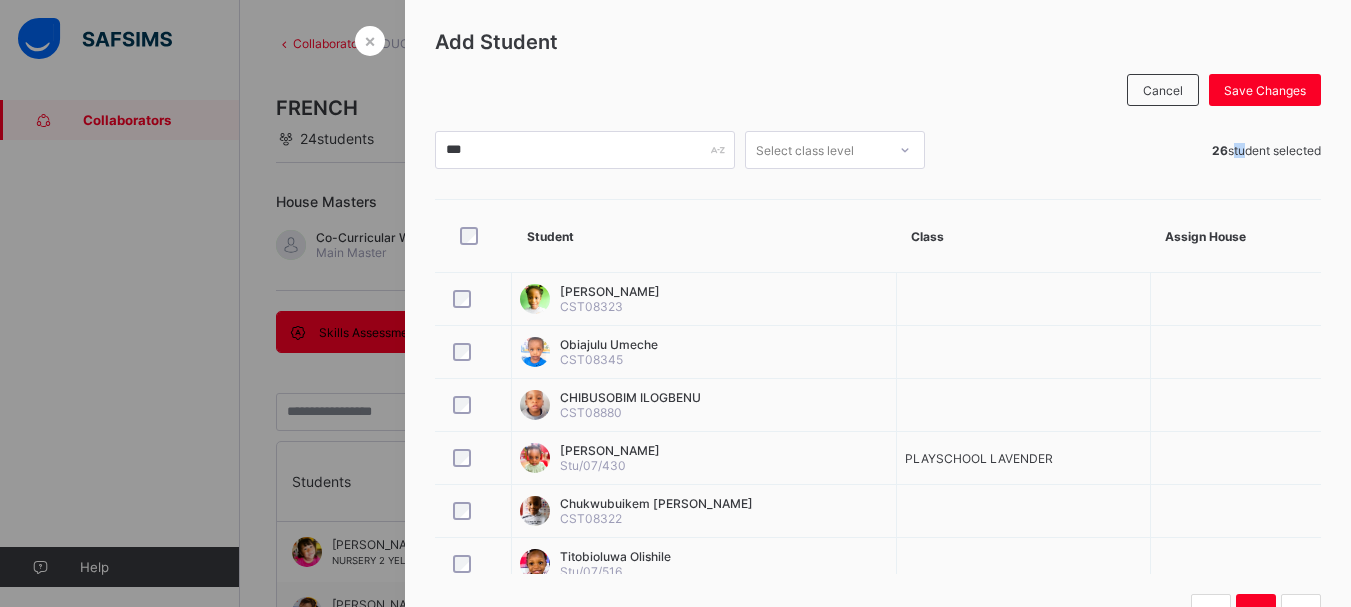 drag, startPoint x: 1239, startPoint y: 128, endPoint x: 1223, endPoint y: 116, distance: 20 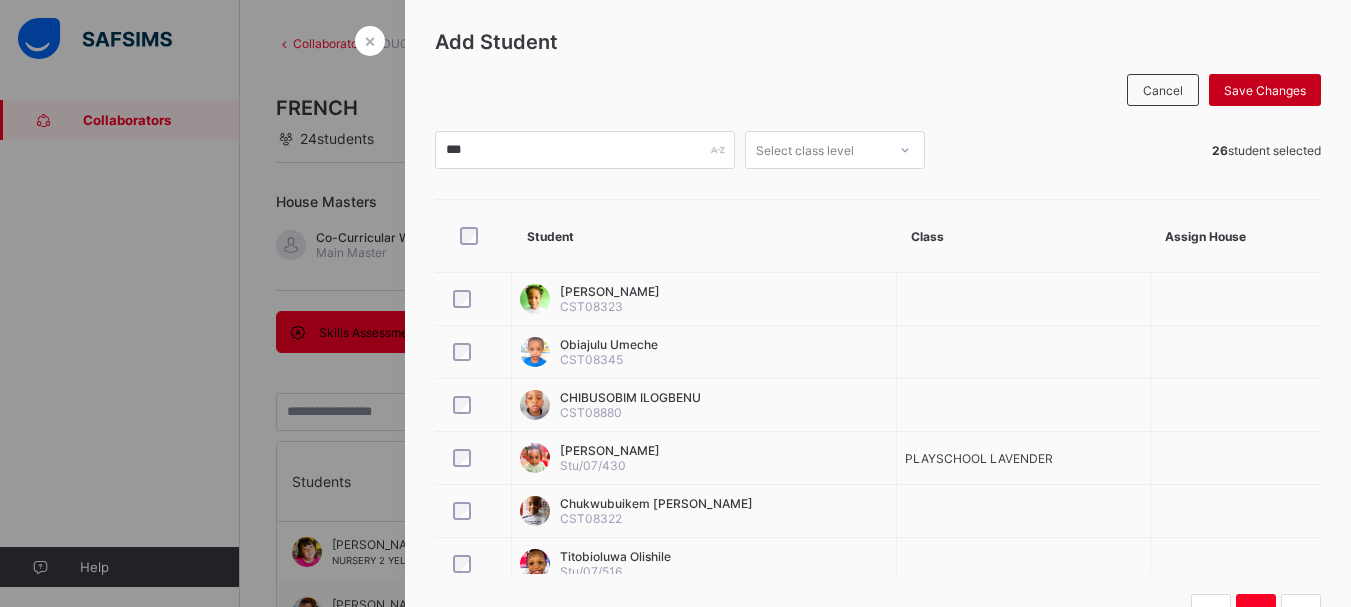 click on "Save Changes" at bounding box center (1265, 90) 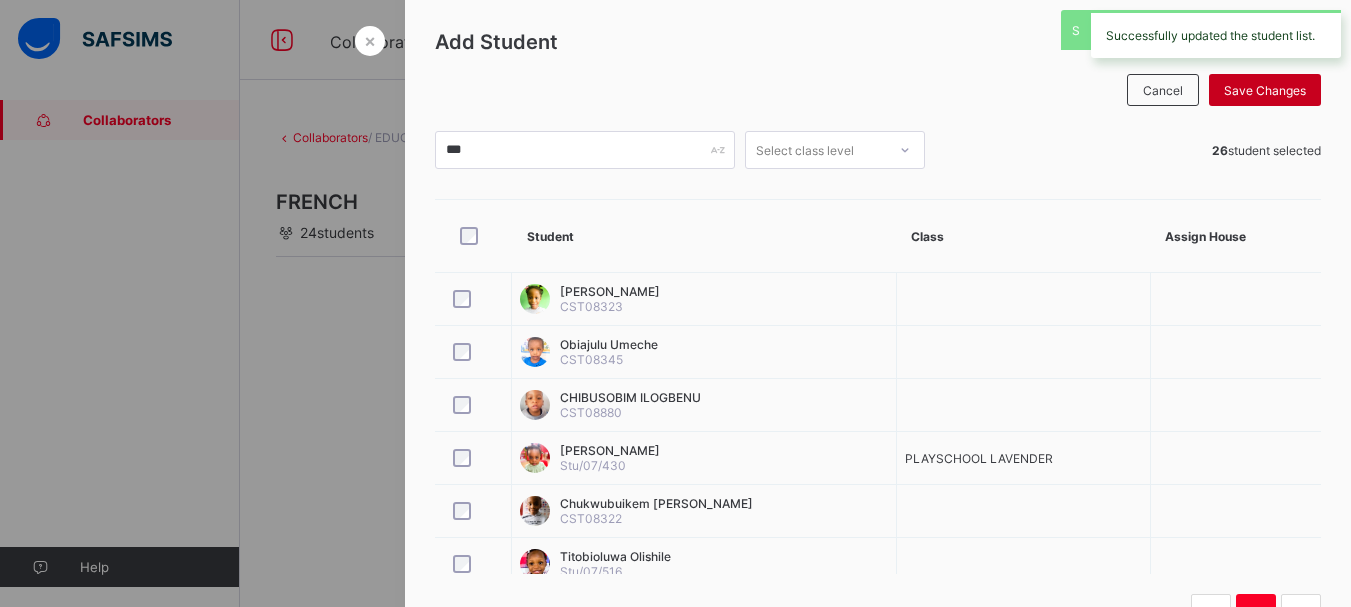 scroll, scrollTop: 0, scrollLeft: 0, axis: both 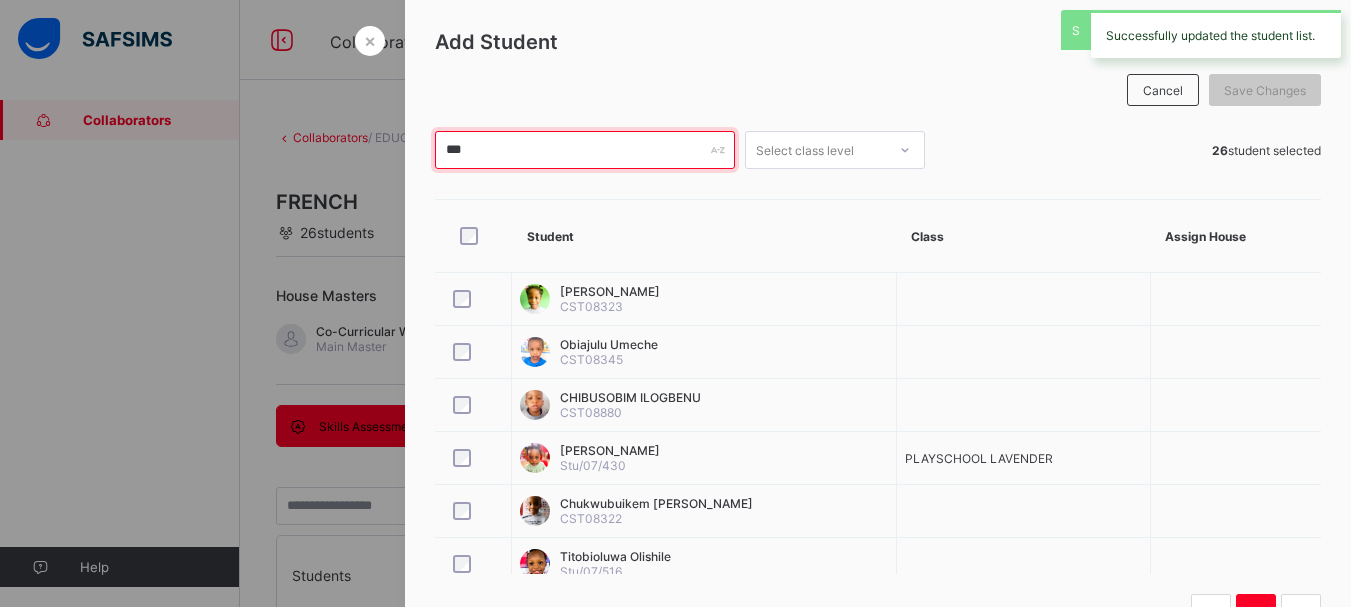 click on "***" at bounding box center (585, 150) 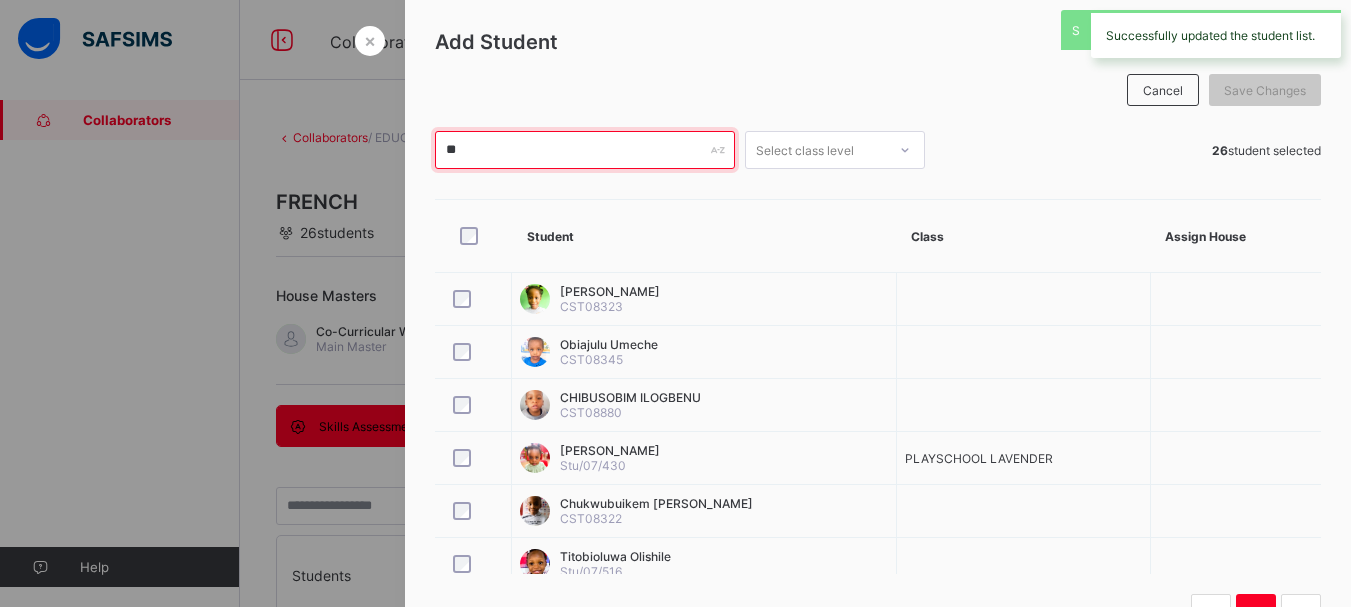type on "*" 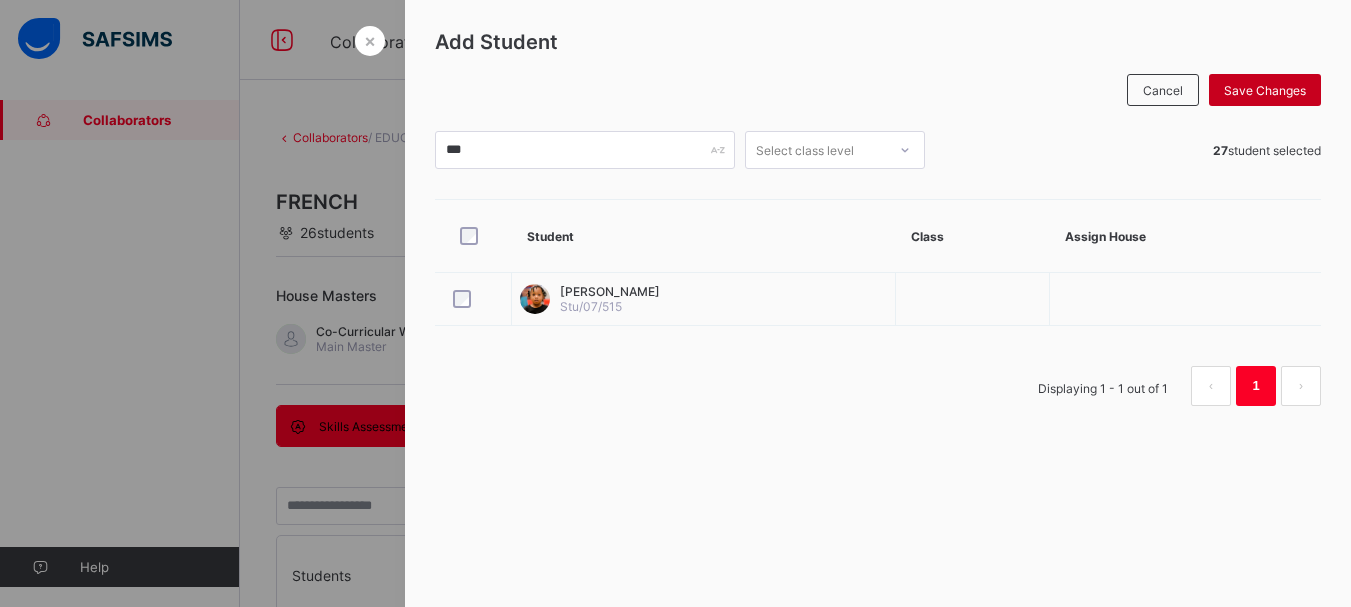 click on "Save Changes" at bounding box center (1265, 90) 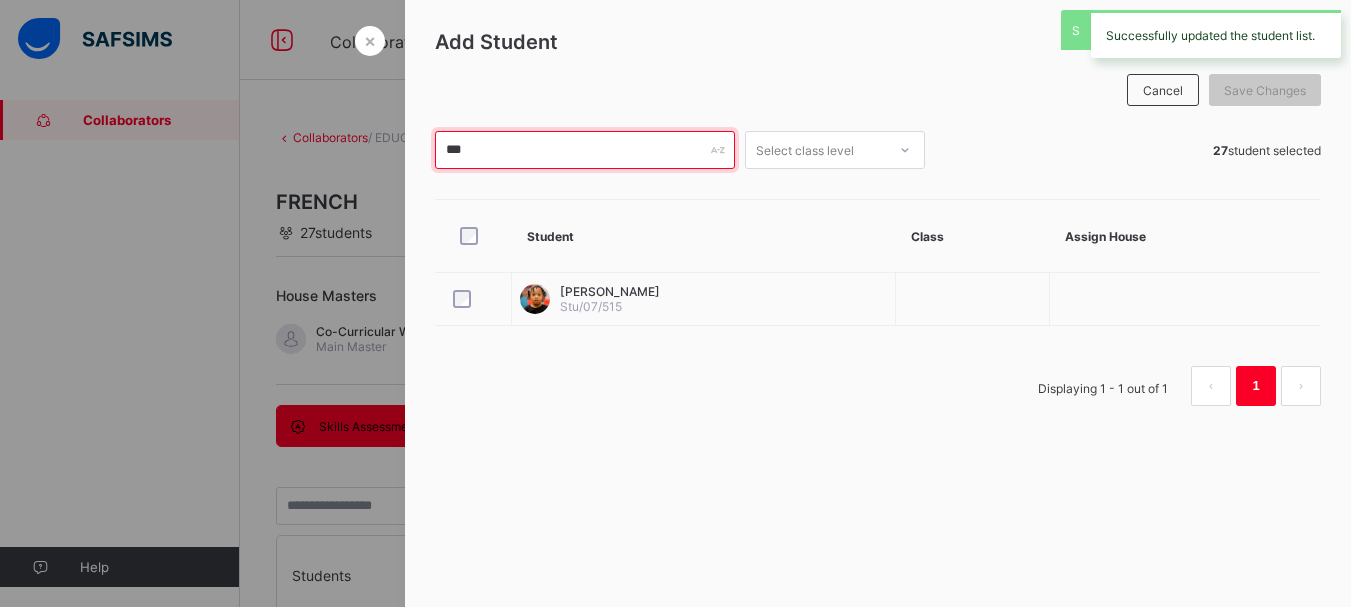 click on "***" at bounding box center [585, 150] 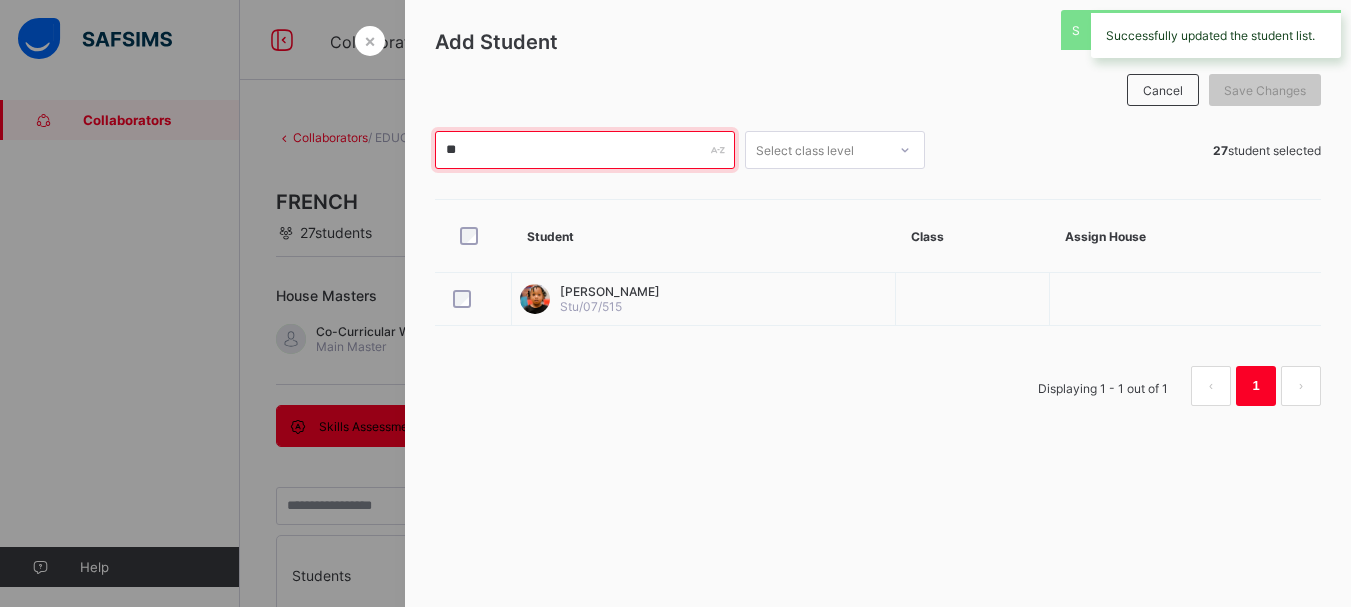 type on "*" 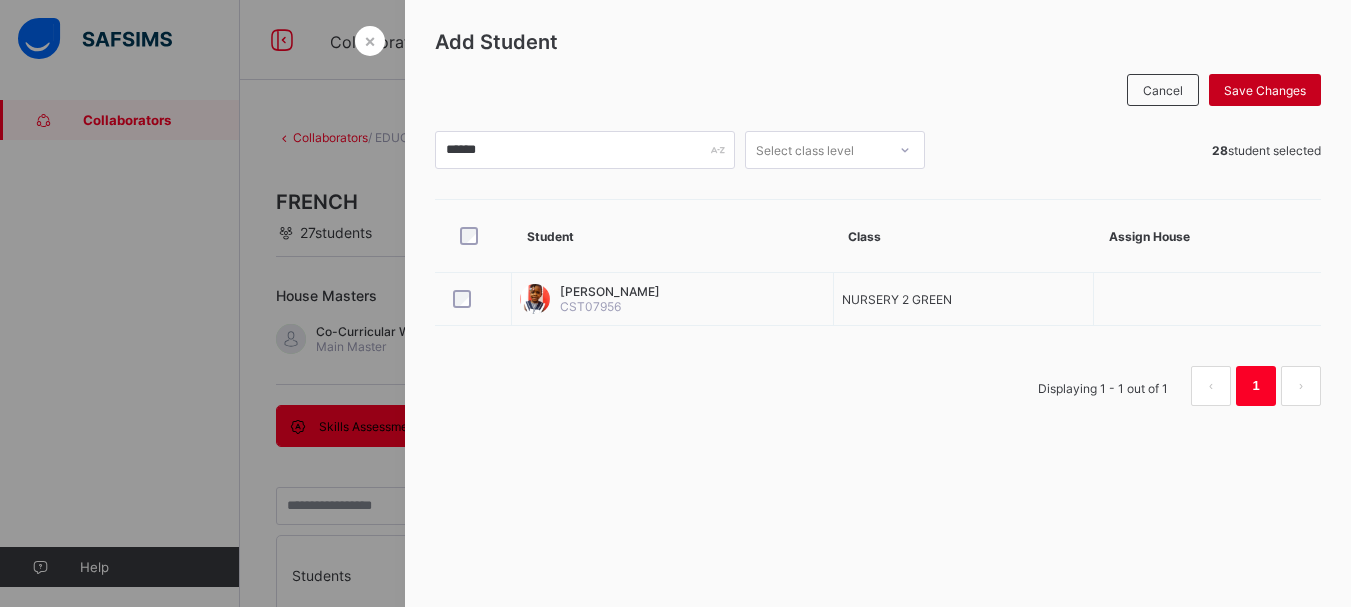 click on "Save Changes" at bounding box center (1265, 90) 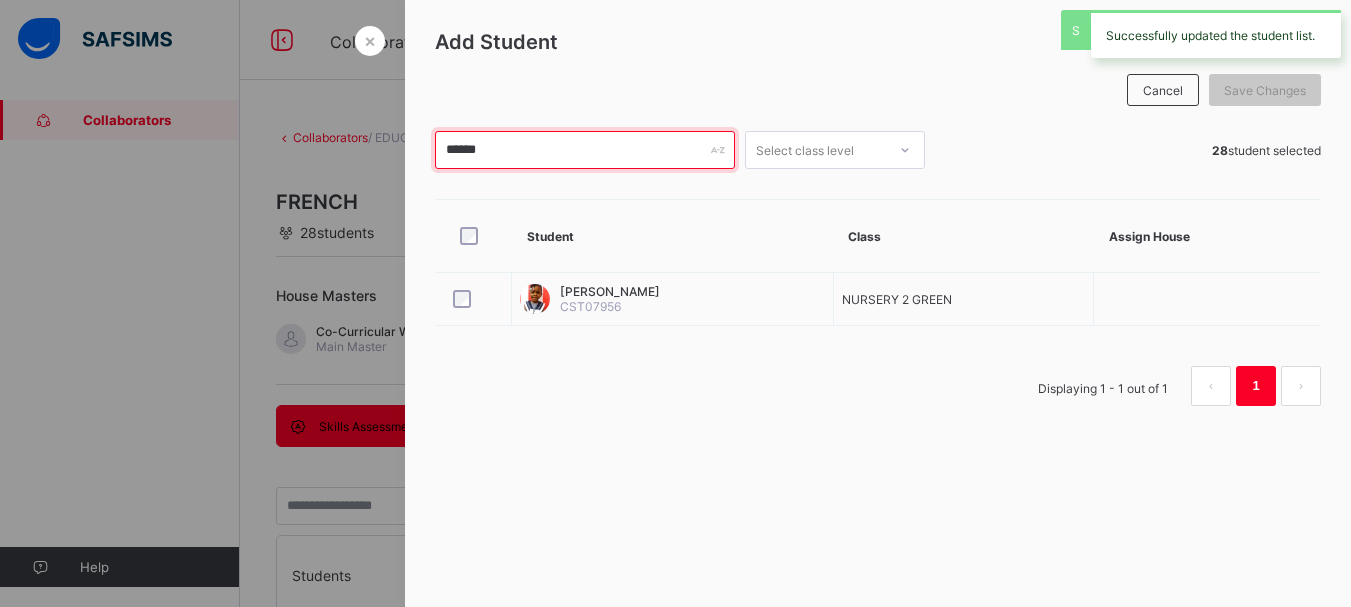 click on "******" at bounding box center (585, 150) 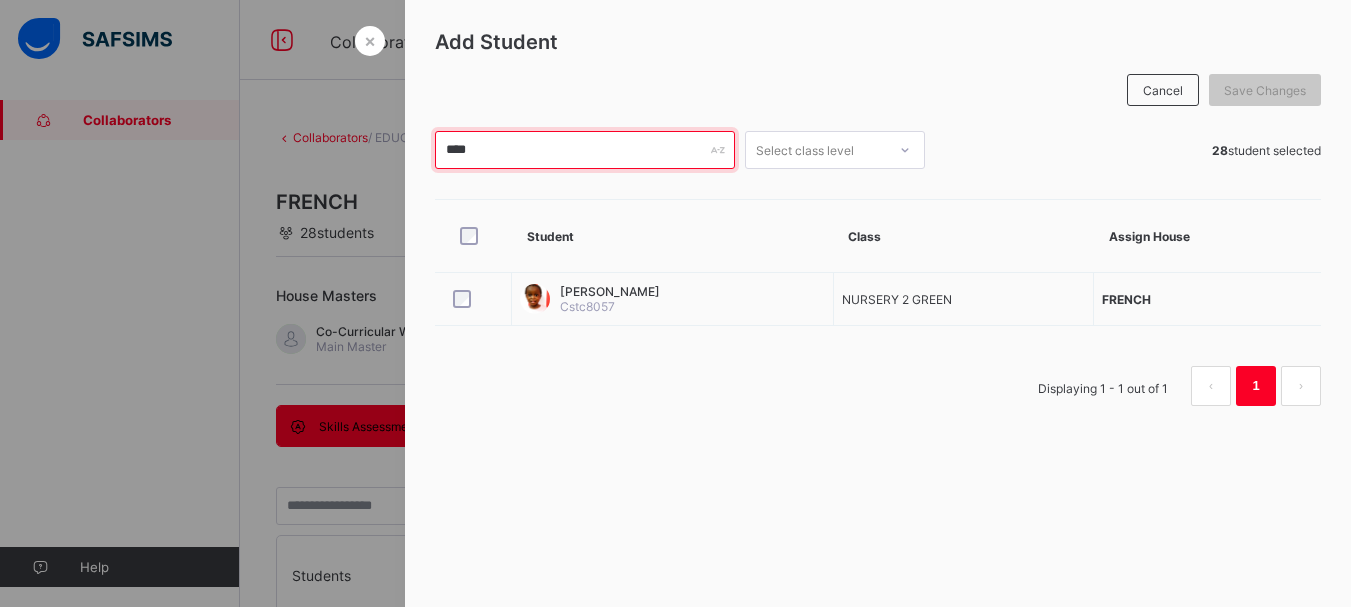 click on "****" at bounding box center (585, 150) 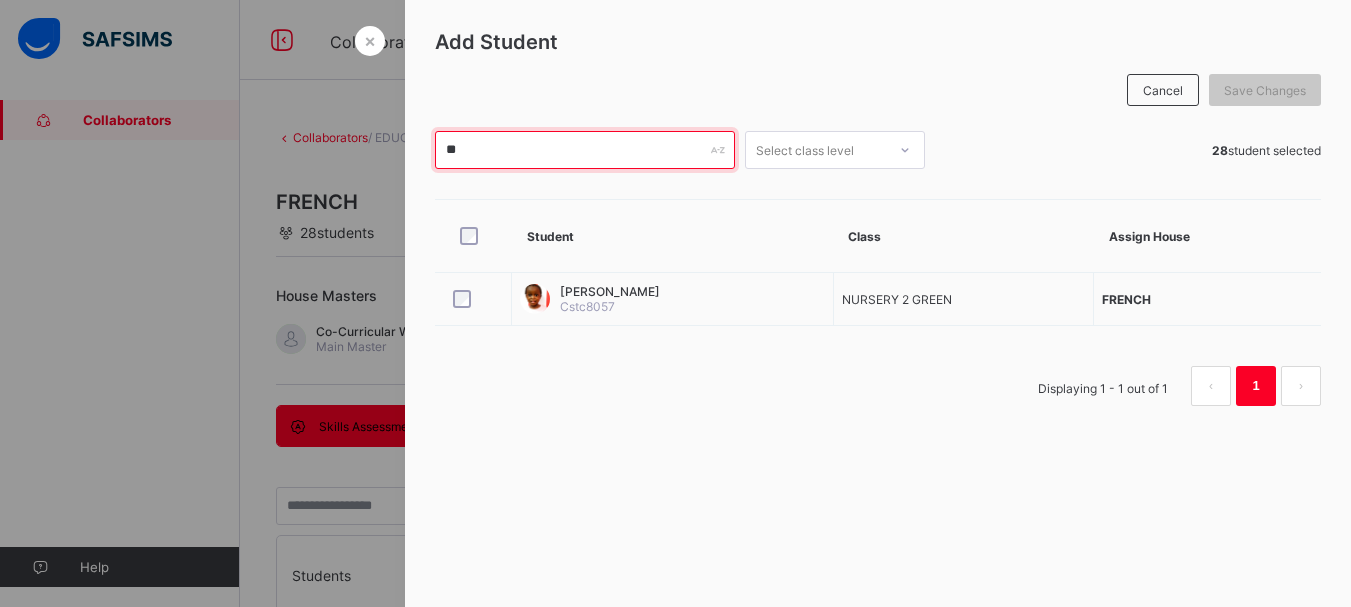 type on "*" 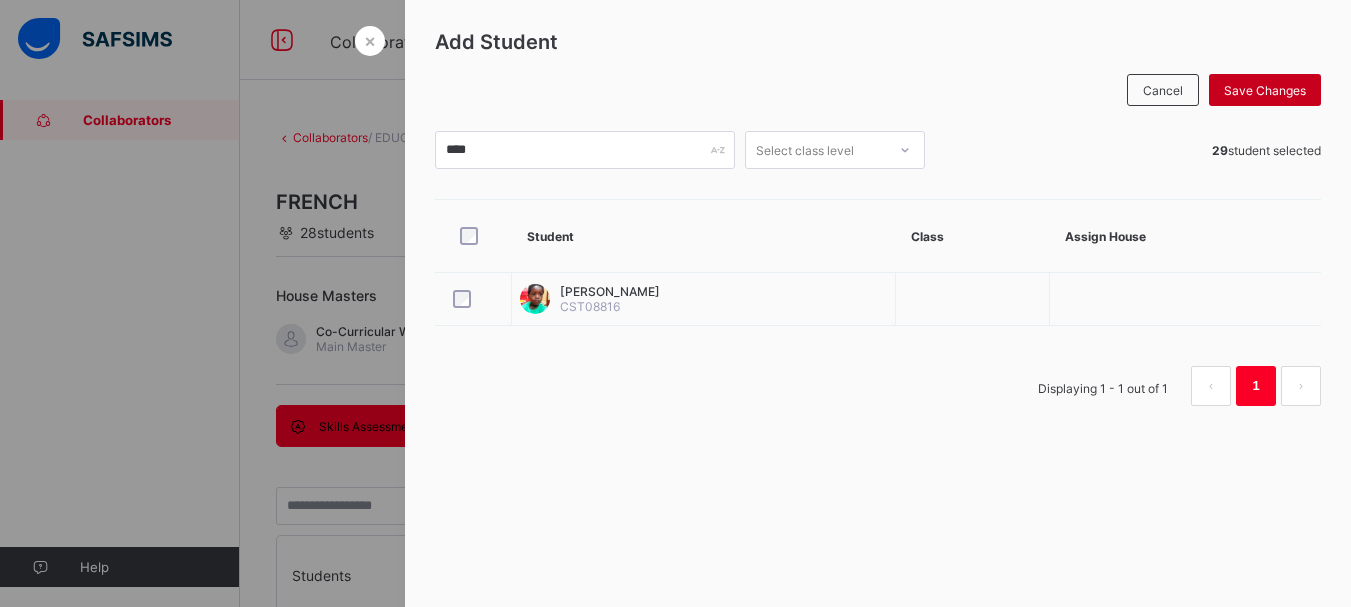click on "Save Changes" at bounding box center [1265, 90] 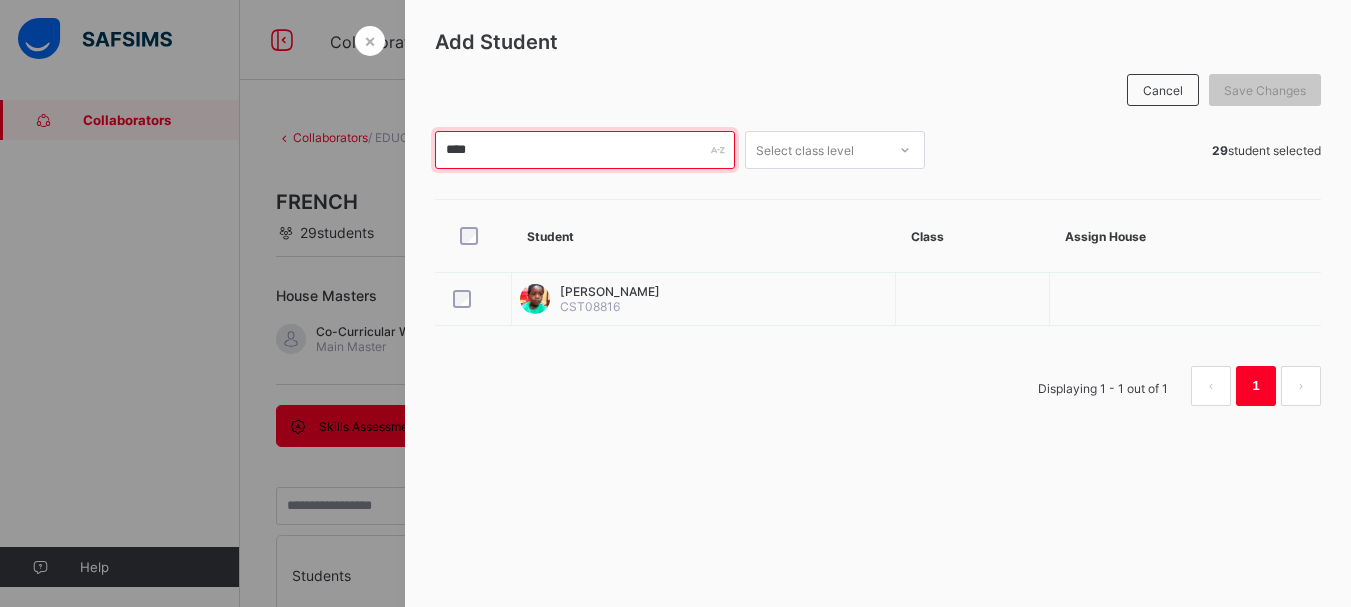 click on "****" at bounding box center [585, 150] 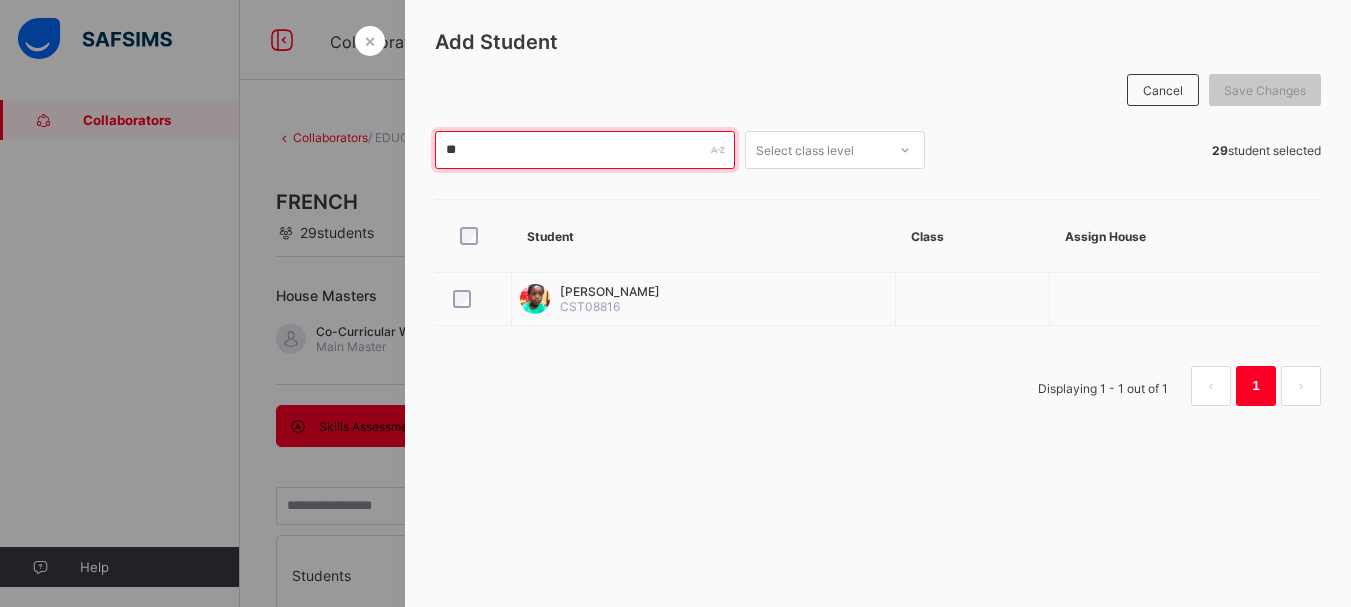 type on "*" 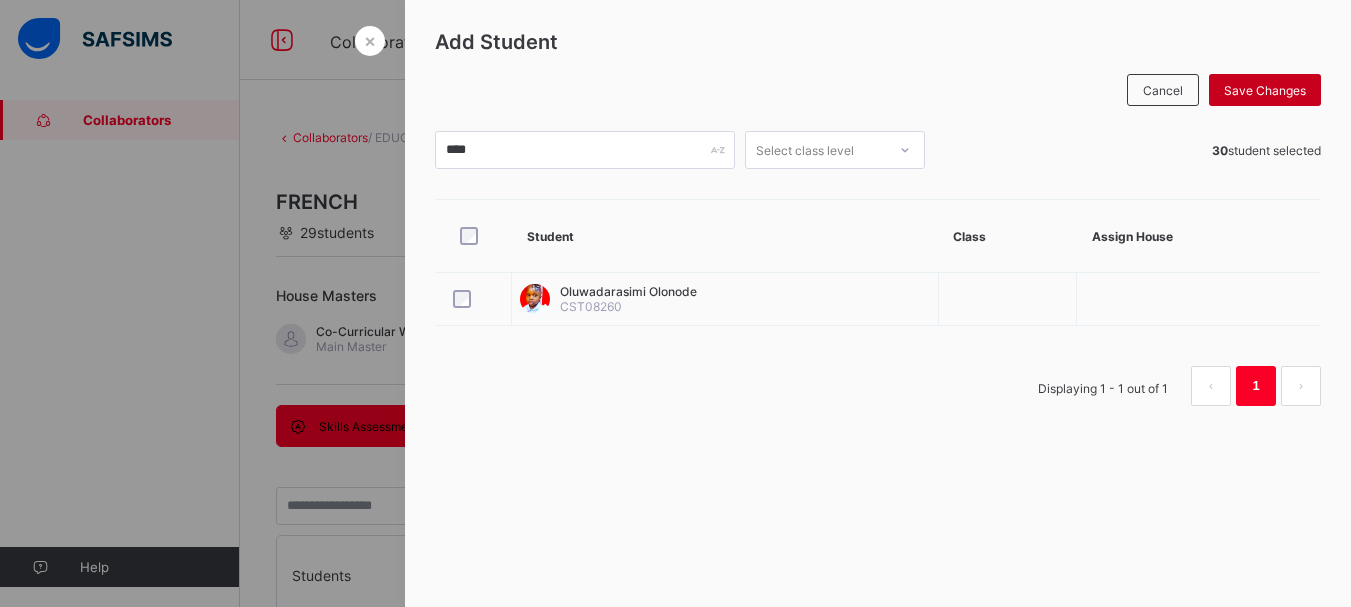 click on "Save Changes" at bounding box center (1265, 90) 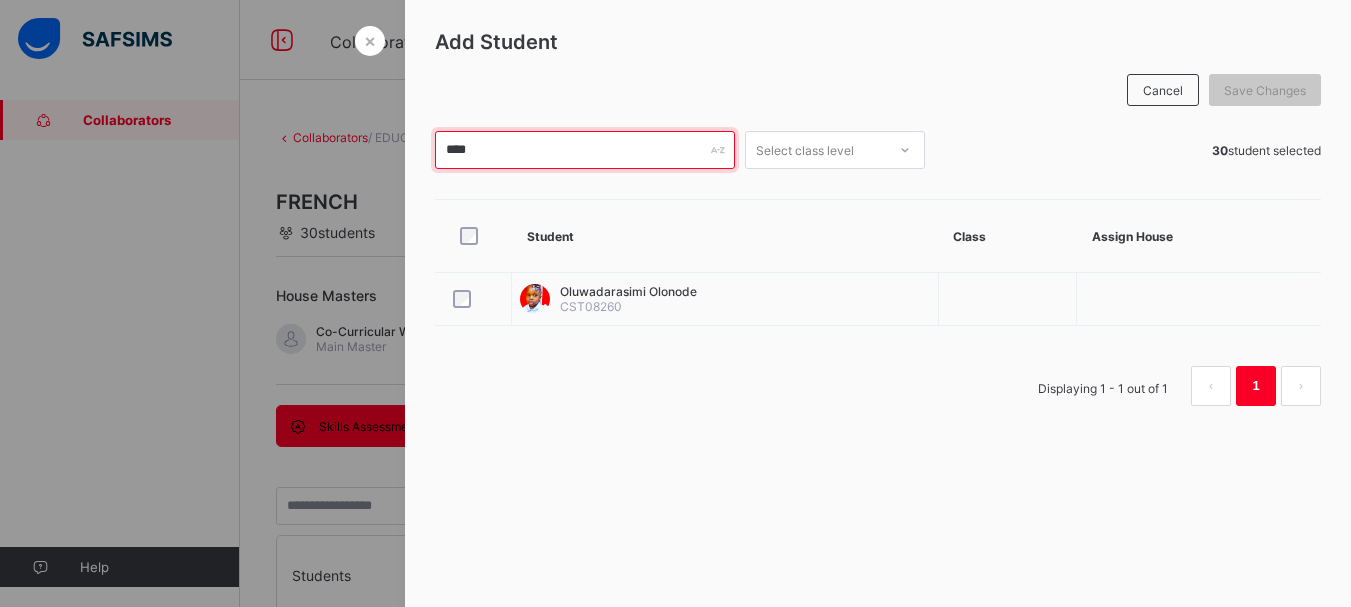 click on "****" at bounding box center [585, 150] 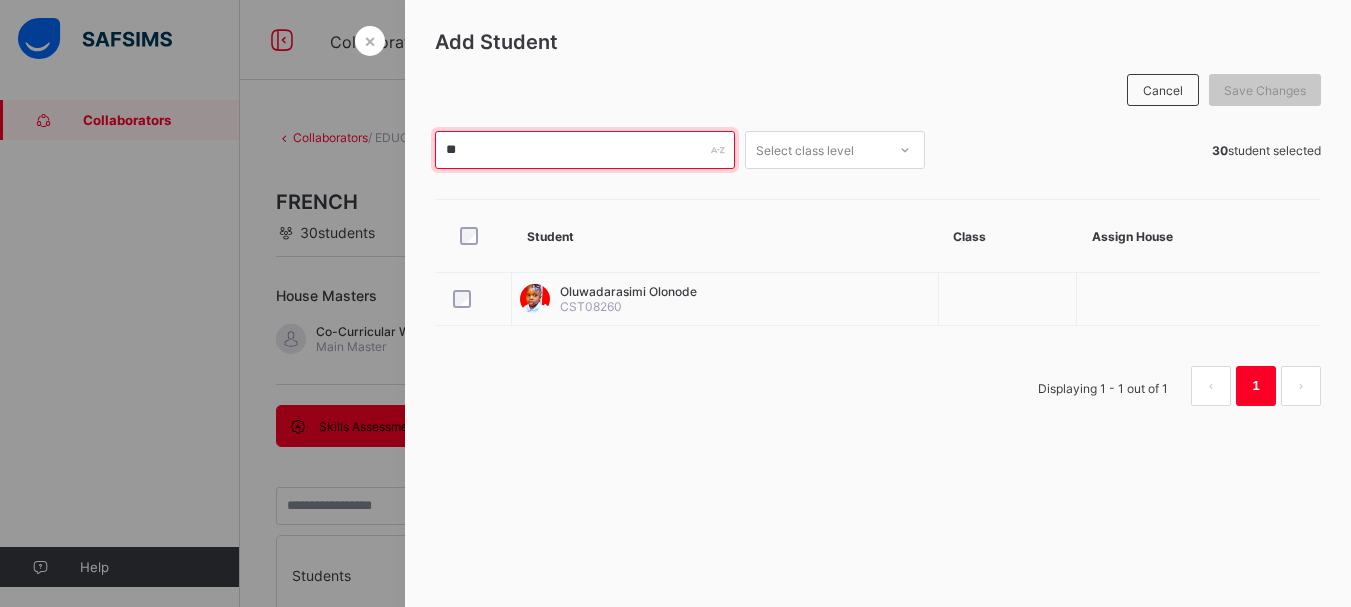 type on "*" 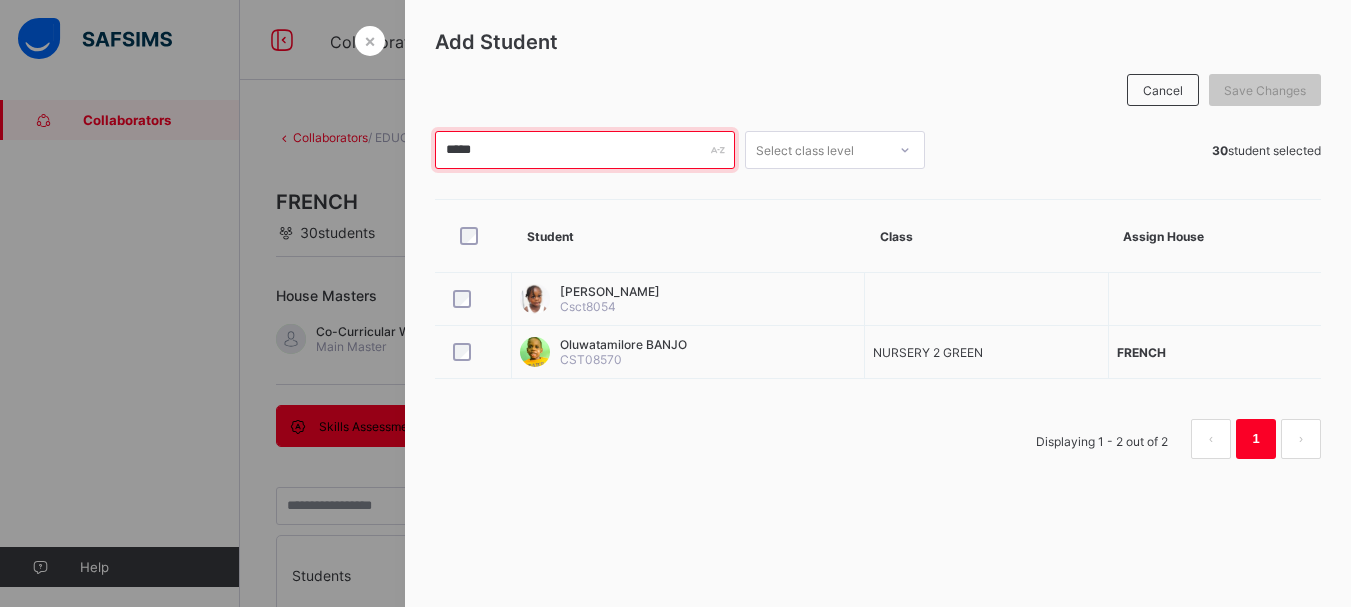 click on "*****" at bounding box center (585, 150) 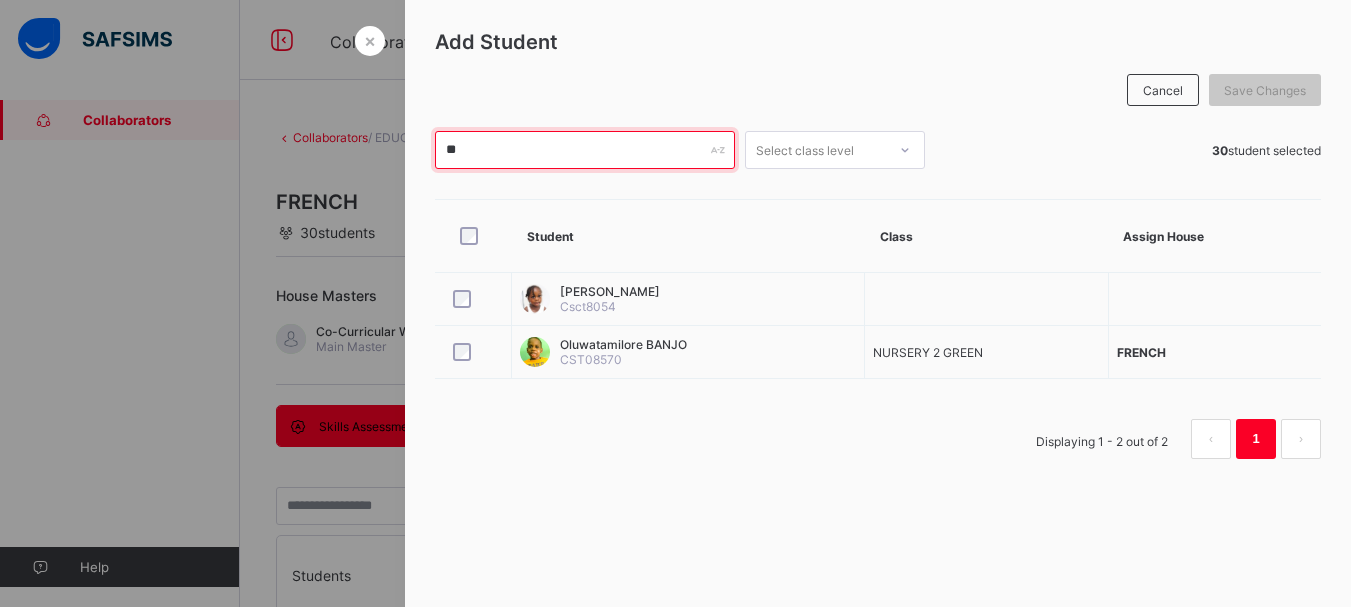 type on "*" 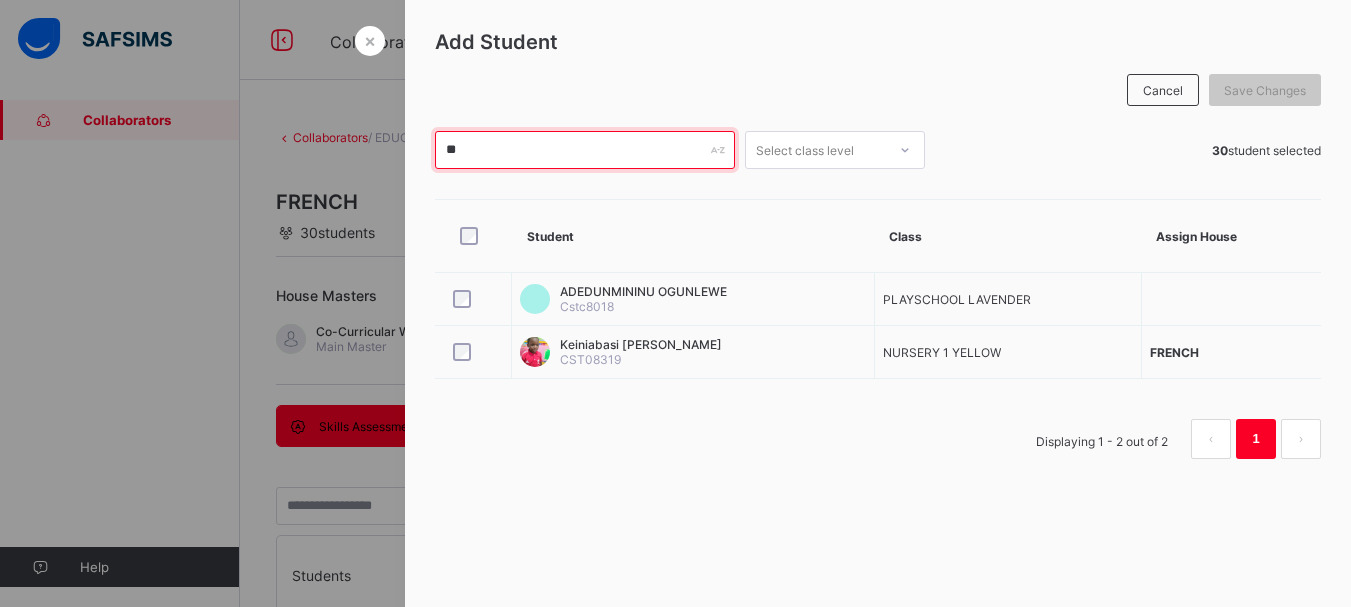 type on "*" 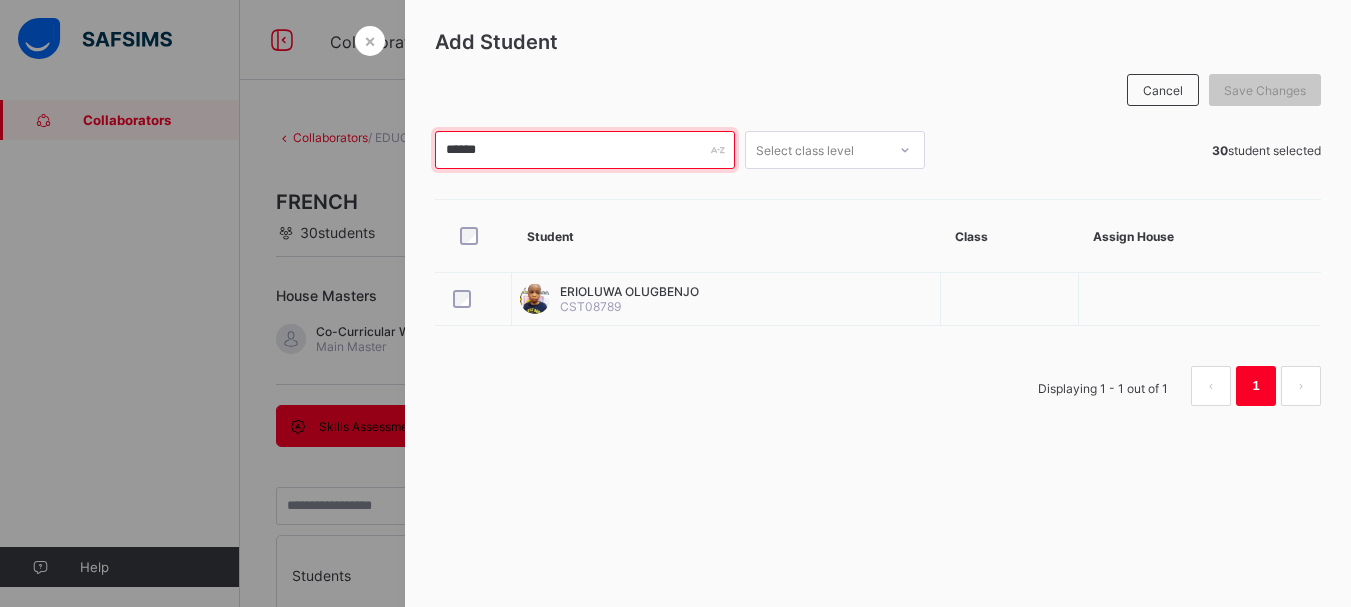 click on "******" at bounding box center (585, 150) 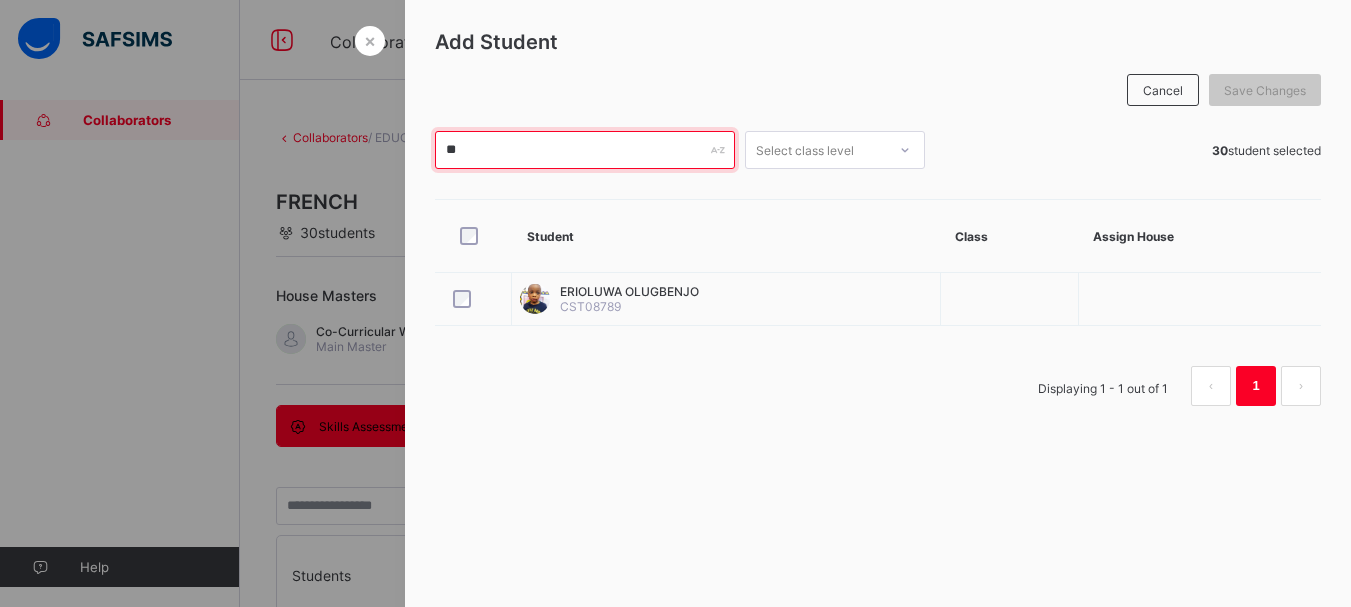 type on "*" 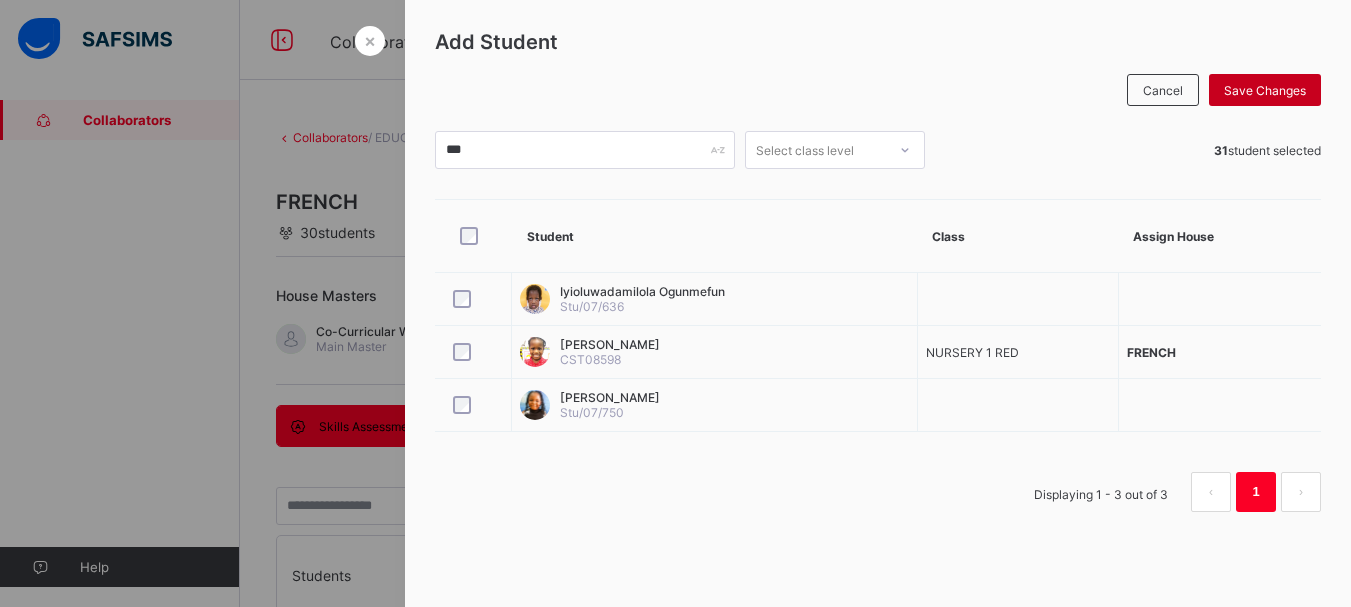 click on "Save Changes" at bounding box center (1265, 90) 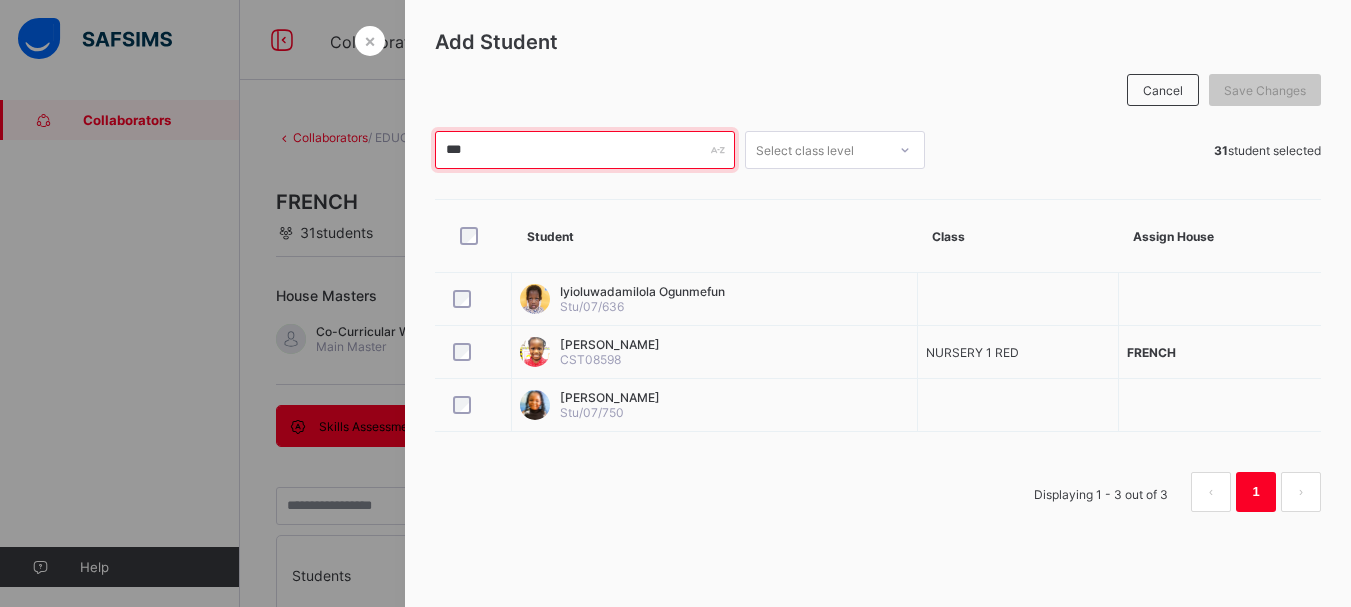 click on "***" at bounding box center [585, 150] 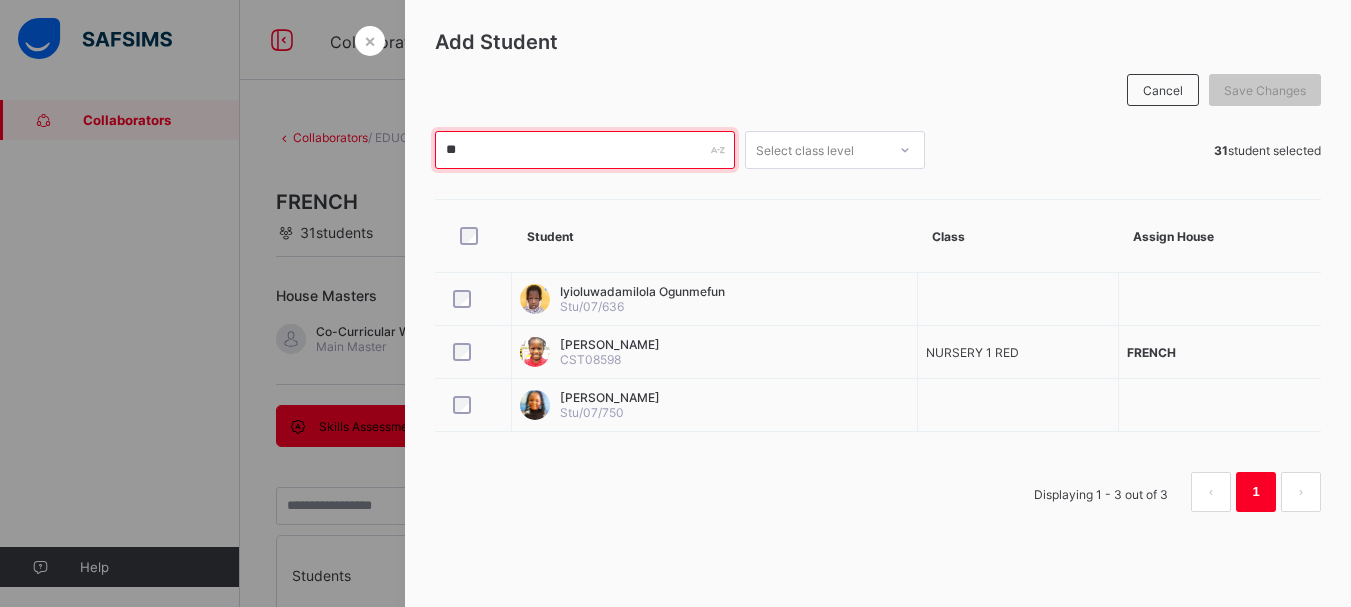 type on "*" 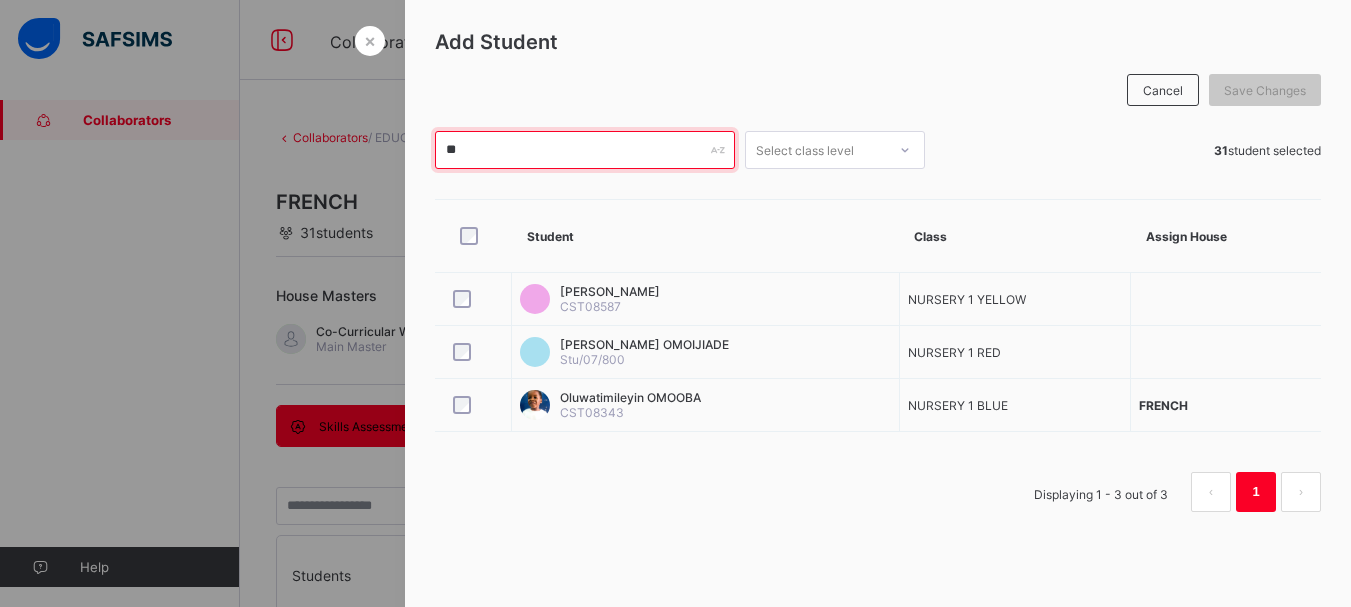 type on "*" 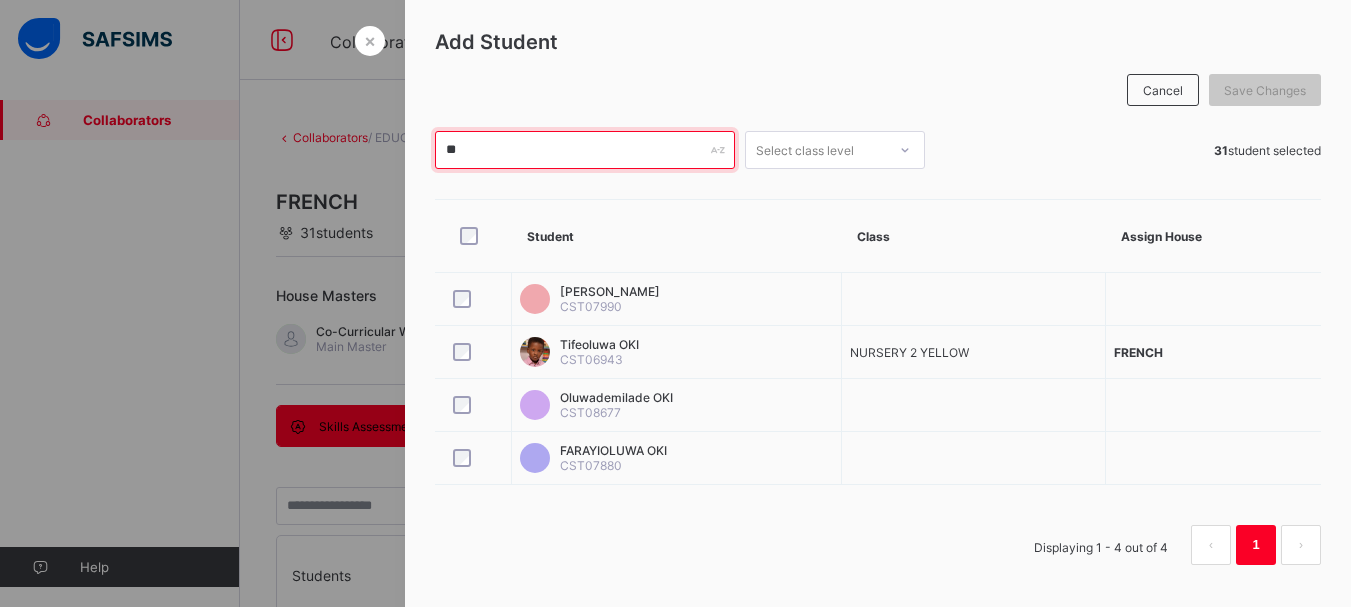 type on "*" 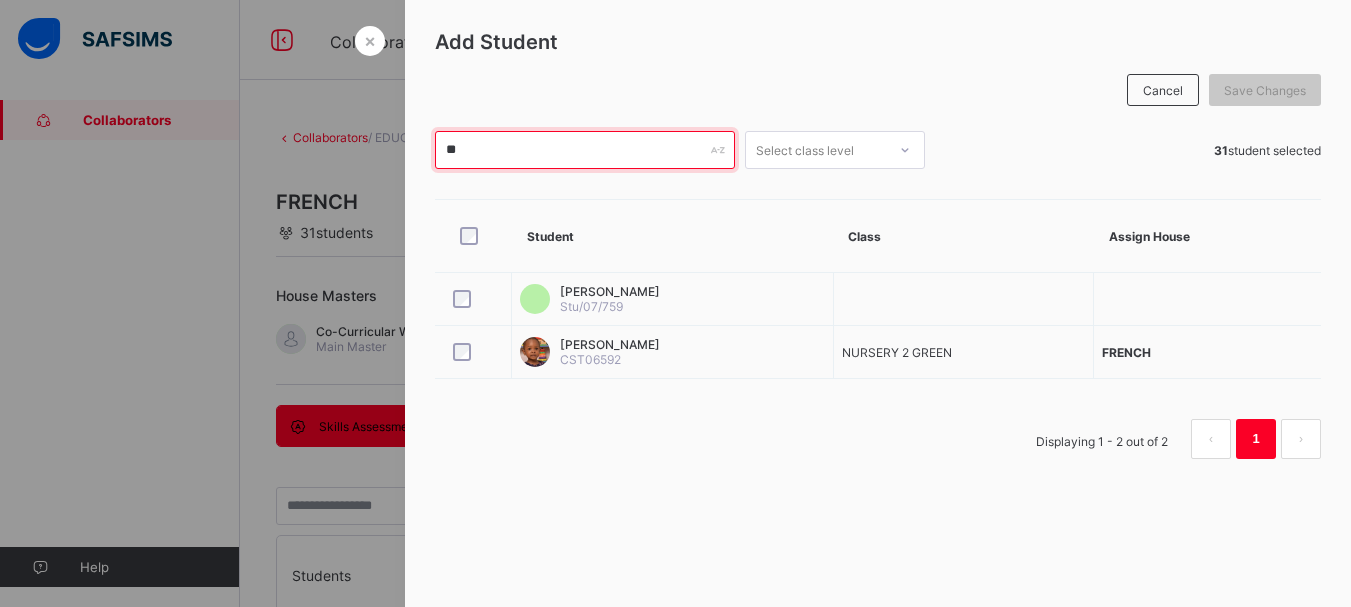 type on "*" 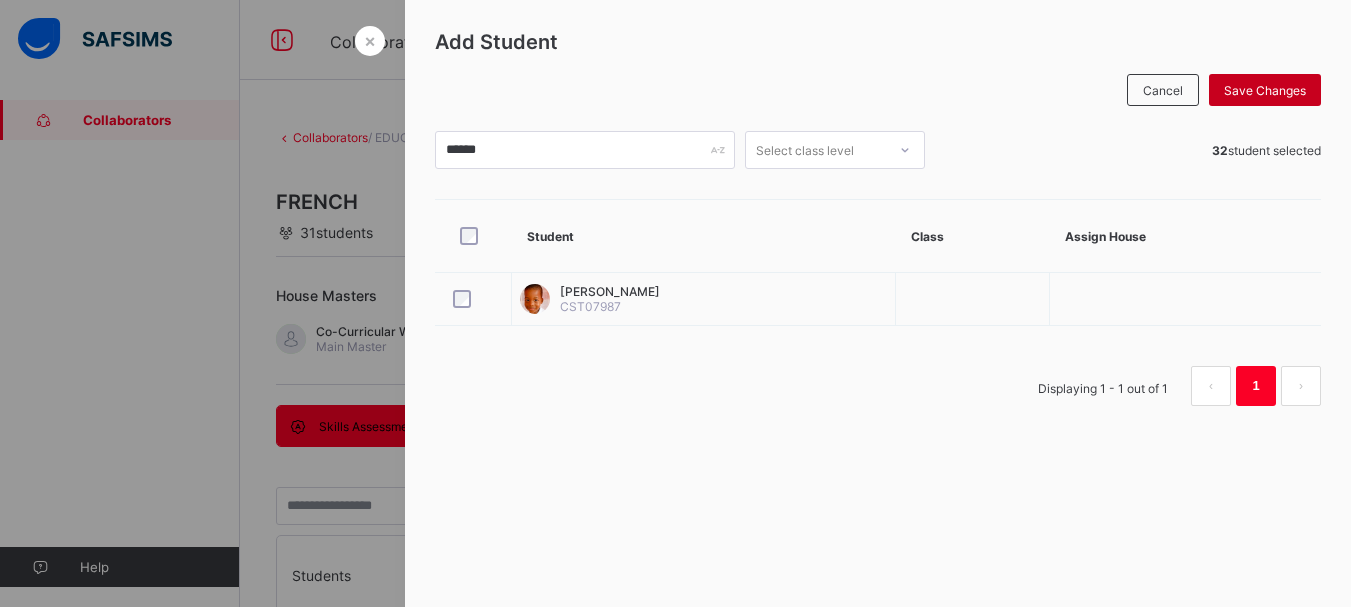 click on "Save Changes" at bounding box center [1265, 90] 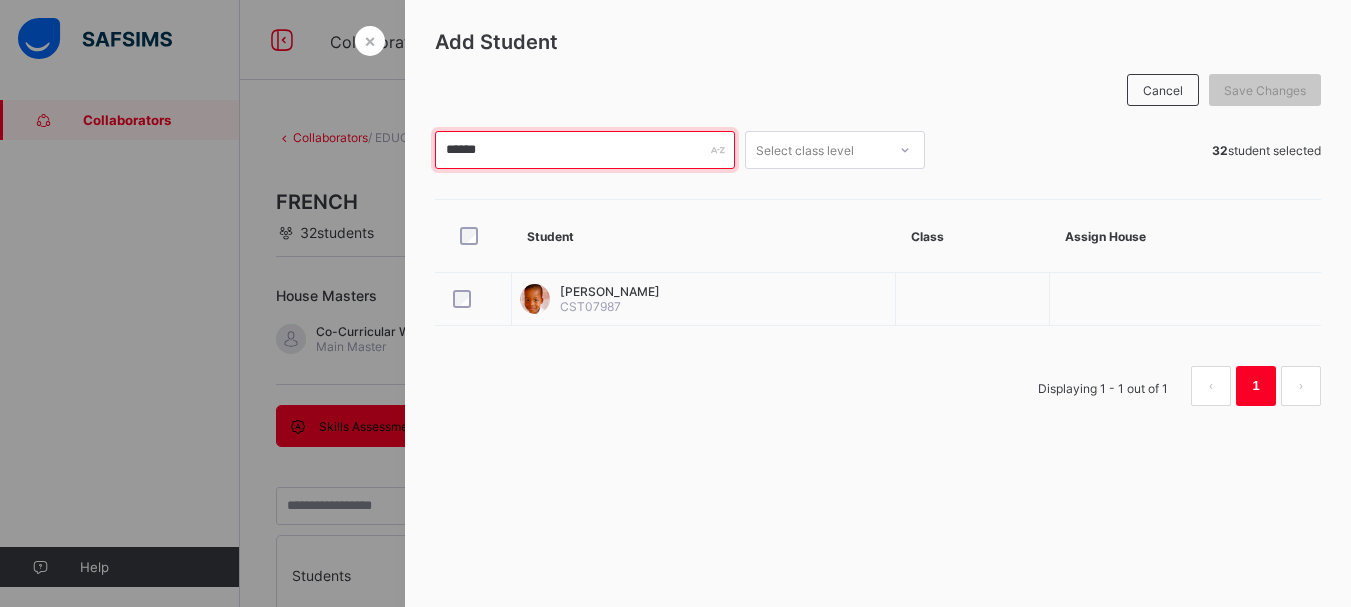 click on "******" at bounding box center (585, 150) 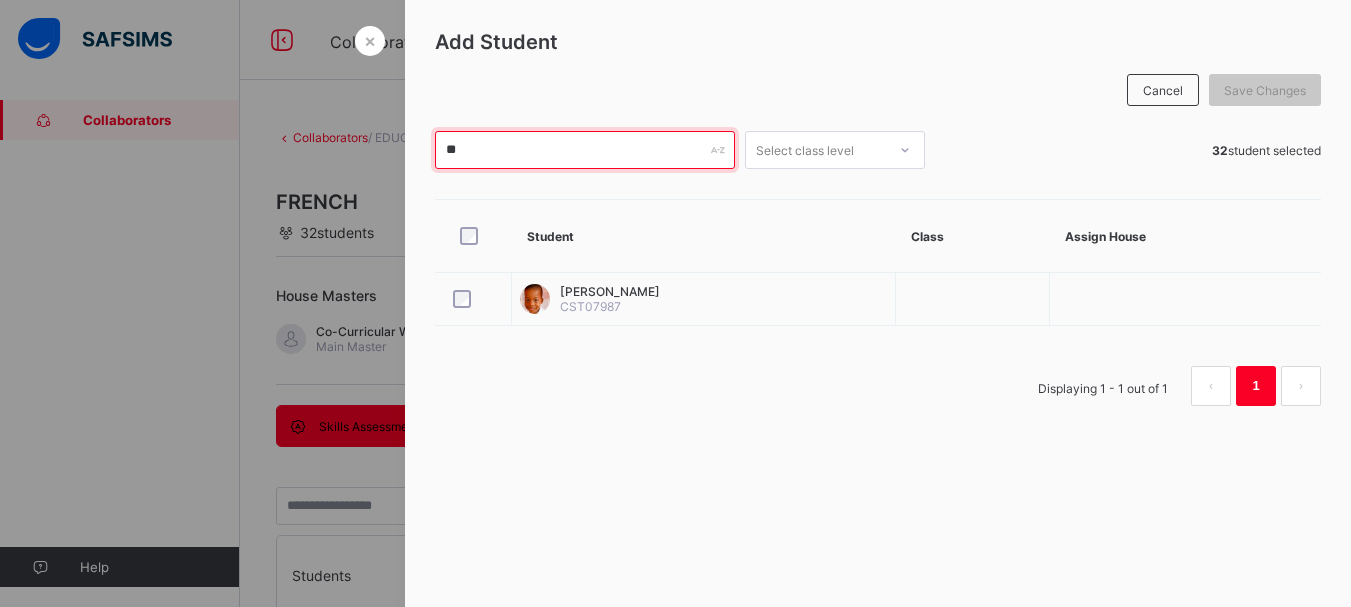 type on "*" 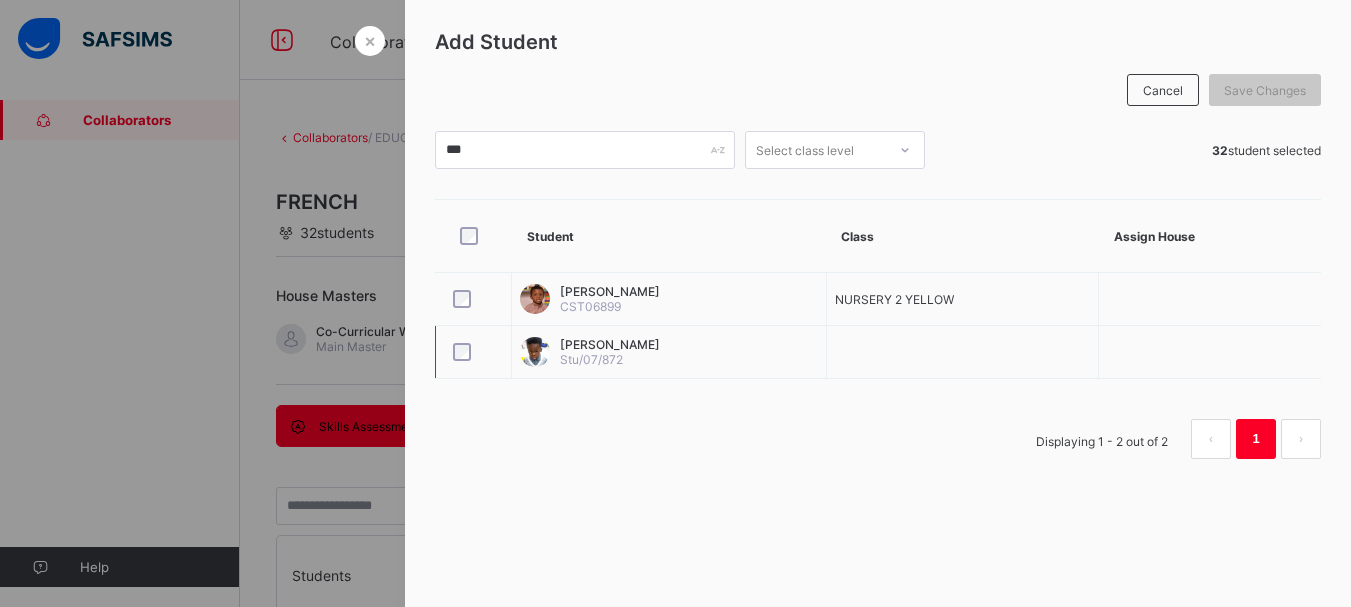 click on "[PERSON_NAME]" at bounding box center [610, 344] 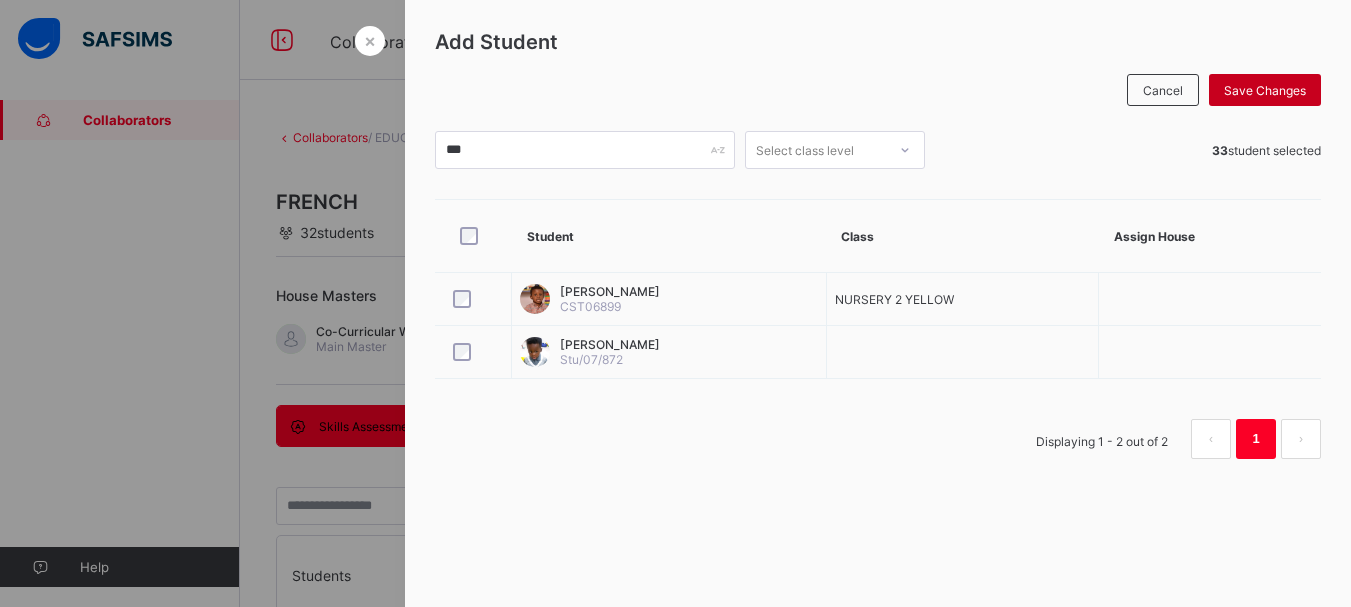 click on "Save Changes" at bounding box center [1265, 90] 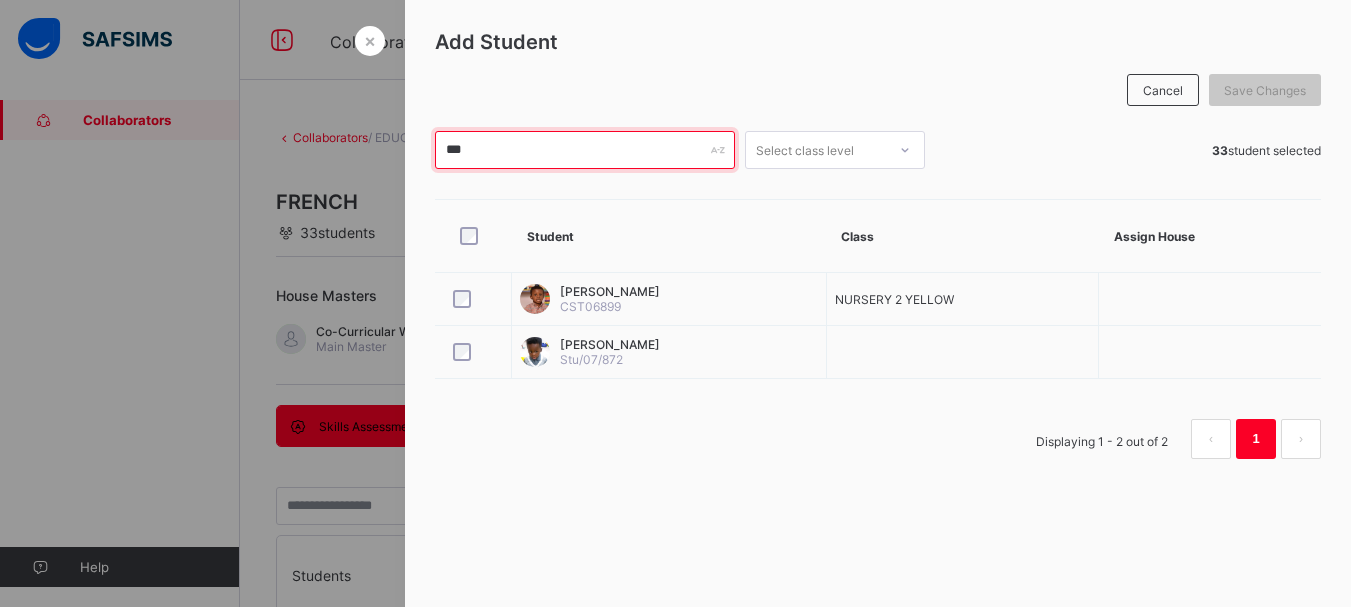 click on "***" at bounding box center (585, 150) 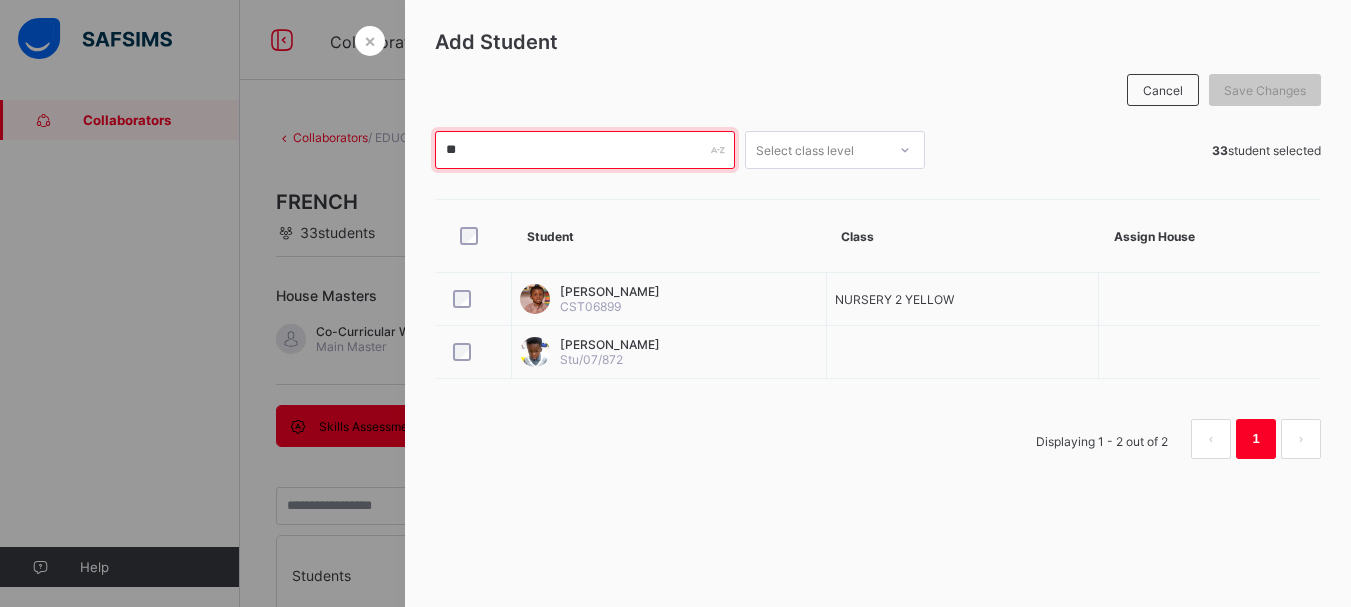 type on "*" 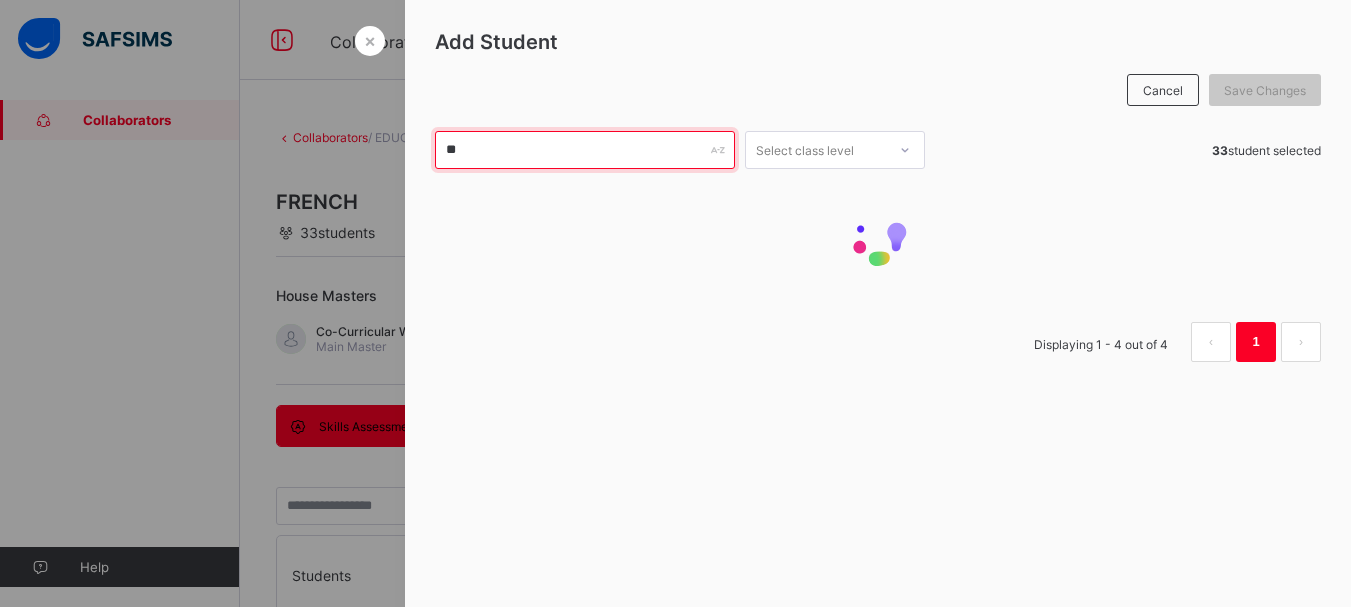 type on "*" 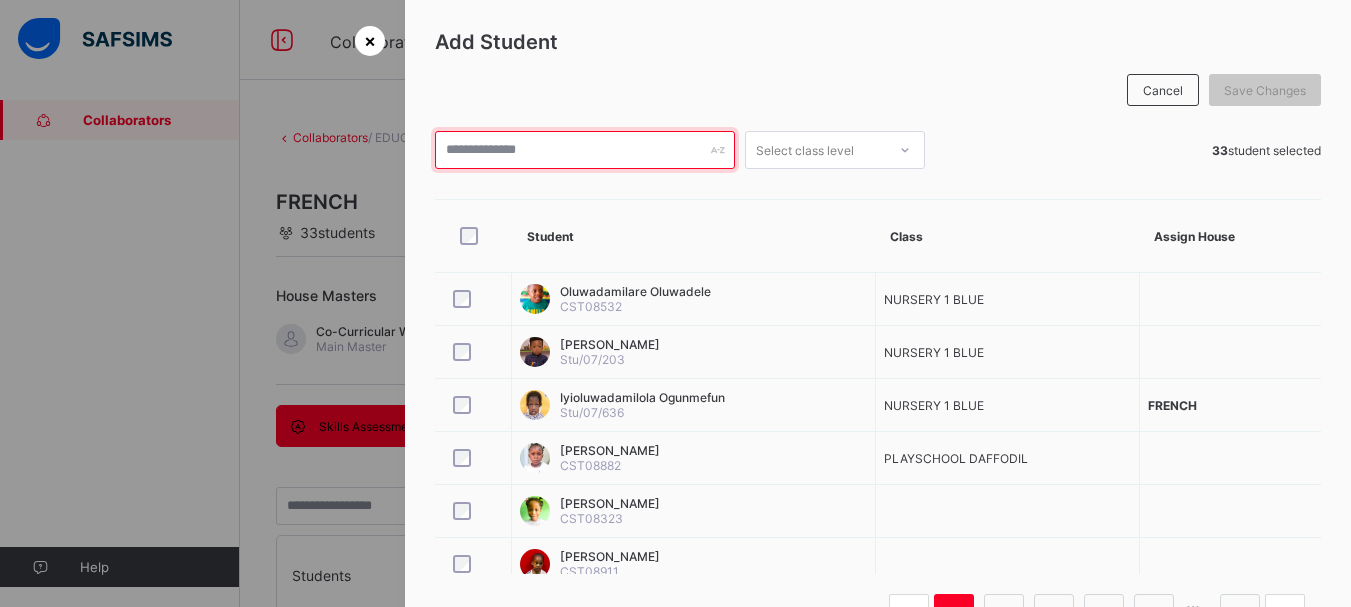 type 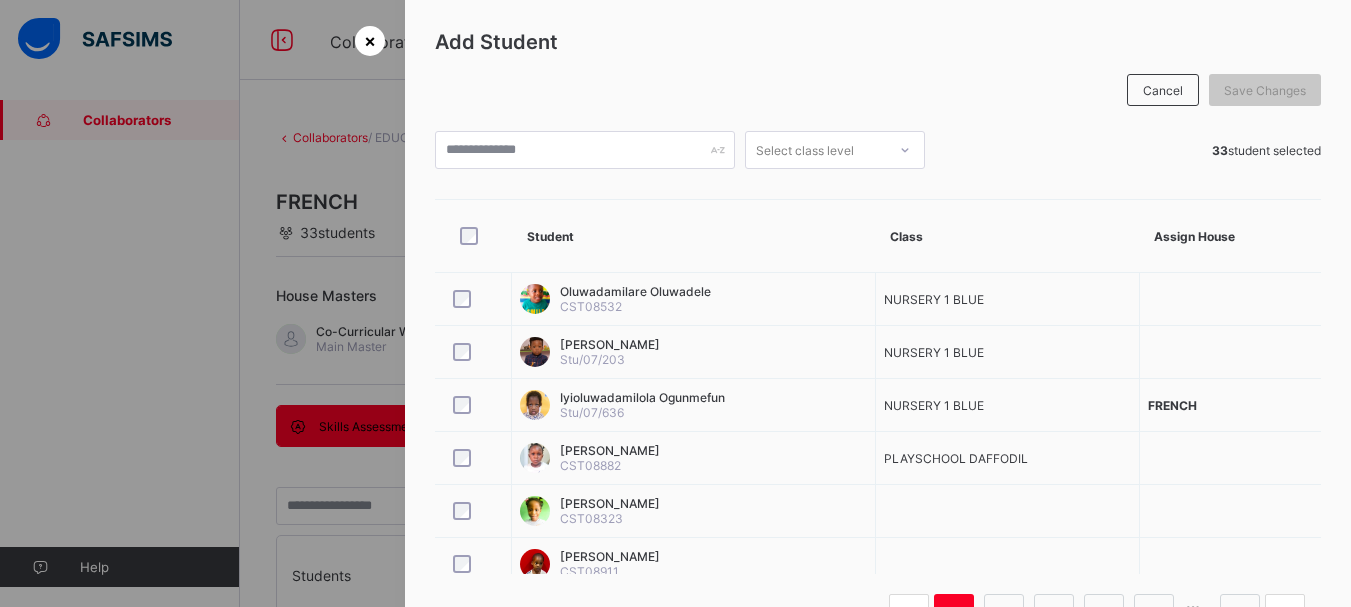 click on "×" at bounding box center (370, 41) 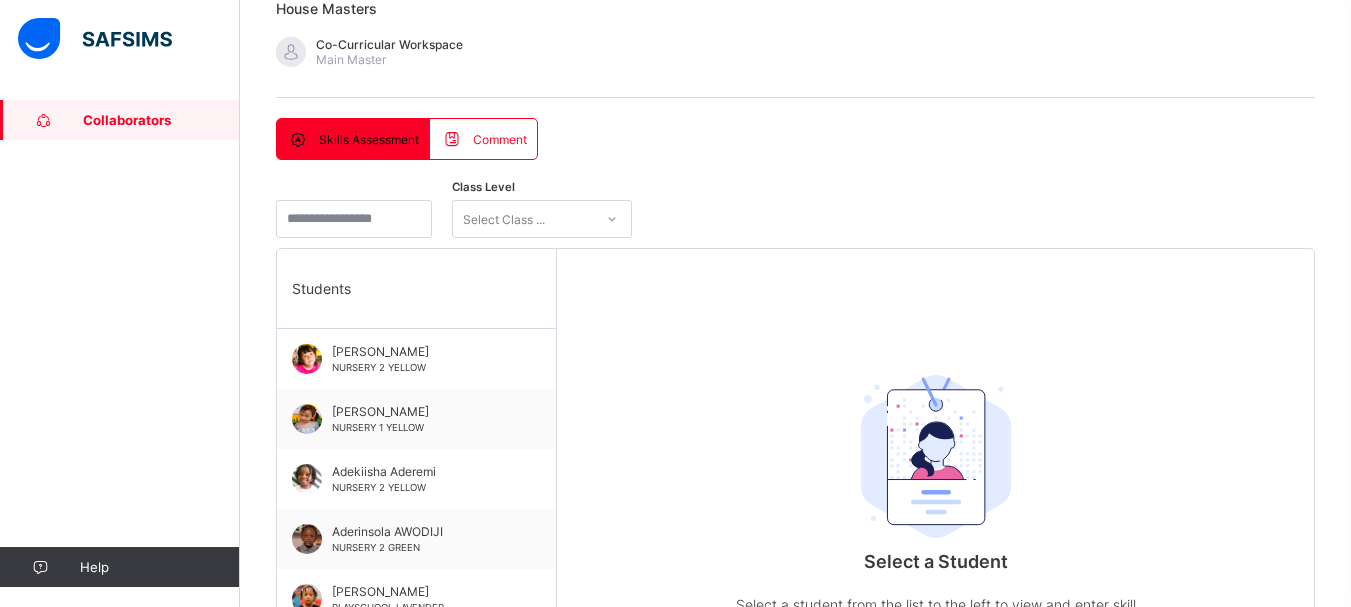 scroll, scrollTop: 300, scrollLeft: 0, axis: vertical 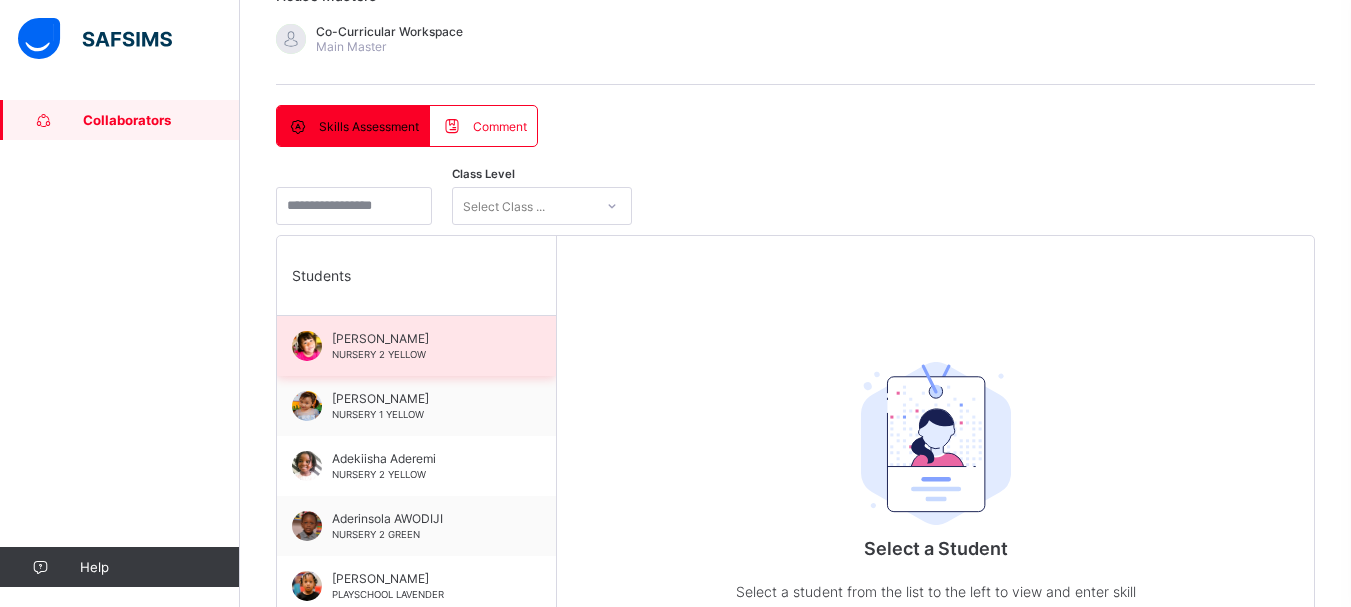 click on "[PERSON_NAME]" at bounding box center (421, 338) 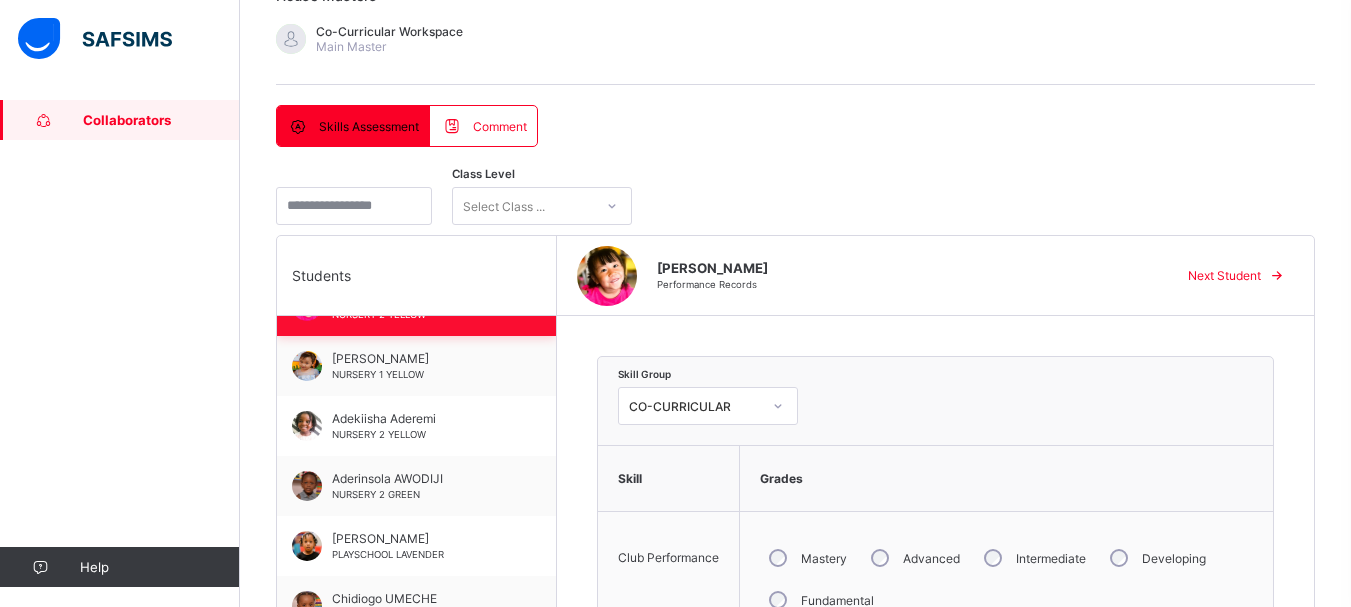 scroll, scrollTop: 80, scrollLeft: 0, axis: vertical 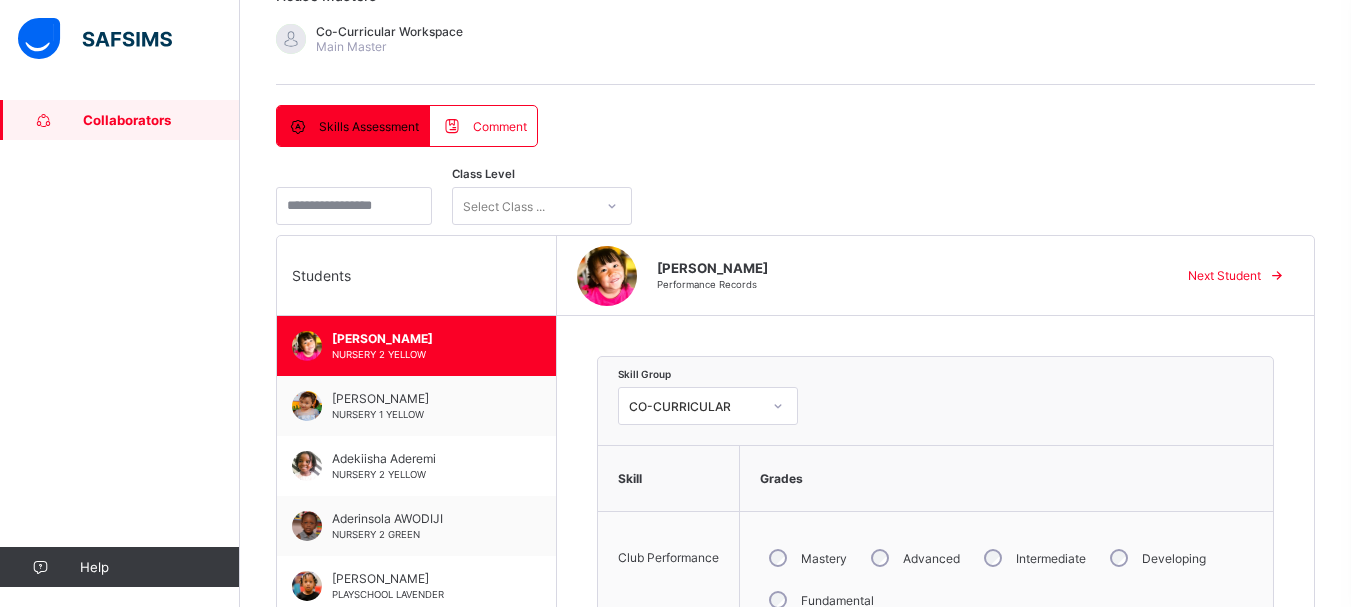 click on "Class Level Select Class ..." at bounding box center [795, 206] 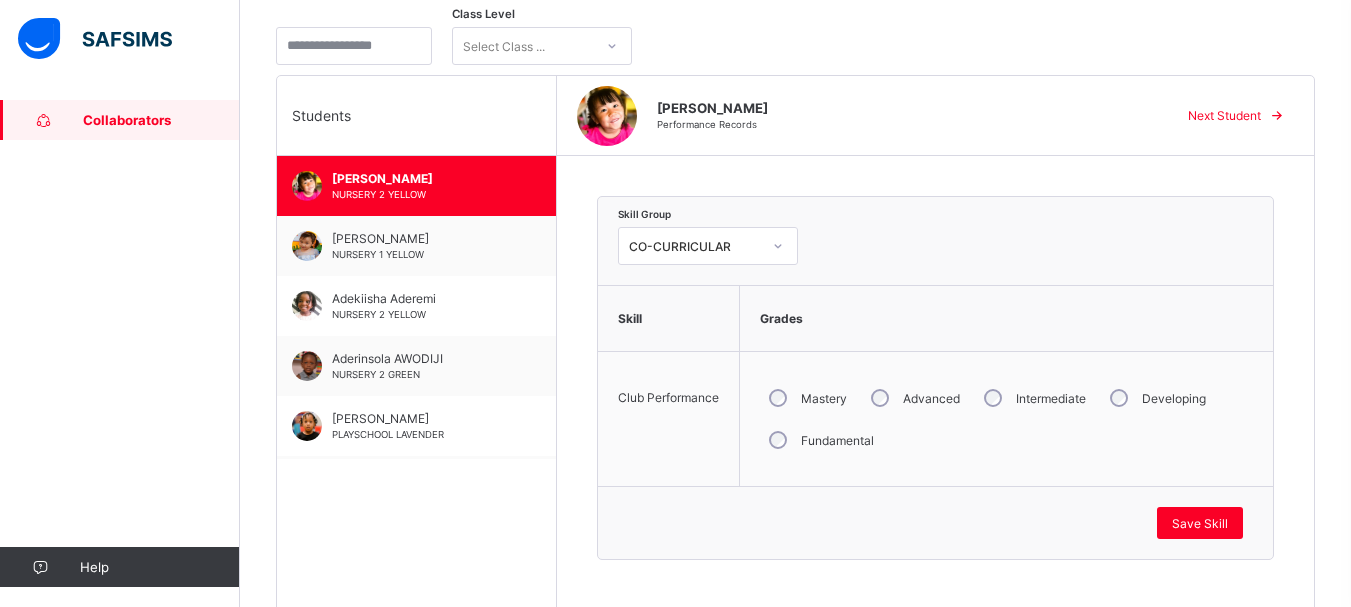 scroll, scrollTop: 500, scrollLeft: 0, axis: vertical 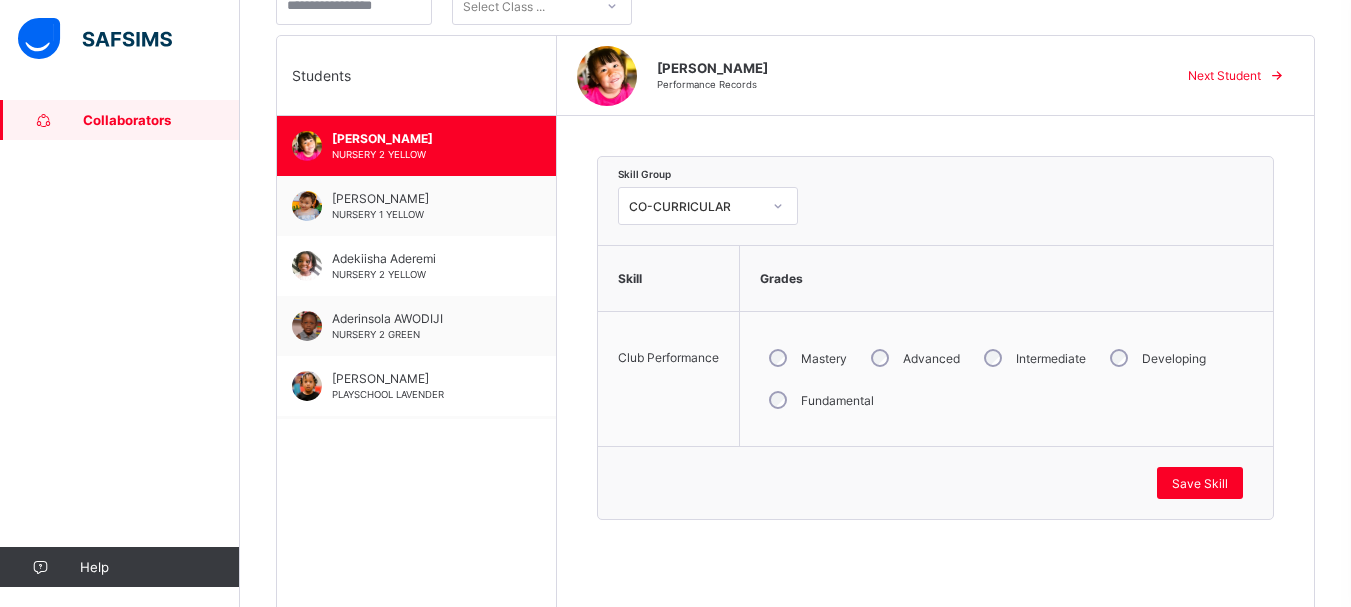 click on "Grades" at bounding box center (1006, 278) 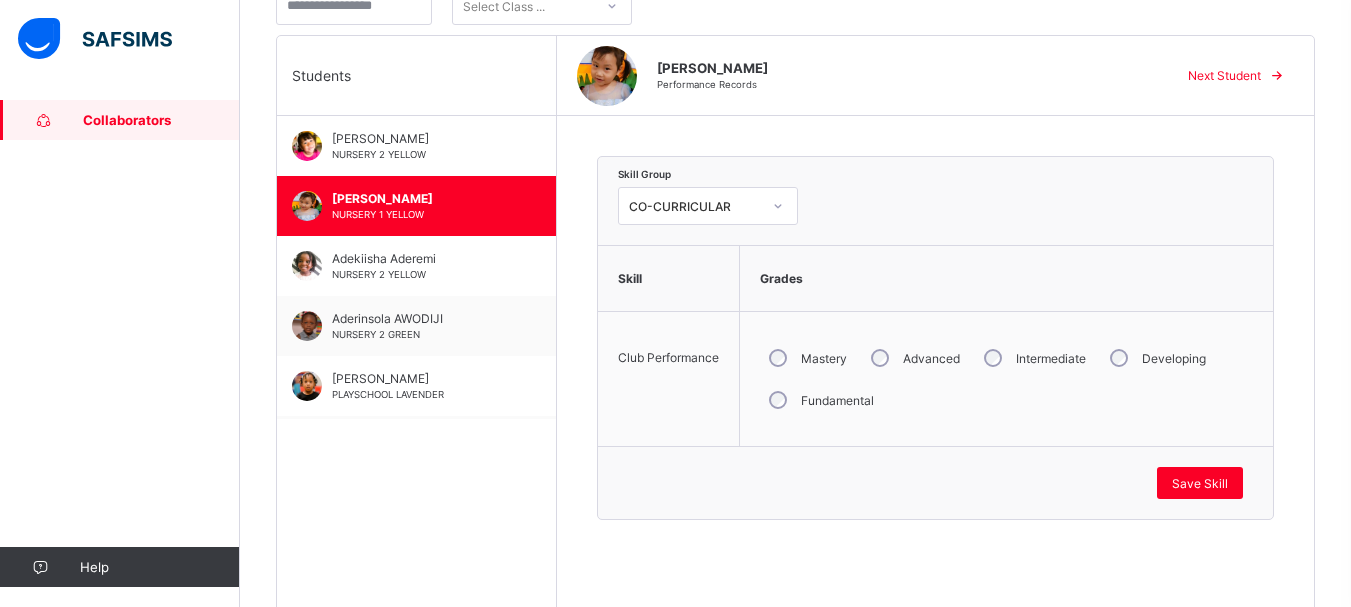 click on "Next Student" at bounding box center [1224, 75] 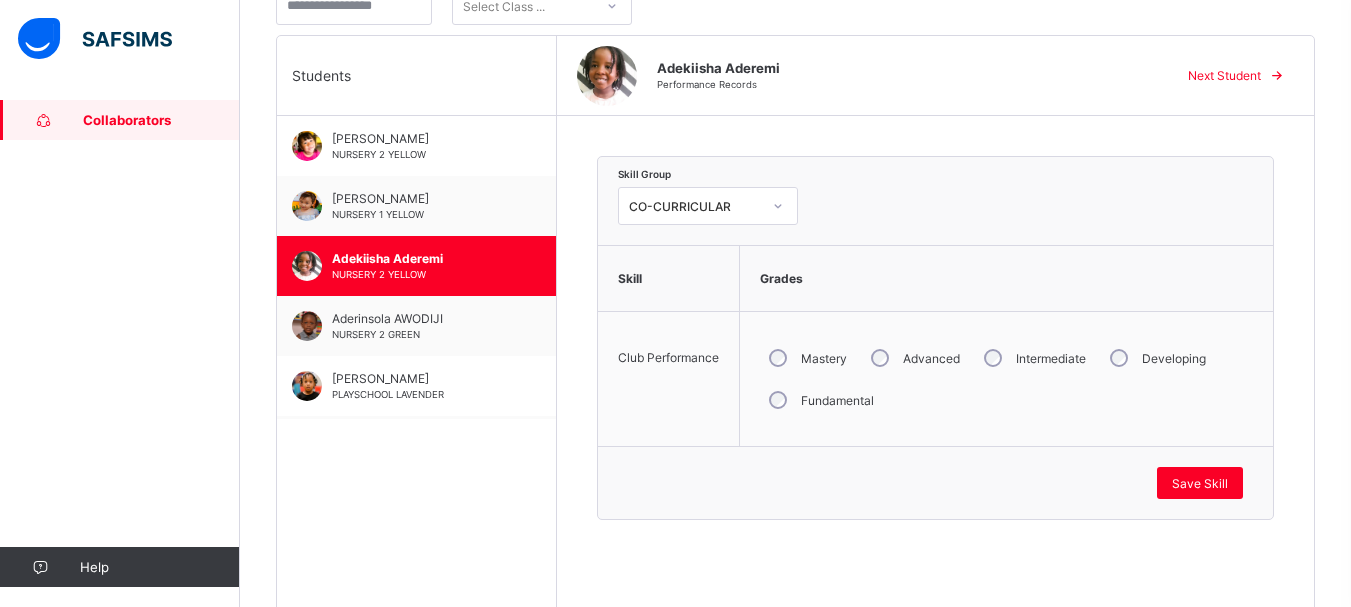 drag, startPoint x: 1316, startPoint y: 470, endPoint x: 1337, endPoint y: 514, distance: 48.754486 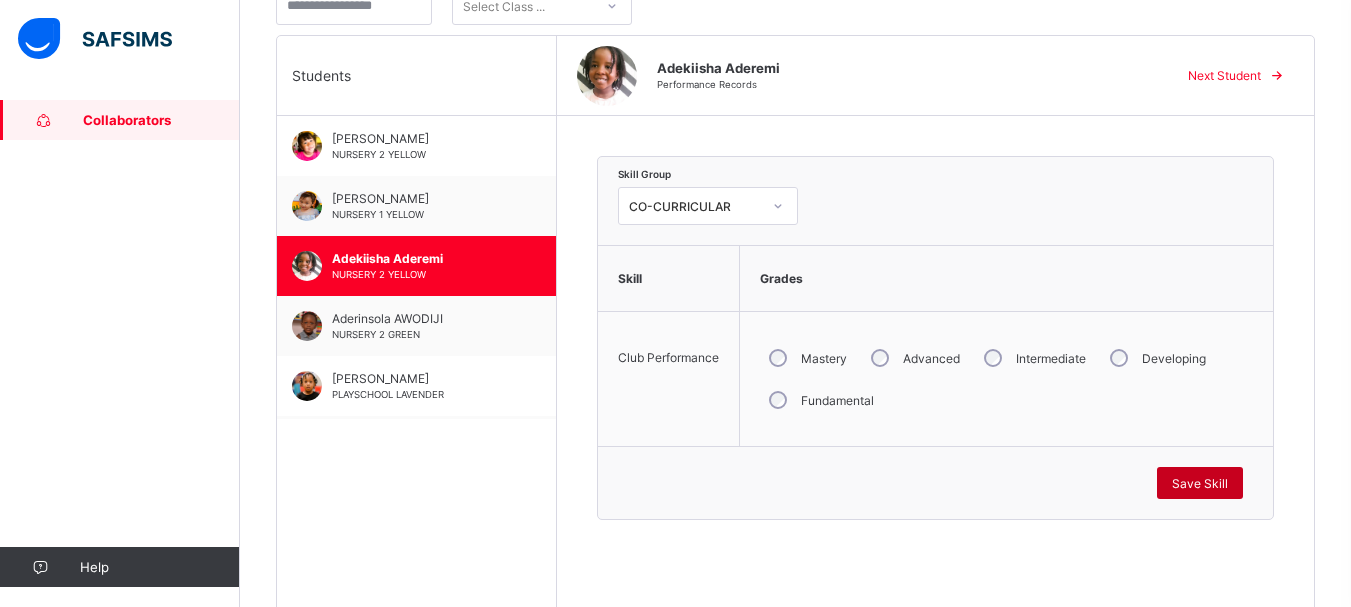click on "Save Skill" at bounding box center [1200, 483] 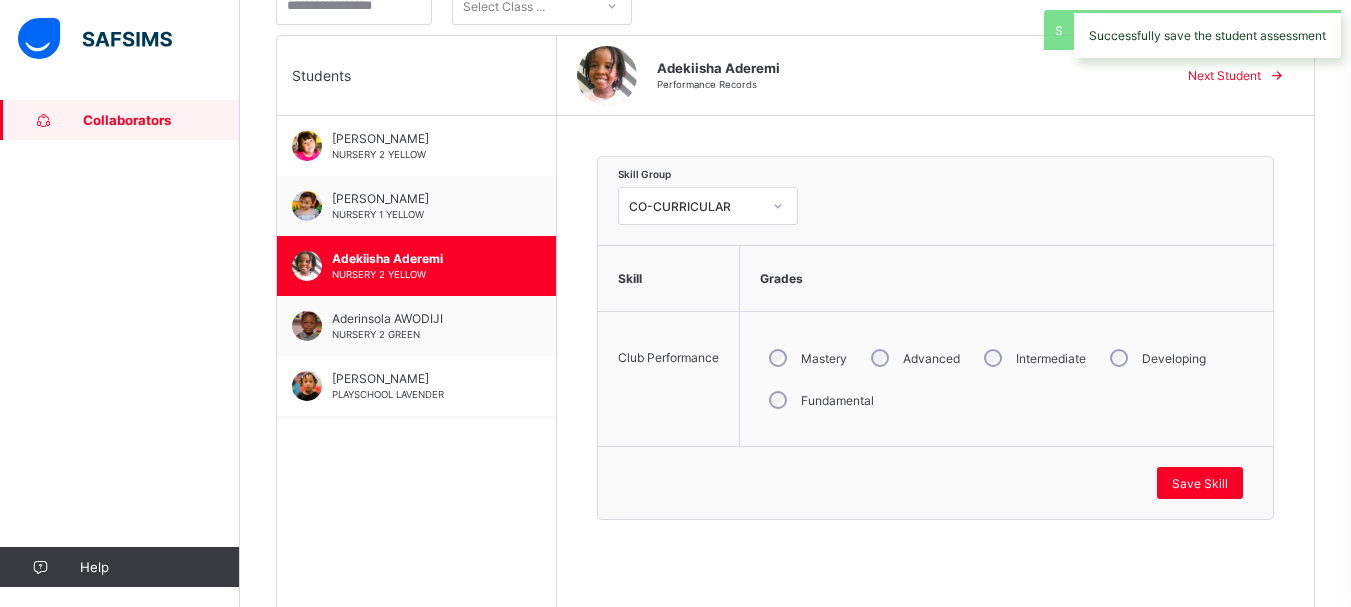 click on "Next Student" at bounding box center [1224, 75] 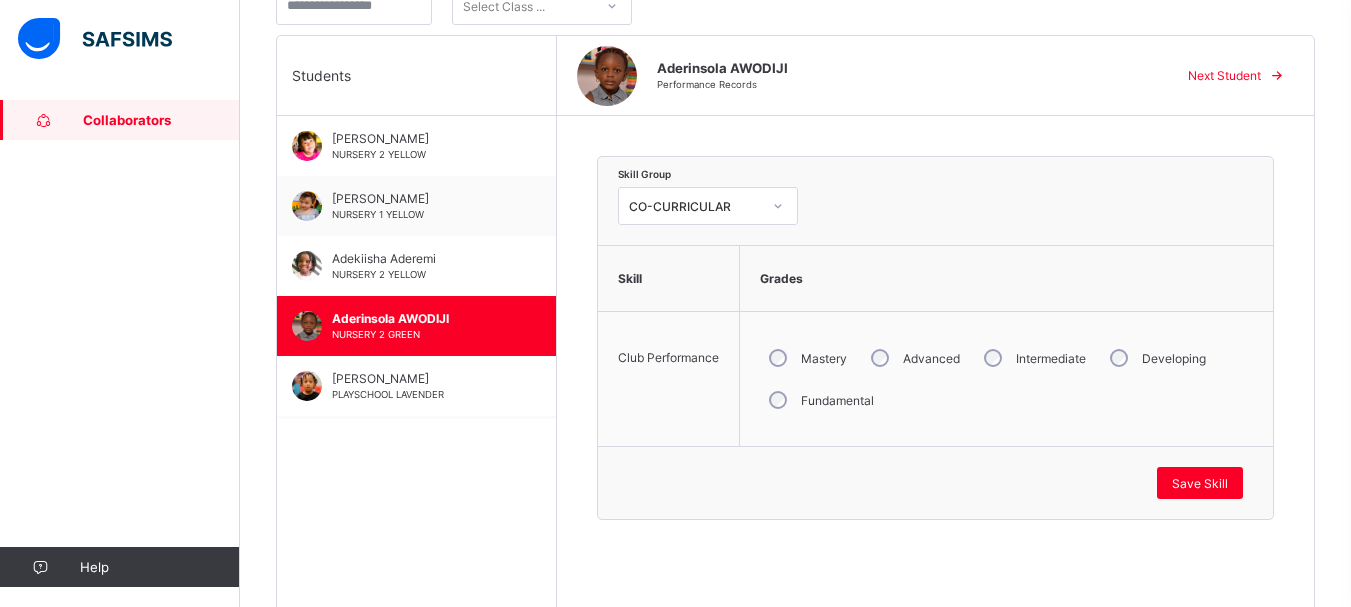 click on "Next Student" at bounding box center (1224, 75) 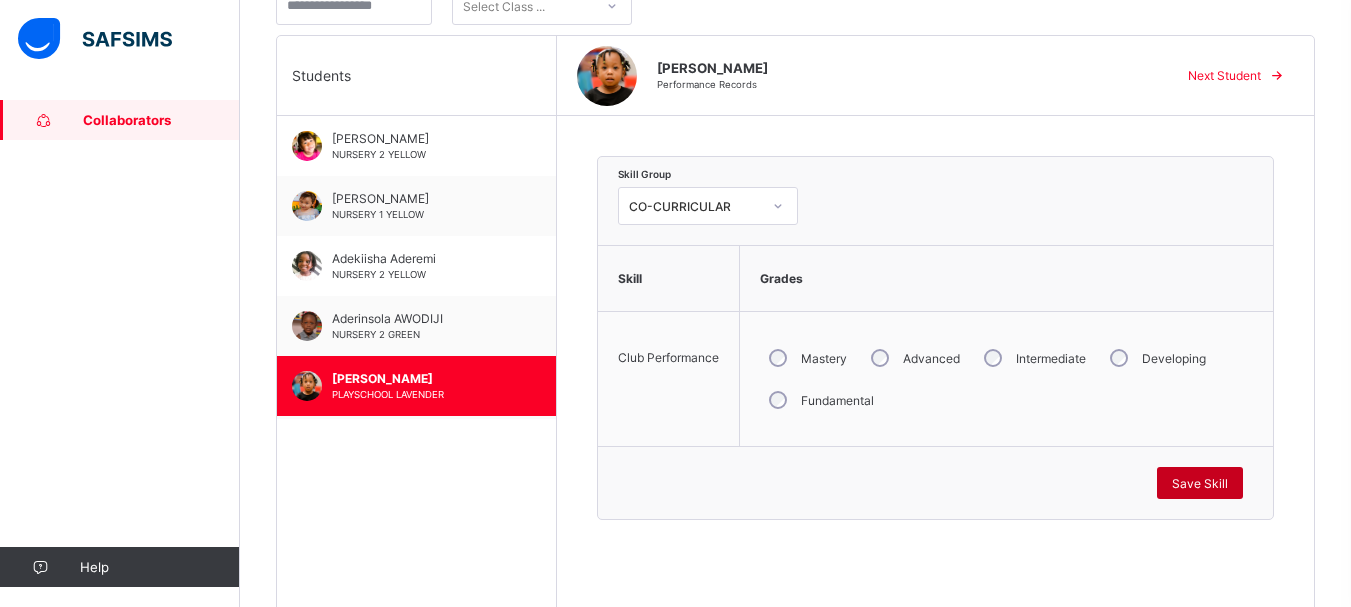 click on "Save Skill" at bounding box center (1200, 483) 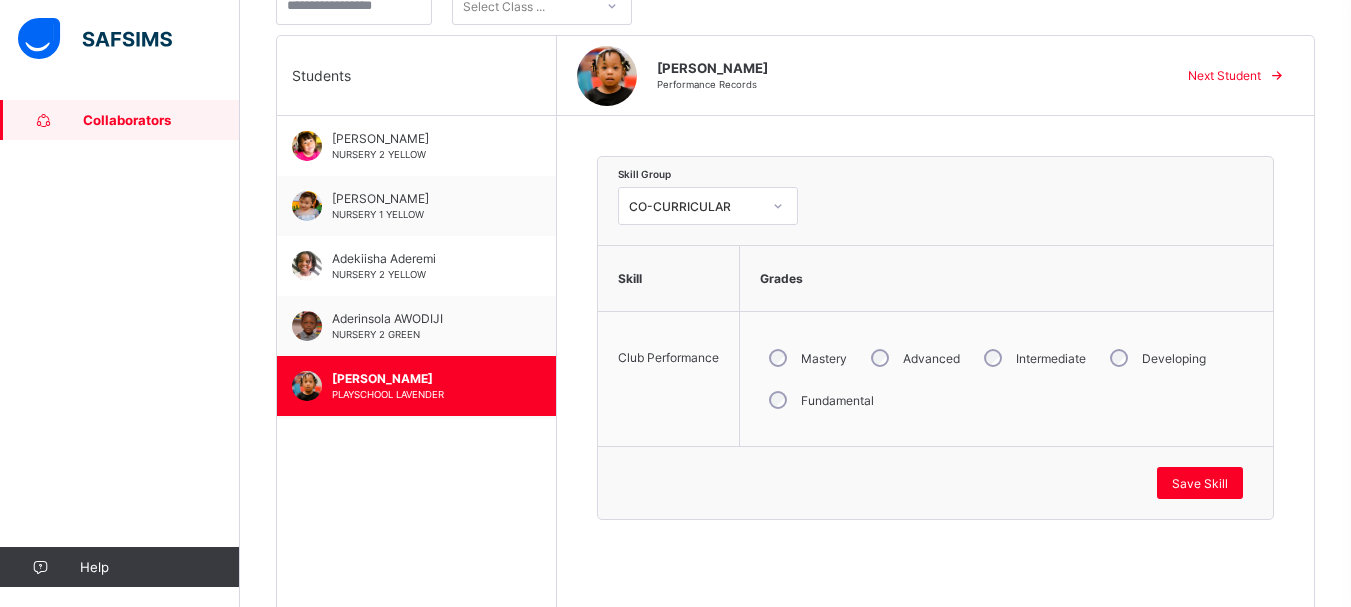 click on "Next Student" at bounding box center [1224, 75] 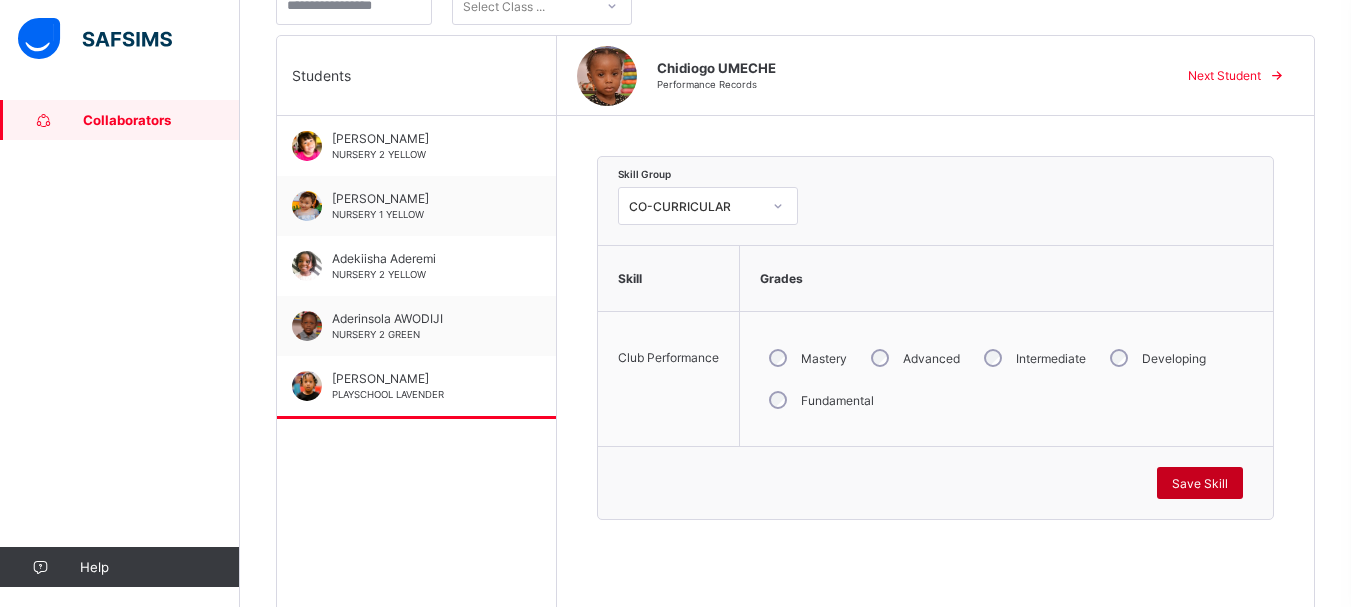 click on "Save Skill" at bounding box center [1200, 483] 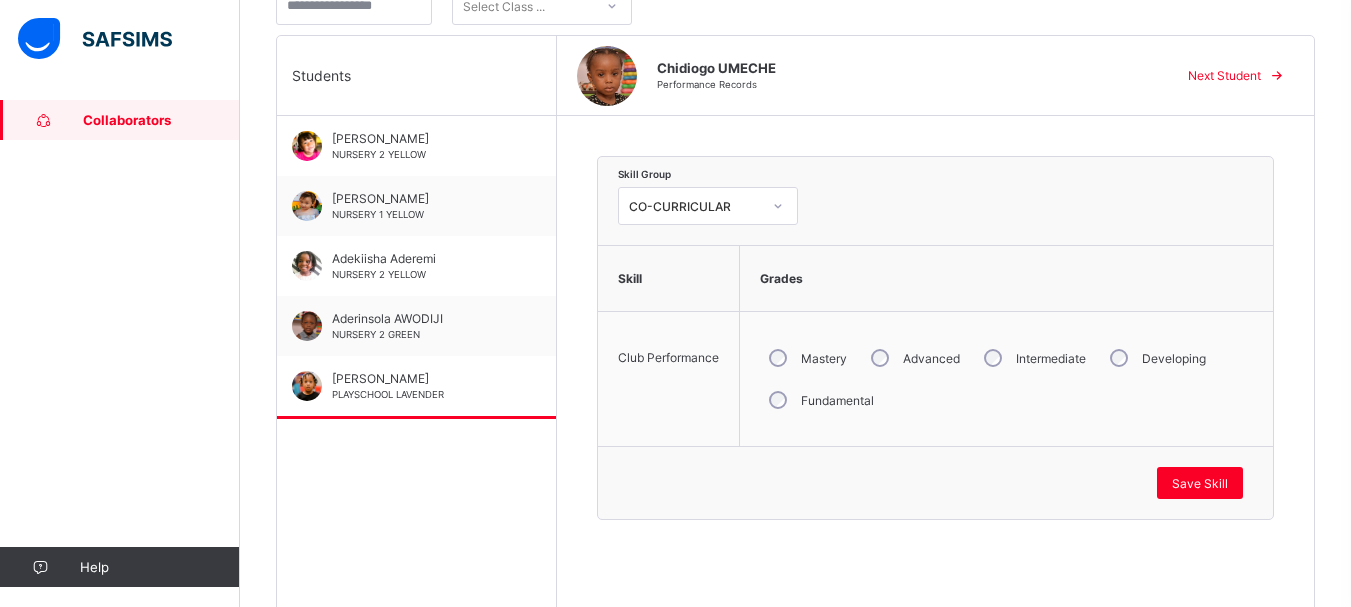 scroll, scrollTop: 40, scrollLeft: 0, axis: vertical 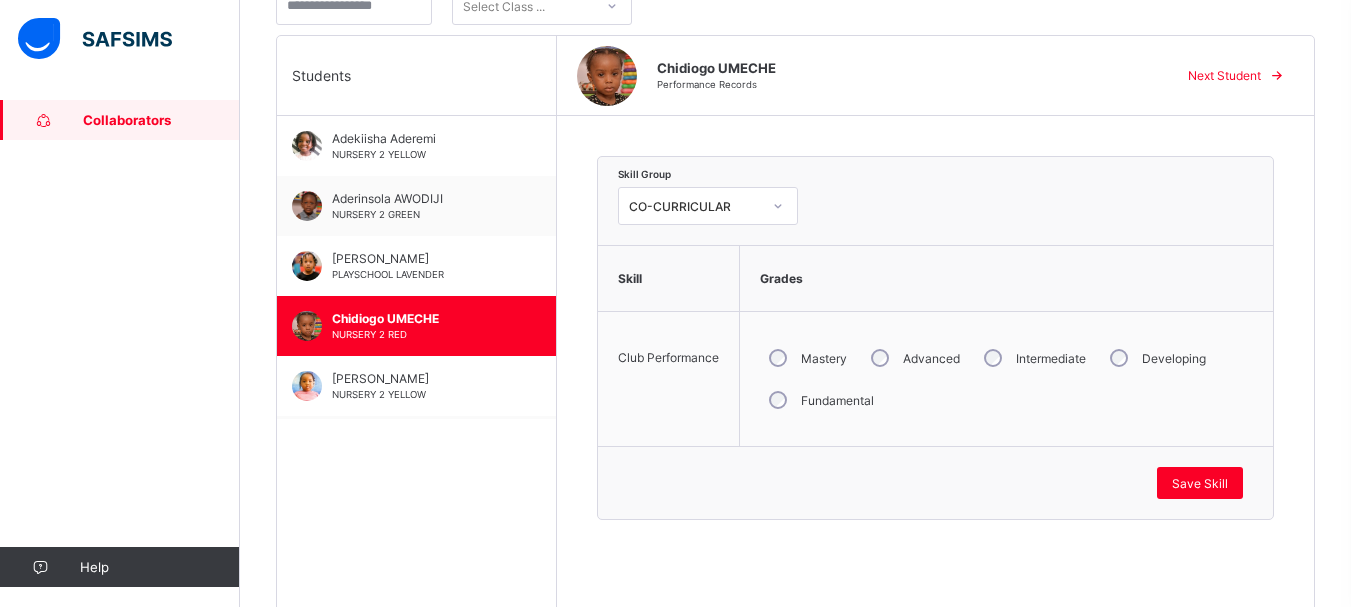 click on "Next Student" at bounding box center (1224, 75) 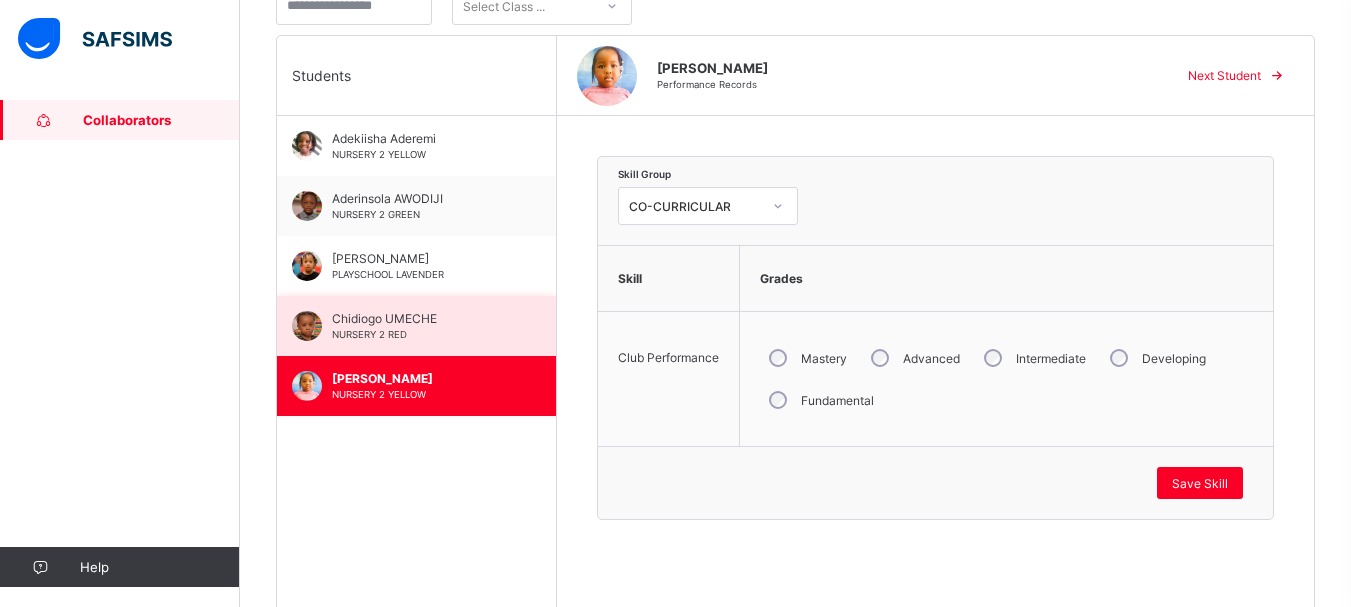 click on "Chidiogo   UMECHE" at bounding box center [421, 318] 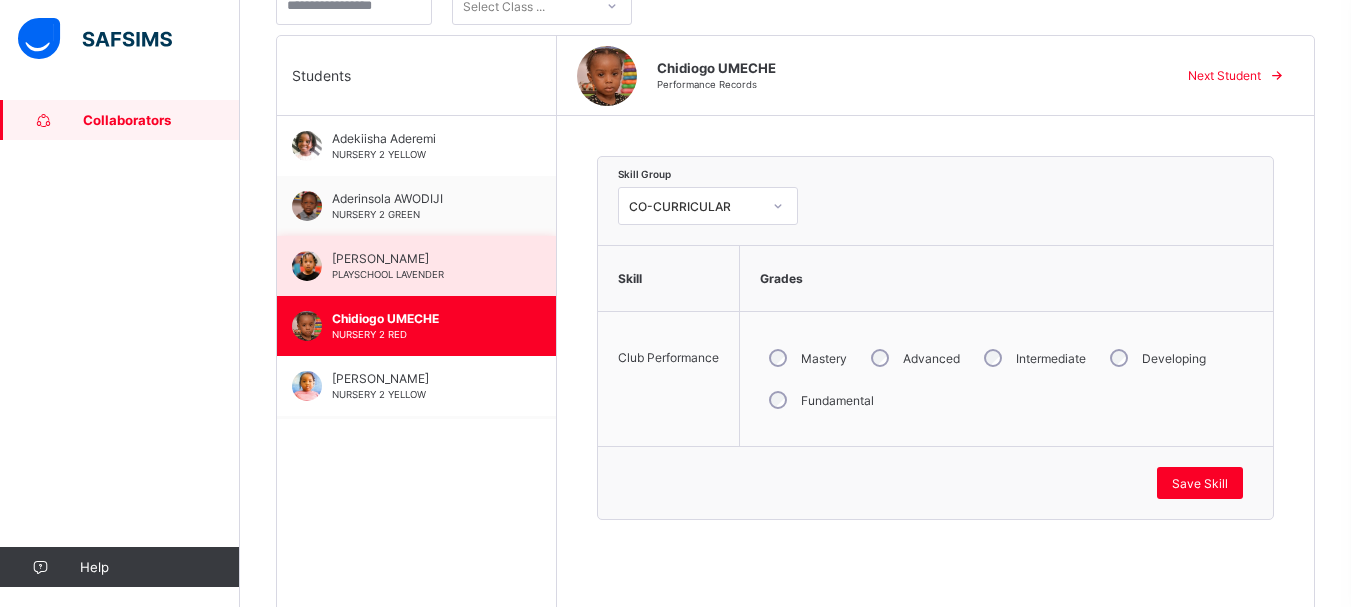 click on "[PERSON_NAME]" at bounding box center [421, 258] 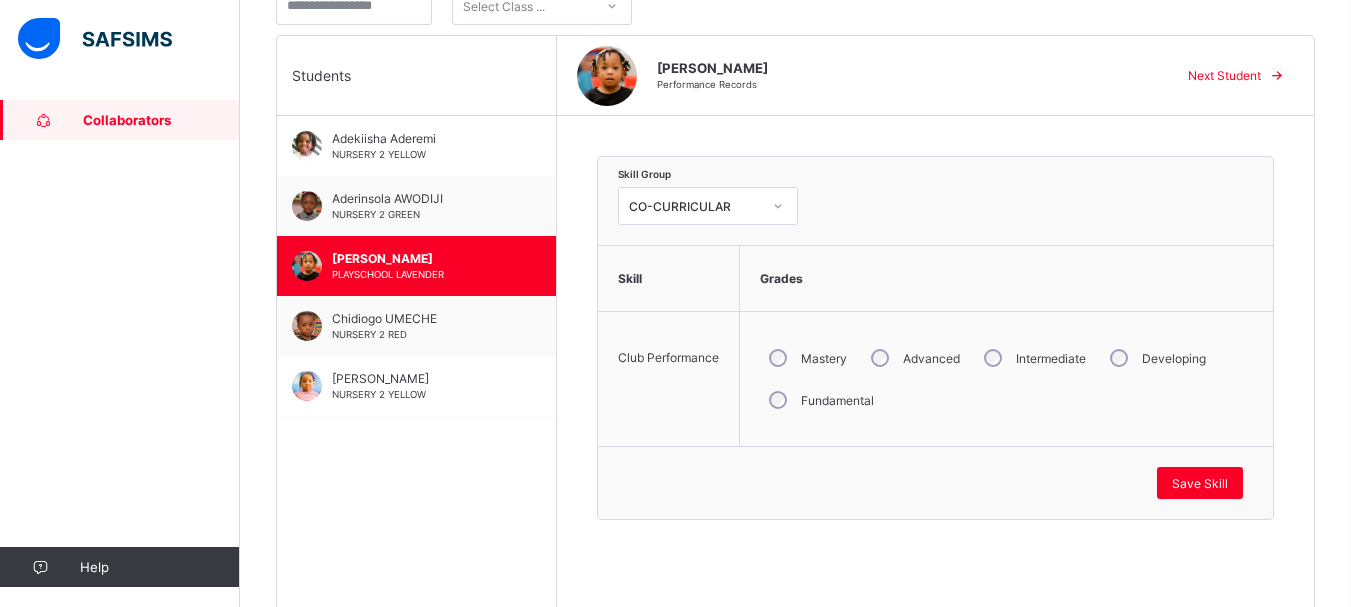 click on "Next Student" at bounding box center (1224, 75) 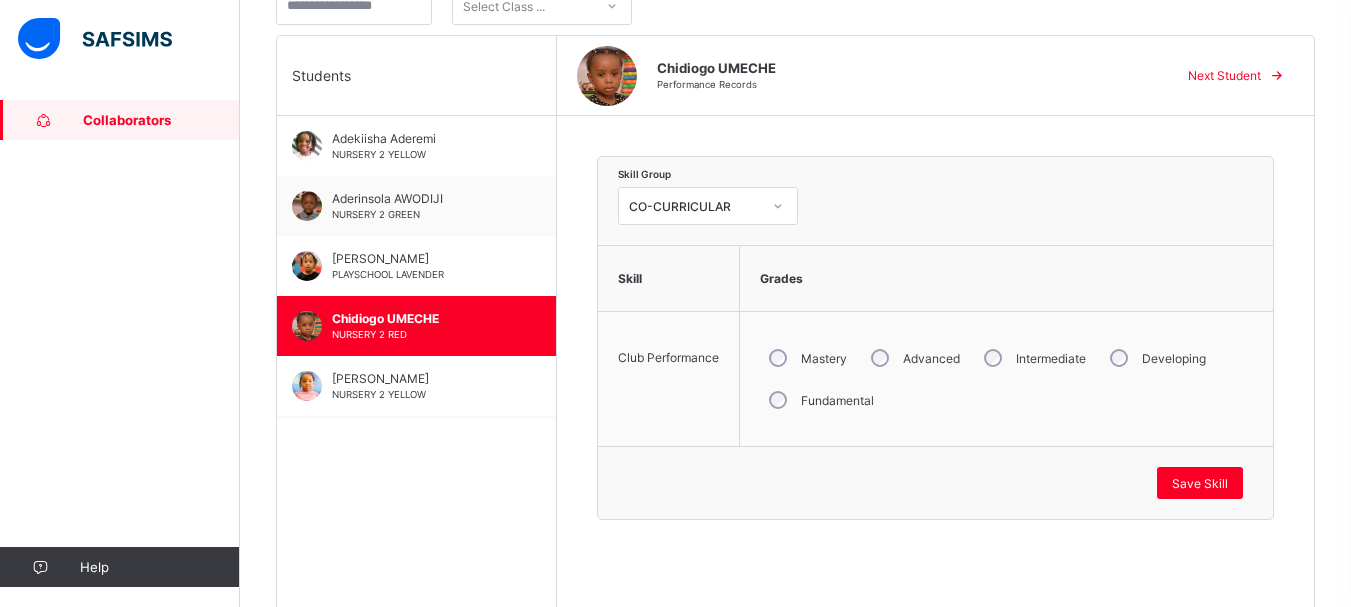 click on "Next Student" at bounding box center [1224, 75] 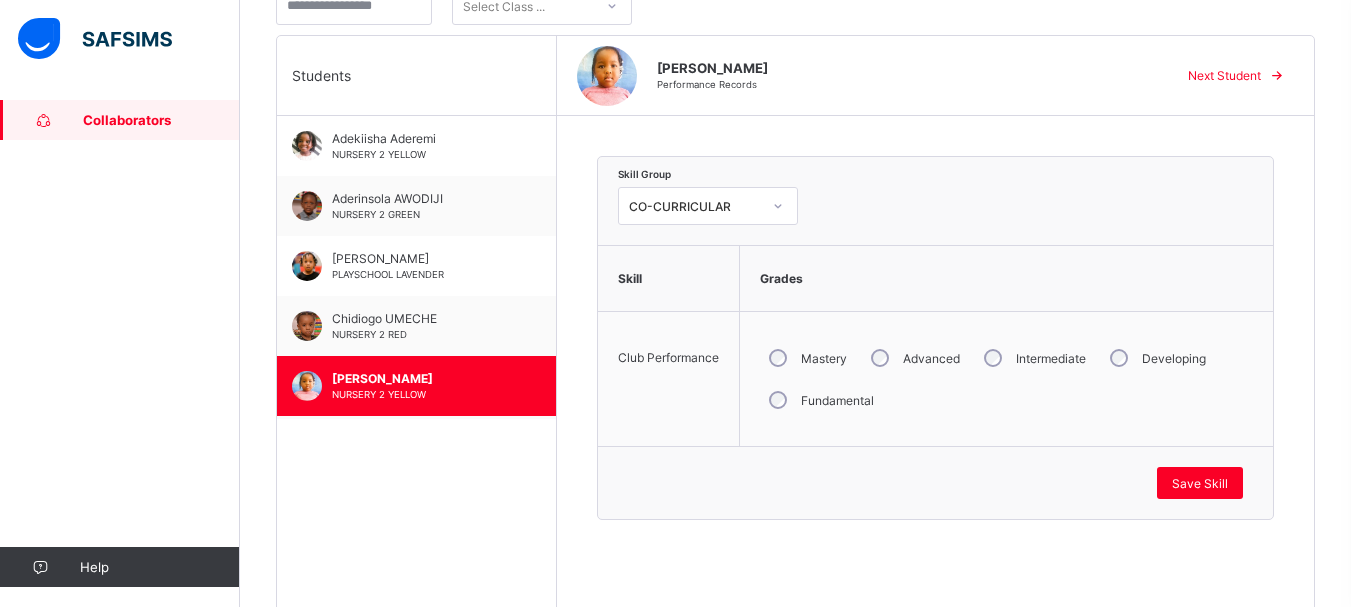 click on "Next Student" at bounding box center (1224, 75) 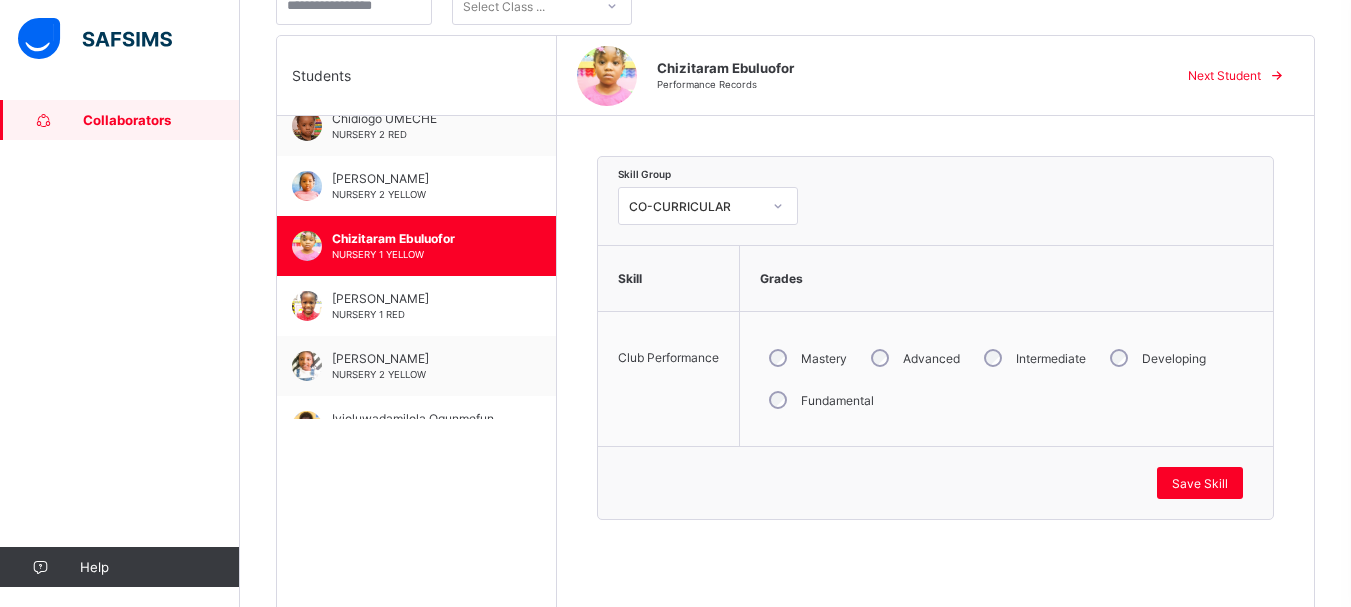 scroll, scrollTop: 360, scrollLeft: 0, axis: vertical 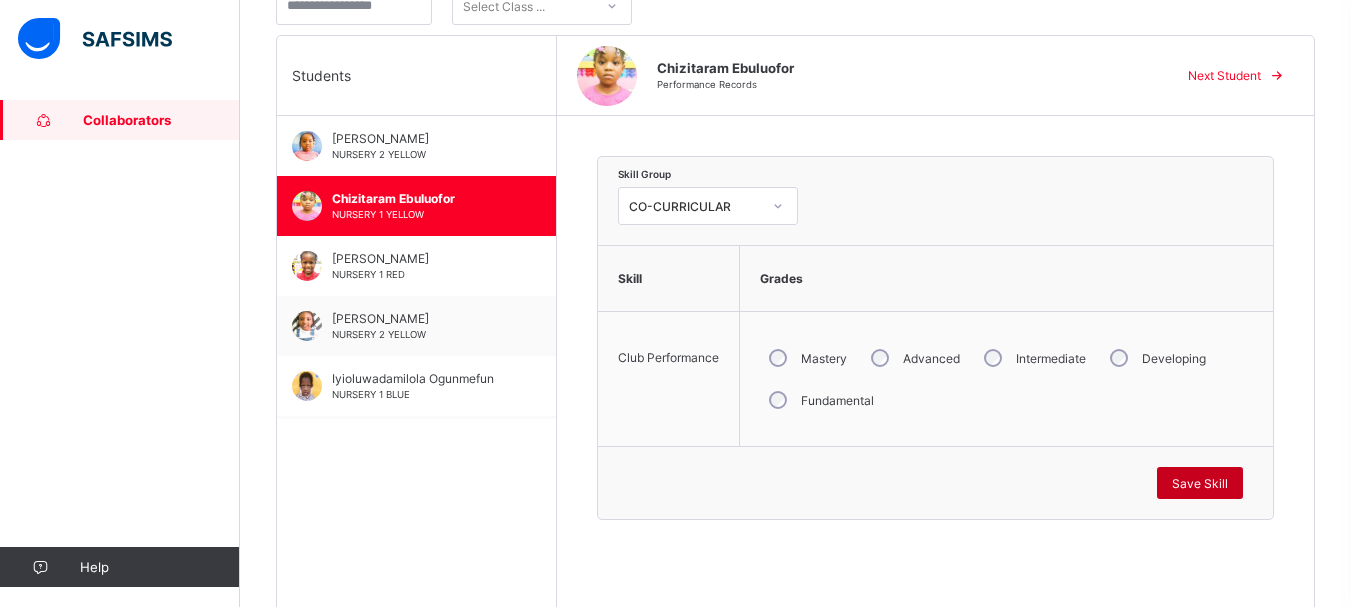 click on "Save Skill" at bounding box center (1200, 483) 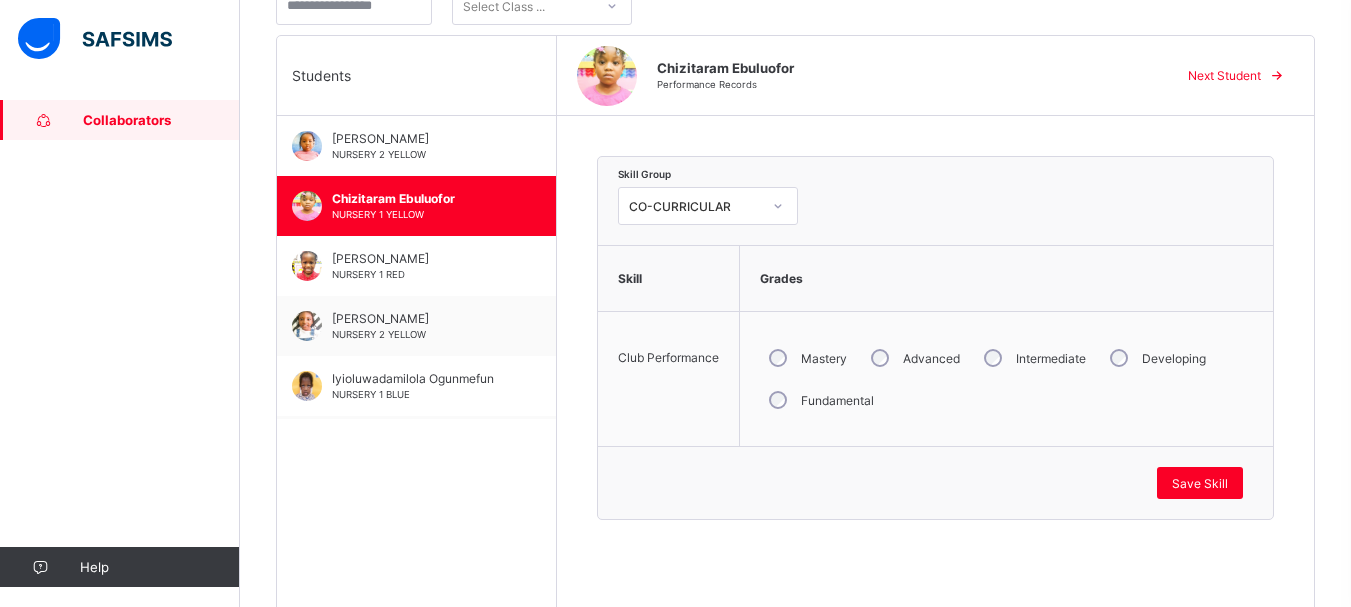 click on "Next Student" at bounding box center [1224, 75] 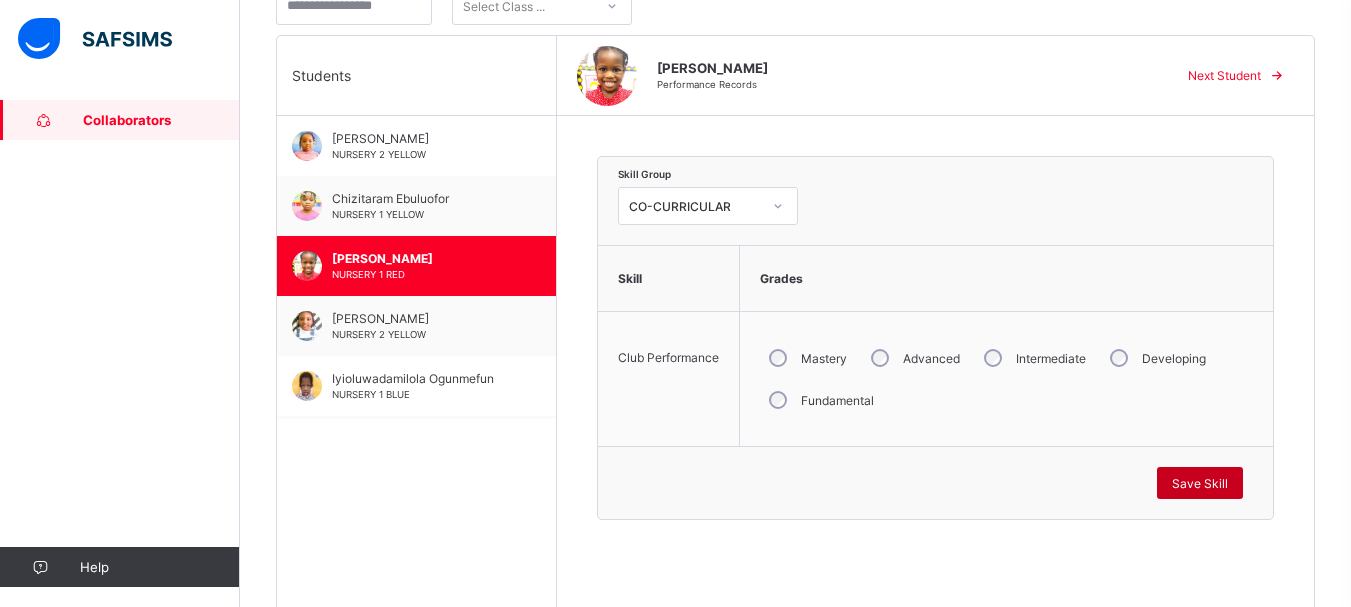 click on "Save Skill" at bounding box center [1200, 483] 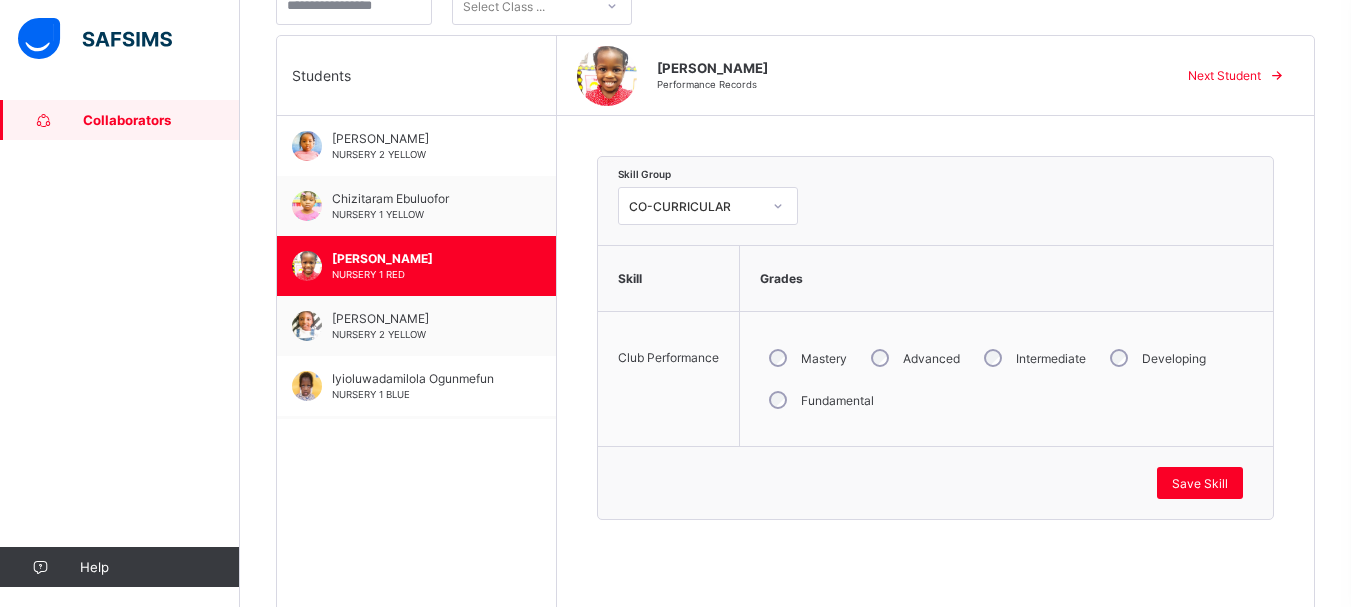 click on "Next Student" at bounding box center [1233, 76] 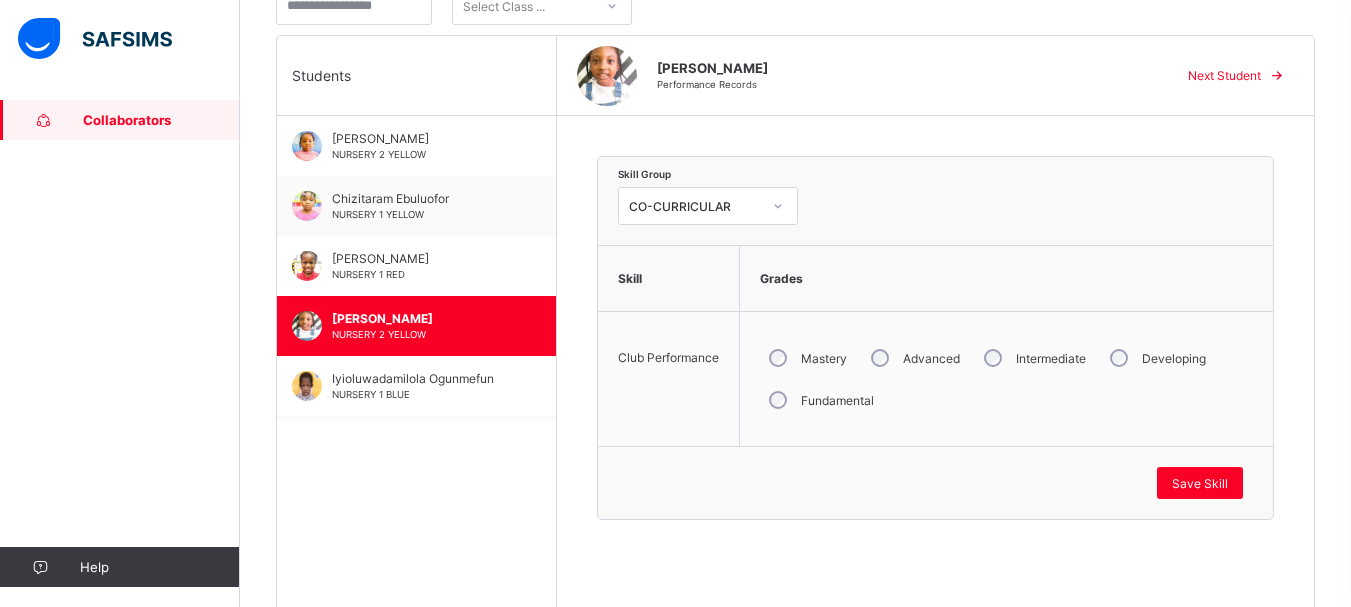 click on "Next Student" at bounding box center [1233, 76] 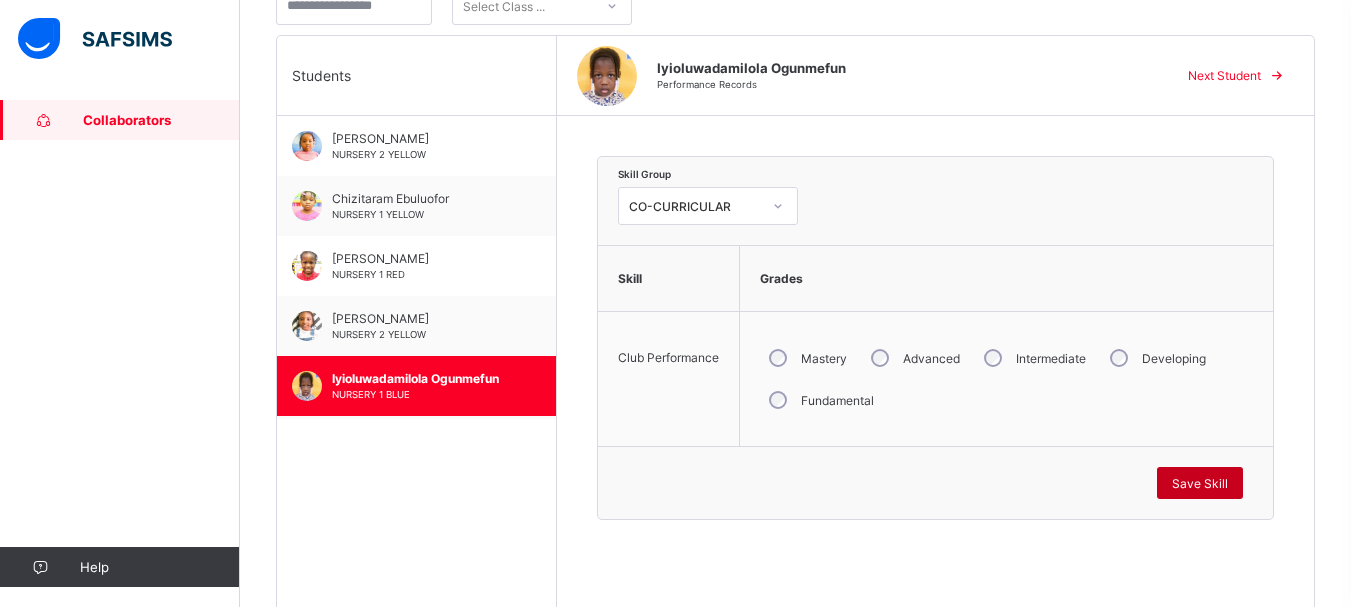 click on "Save Skill" at bounding box center (1200, 483) 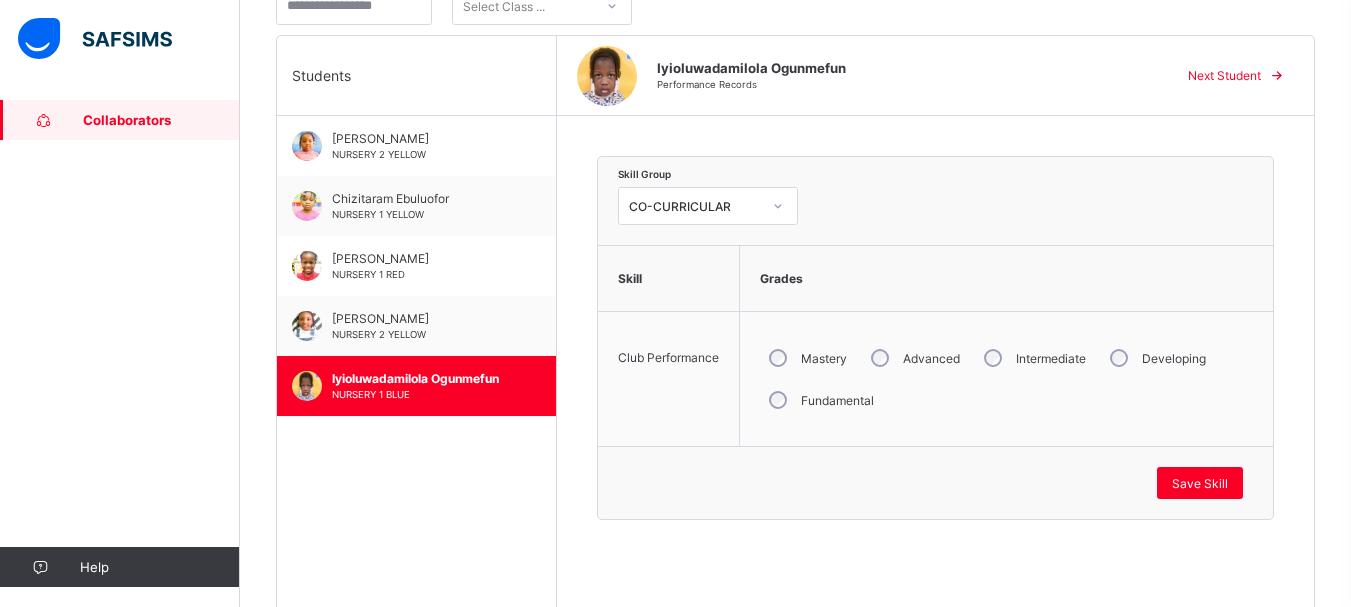 click on "Next Student" at bounding box center [1224, 75] 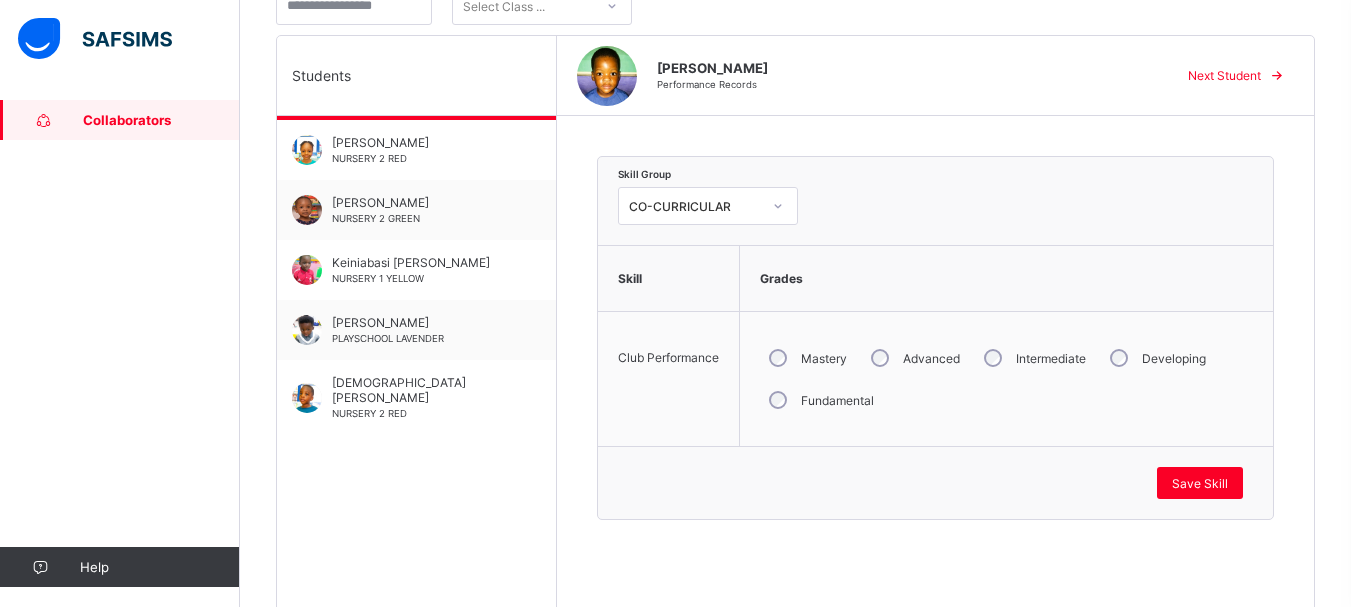 scroll, scrollTop: 720, scrollLeft: 0, axis: vertical 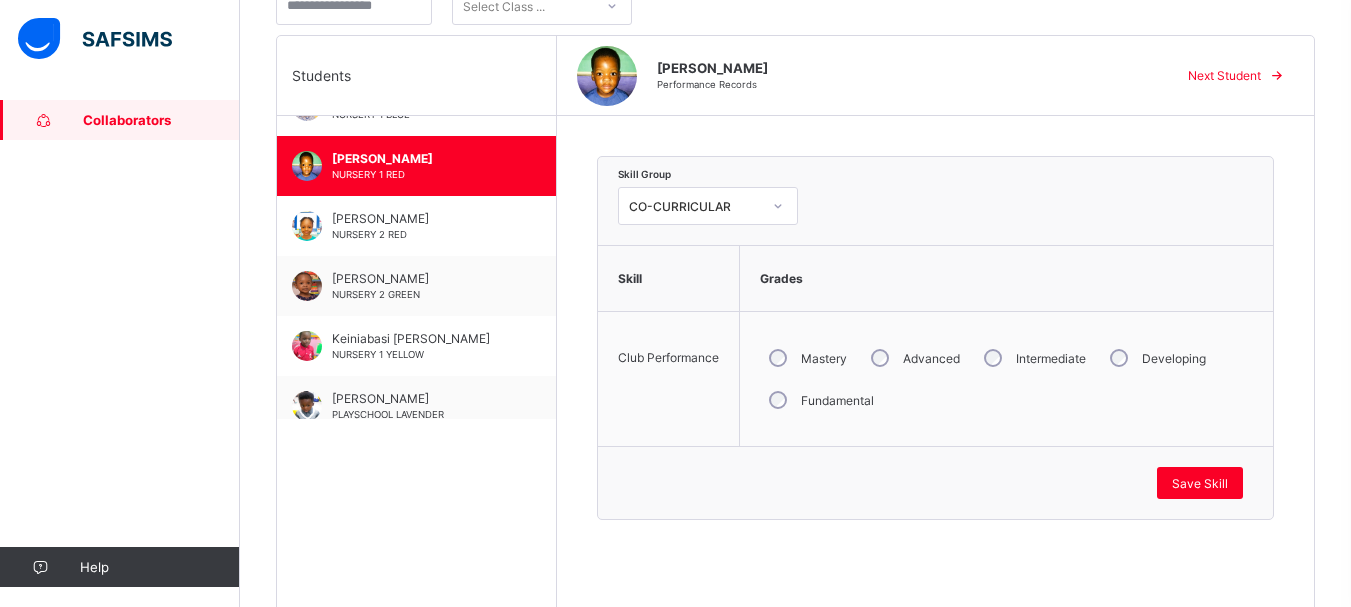 click on "Next Student" at bounding box center [1224, 75] 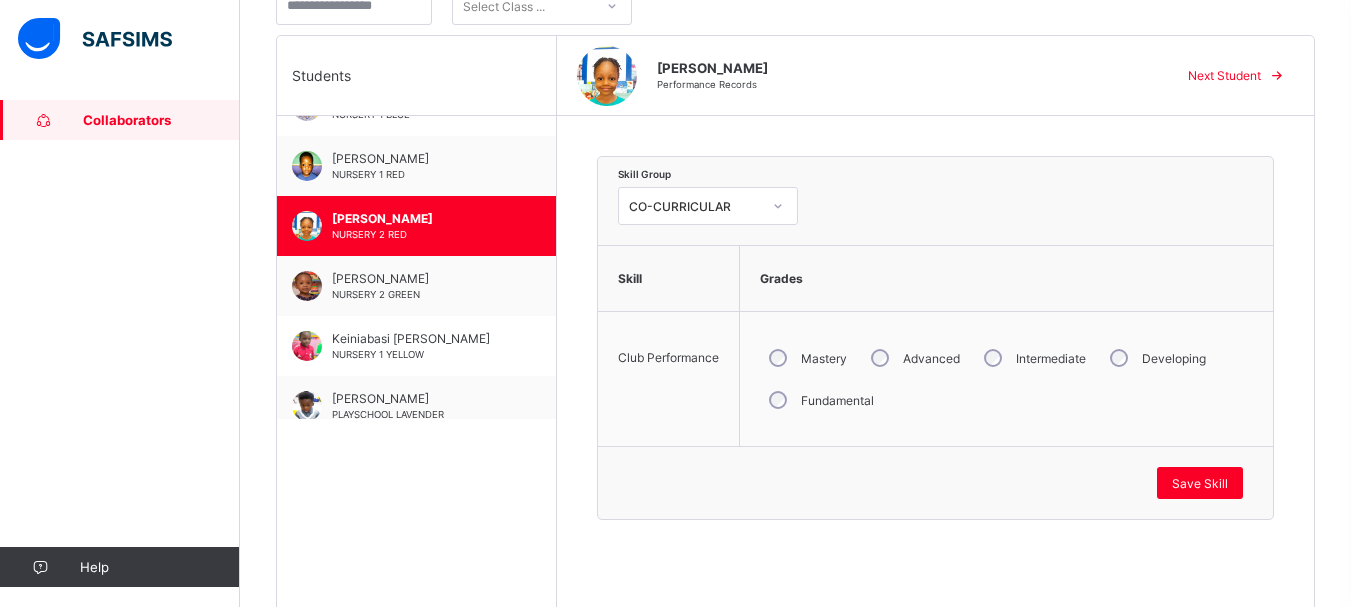 click on "Next Student" at bounding box center (1224, 75) 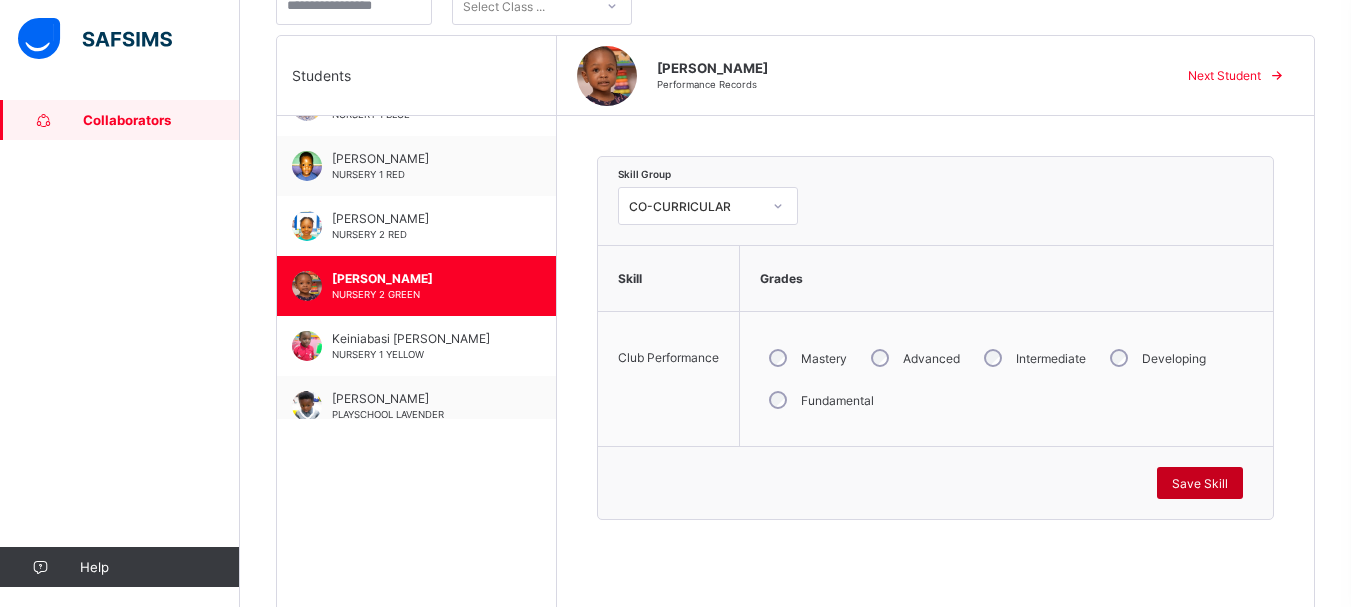 click on "Save Skill" at bounding box center [1200, 483] 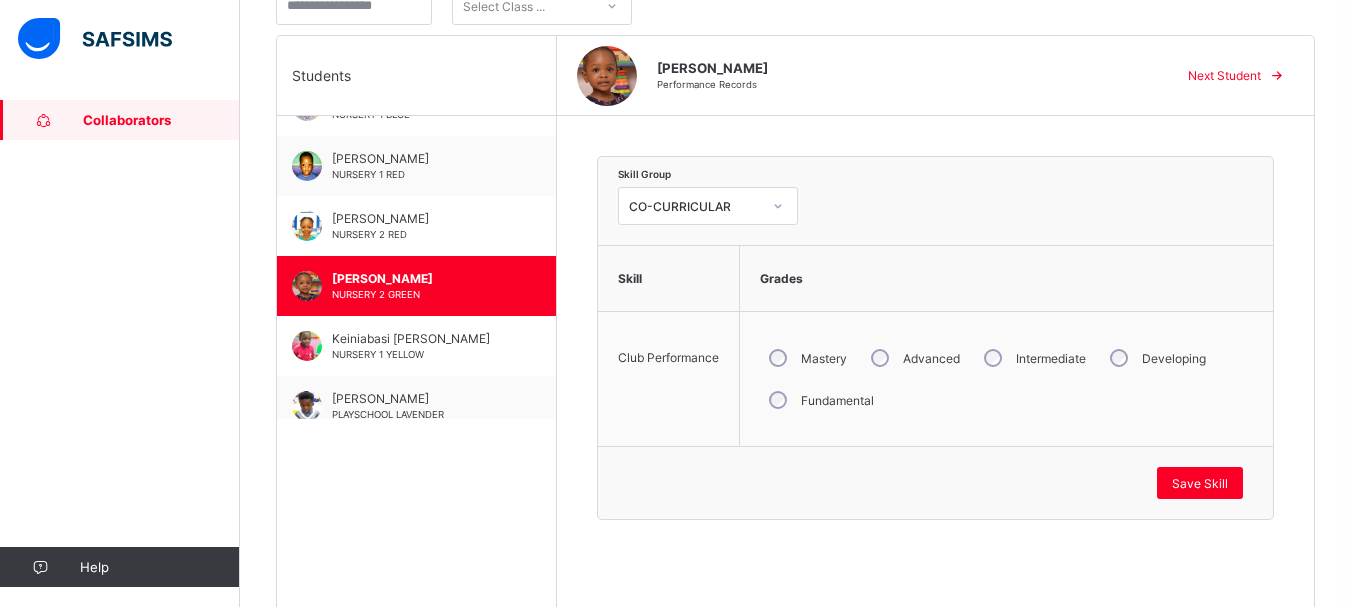click on "Next Student" at bounding box center [1224, 75] 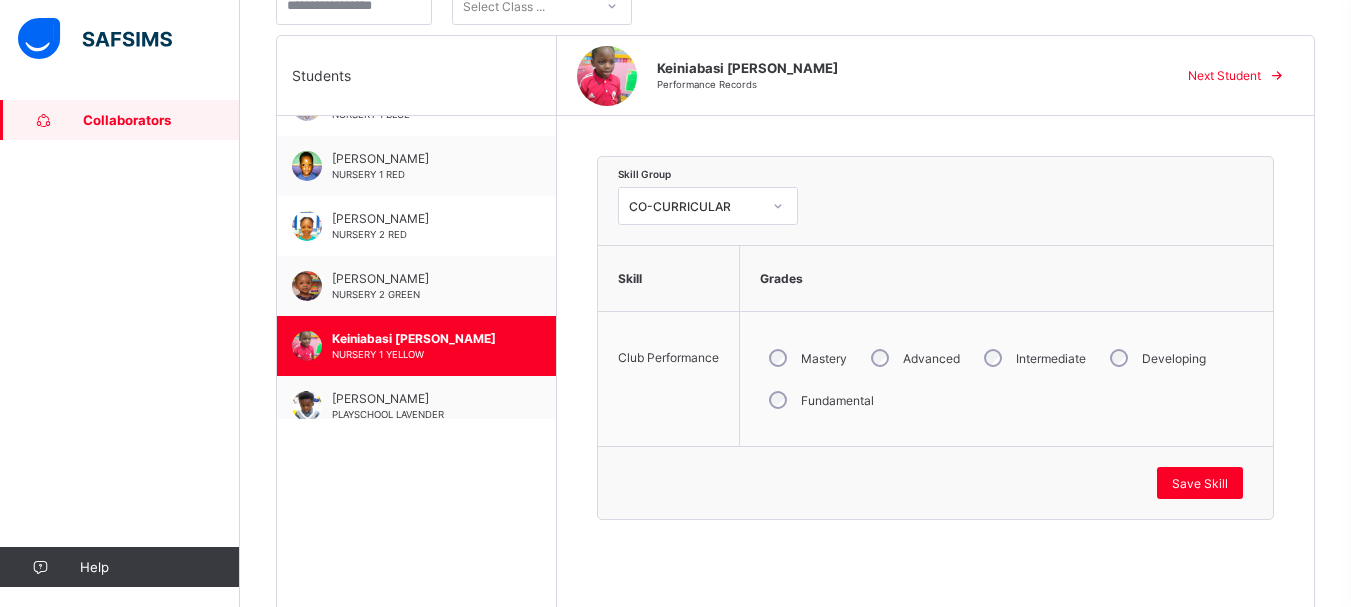 click on "Next Student" at bounding box center [1224, 75] 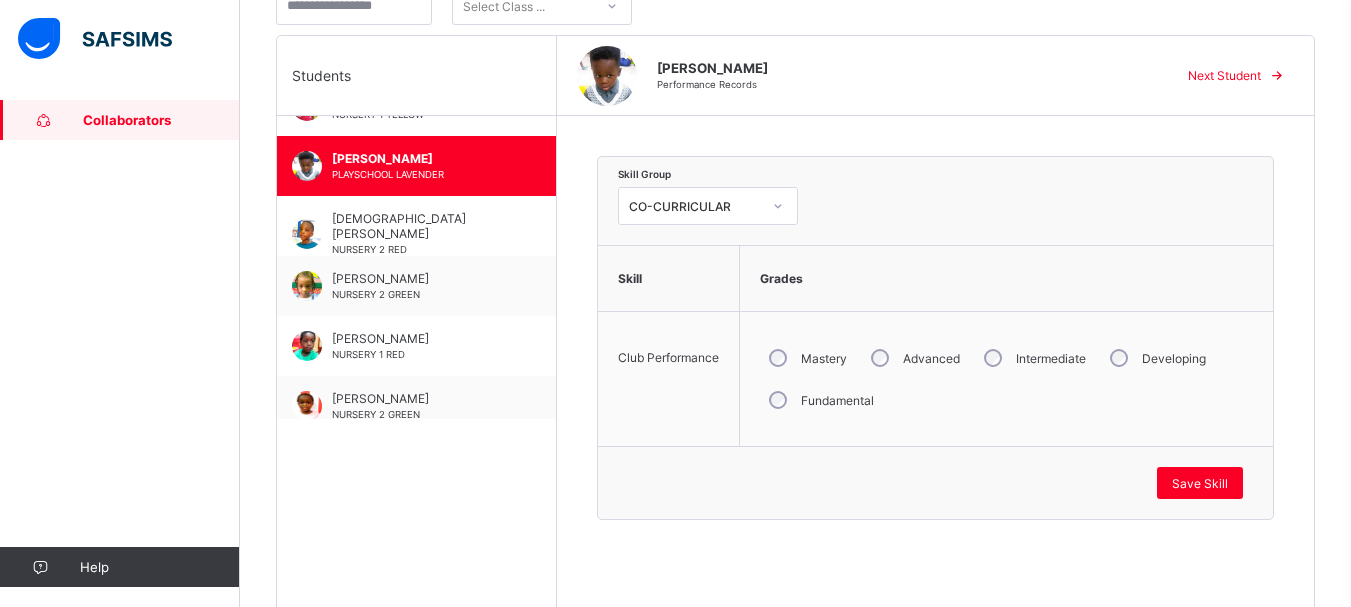 scroll, scrollTop: 920, scrollLeft: 0, axis: vertical 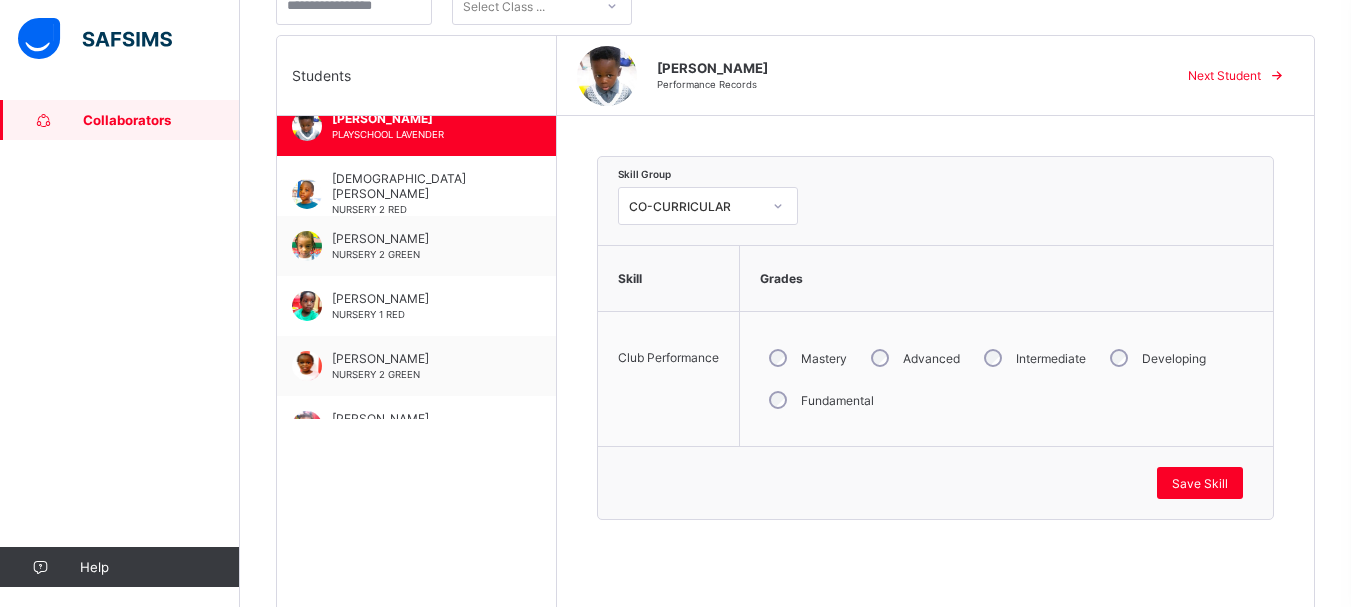 drag, startPoint x: 1251, startPoint y: 593, endPoint x: 1253, endPoint y: 646, distance: 53.037724 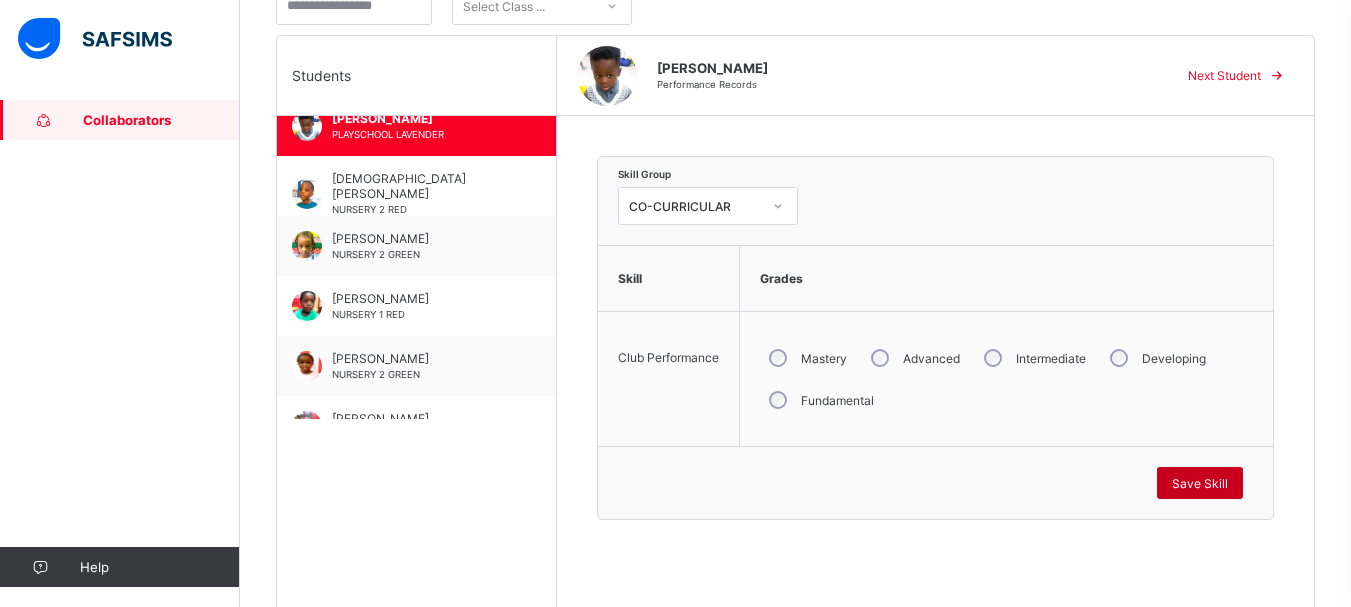 click on "Save Skill" at bounding box center (1200, 483) 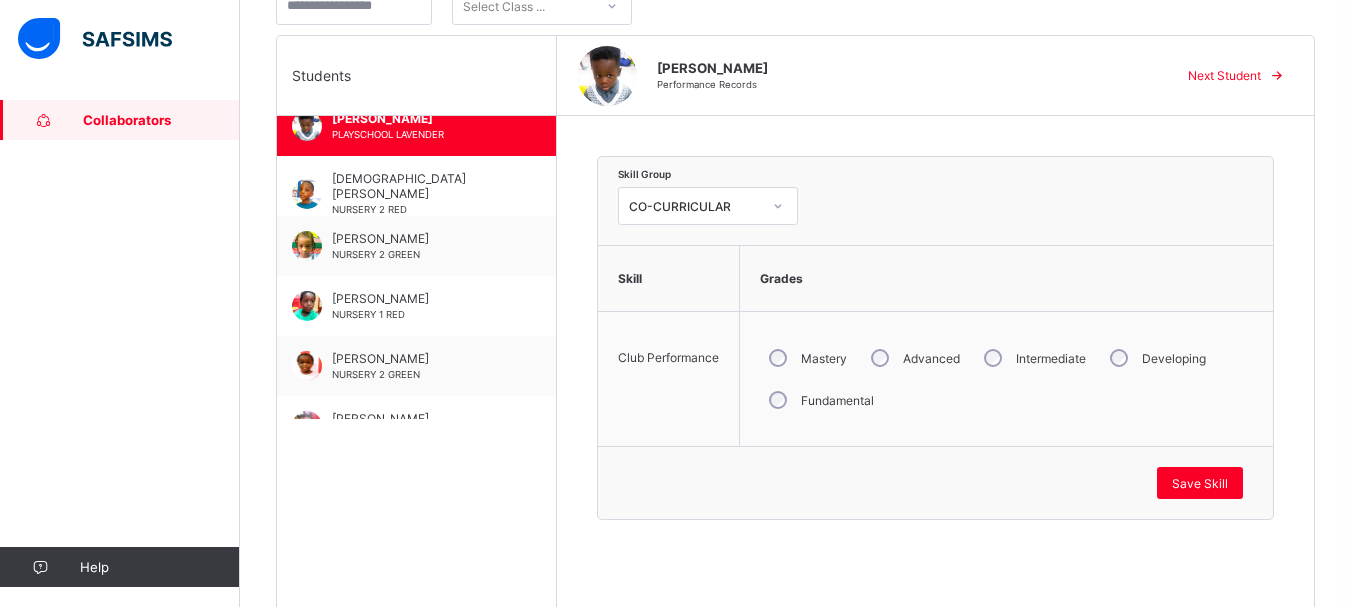 click on "Next Student" at bounding box center [1224, 75] 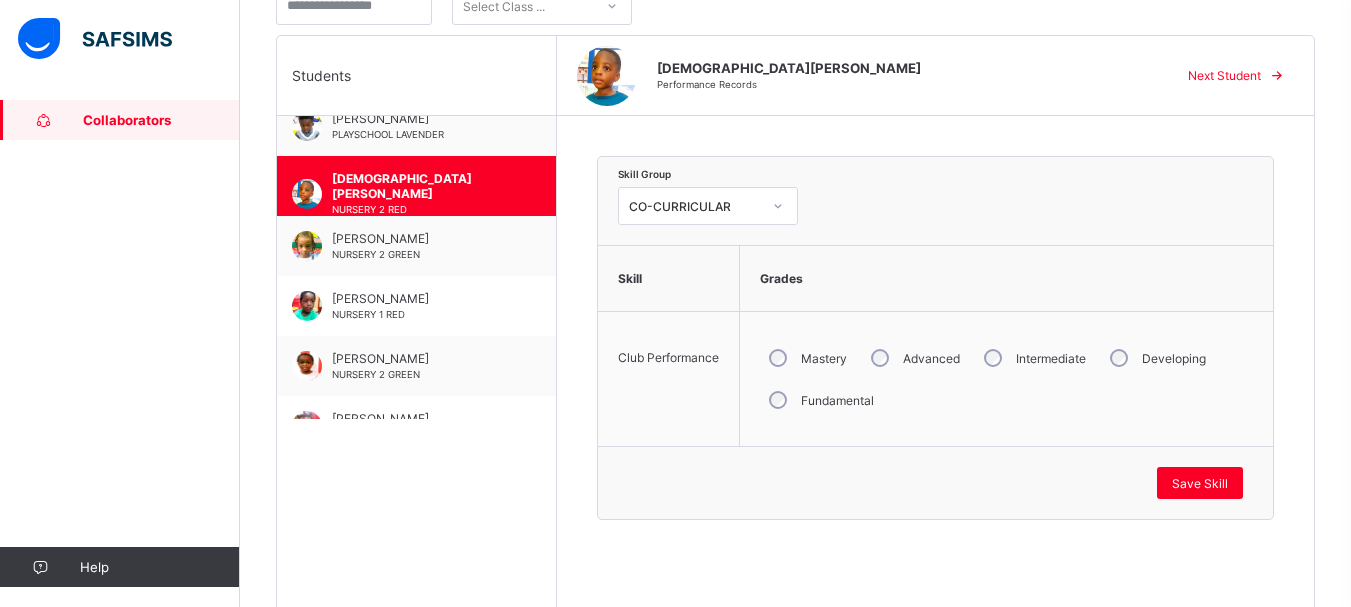 click on "Next Student" at bounding box center [1224, 75] 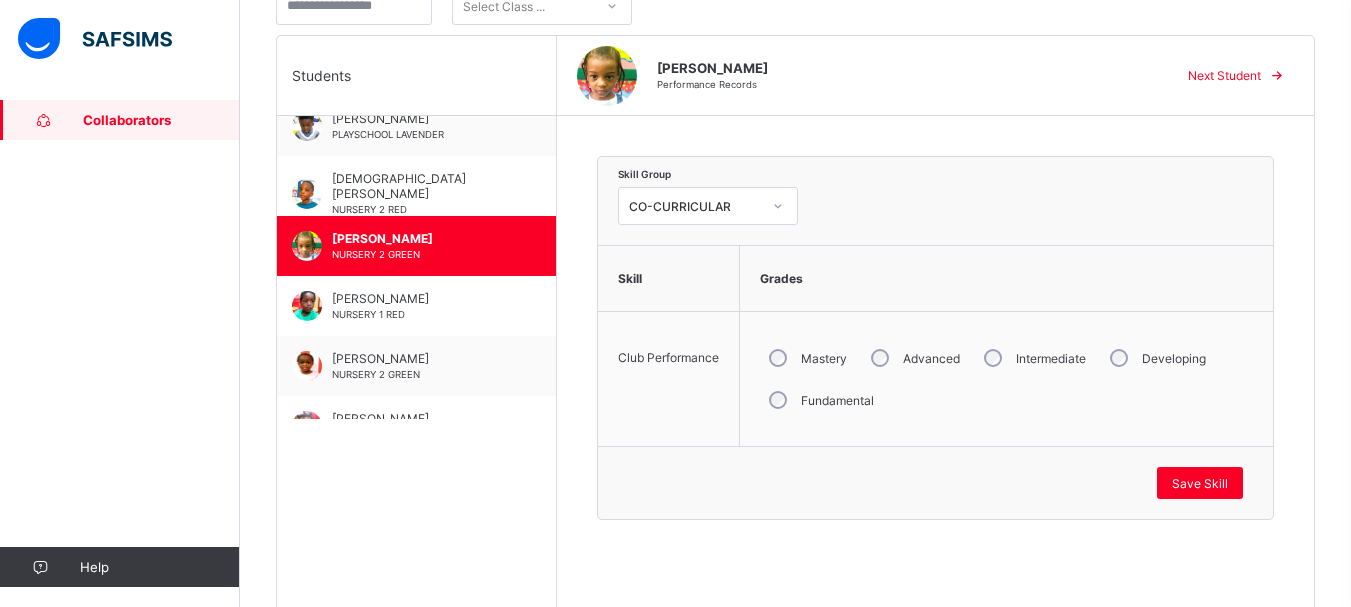 click on "Next Student" at bounding box center (1224, 75) 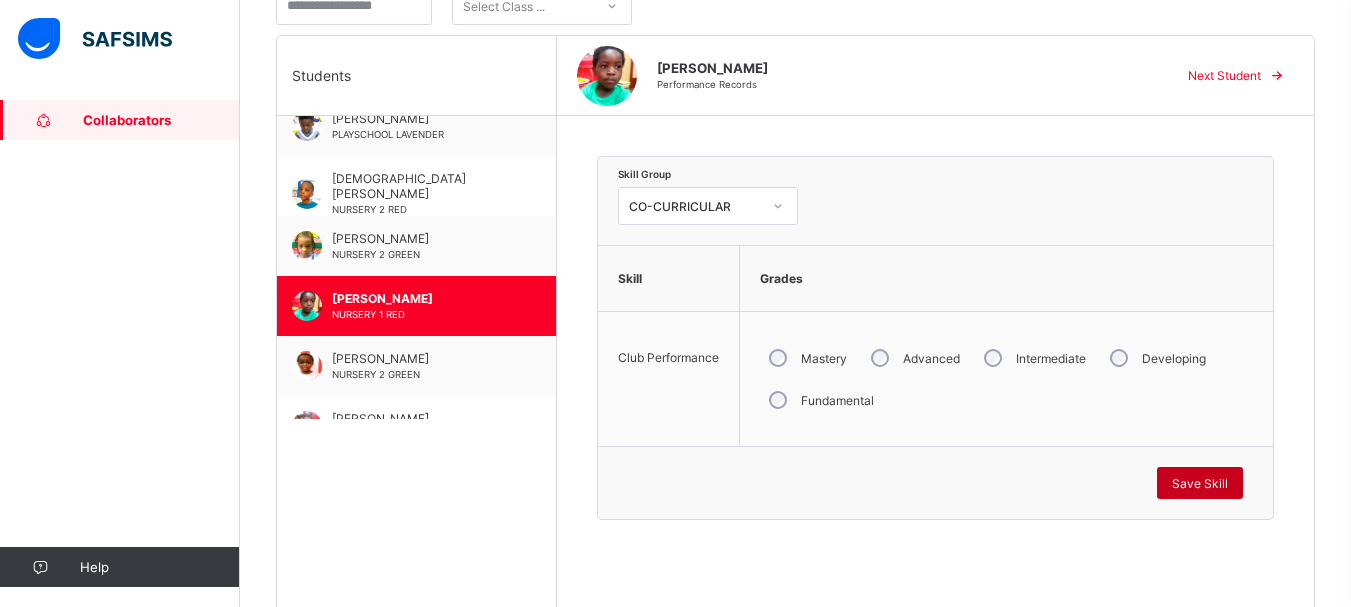 click on "Save Skill" at bounding box center [1200, 483] 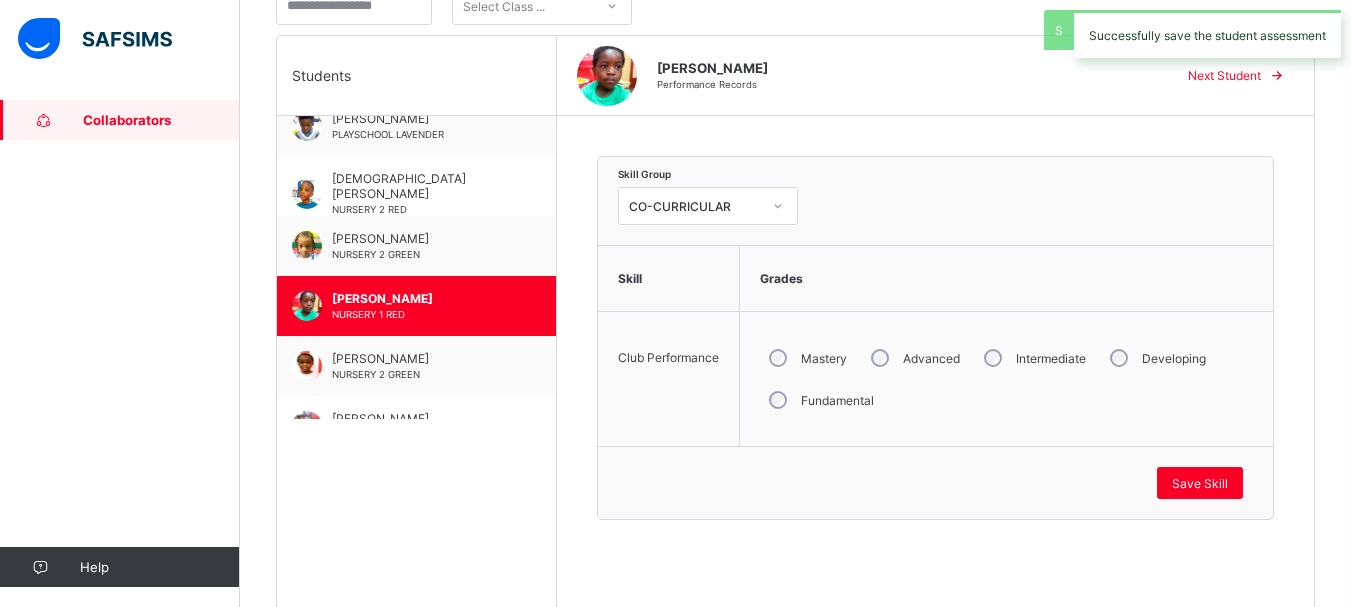 click on "Next Student" at bounding box center [1233, 76] 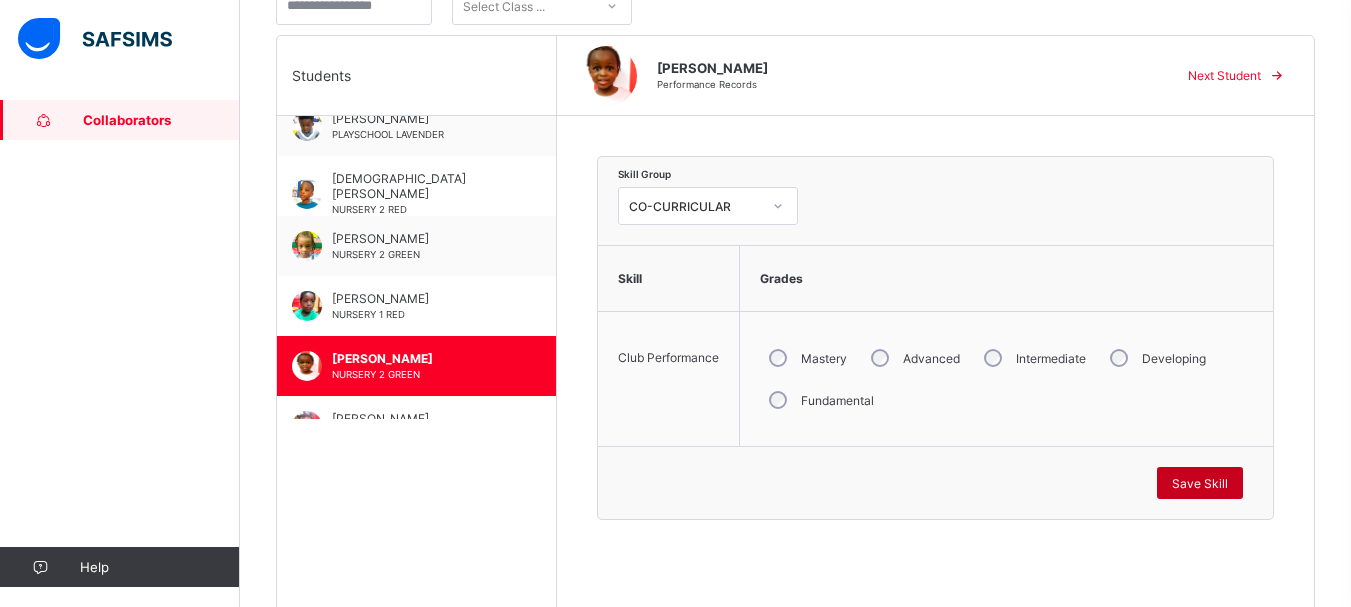 click on "Save Skill" at bounding box center (1200, 483) 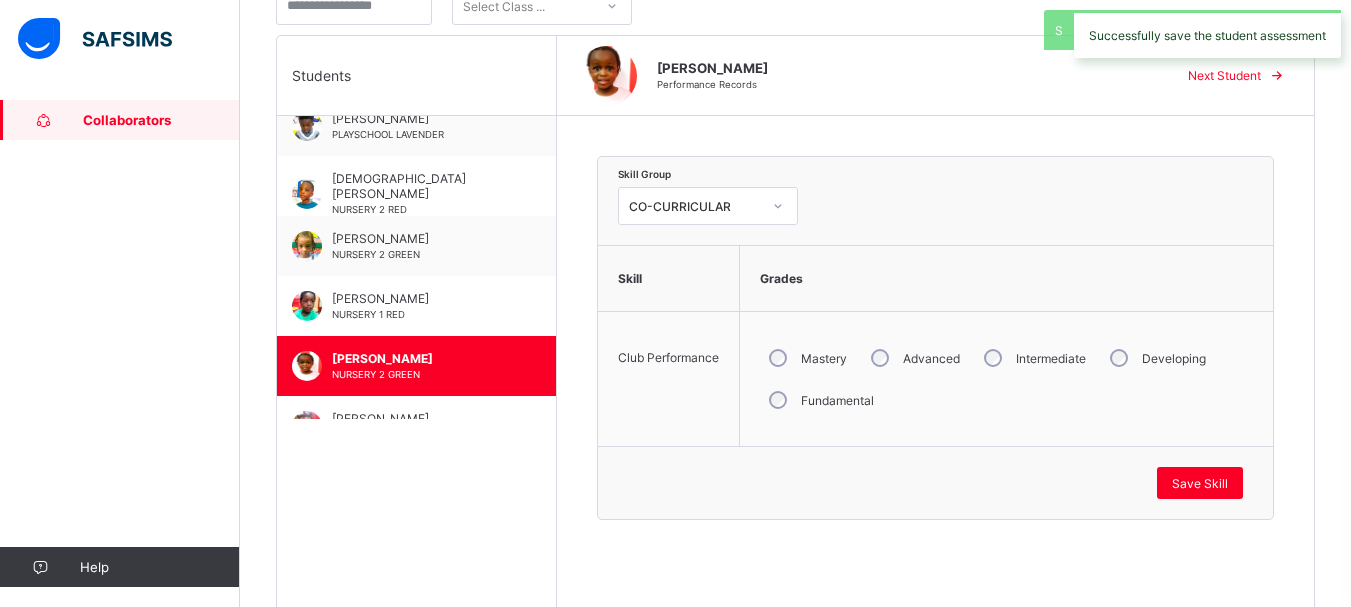 click on "Next Student" at bounding box center [1224, 75] 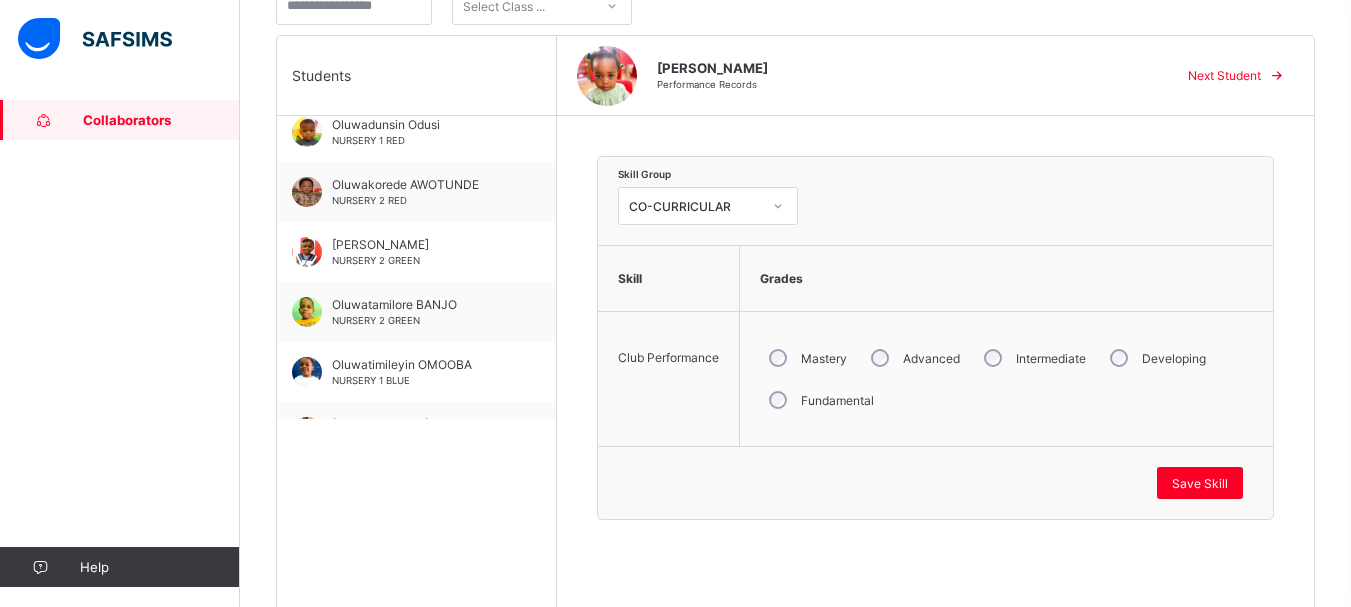 scroll, scrollTop: 1360, scrollLeft: 0, axis: vertical 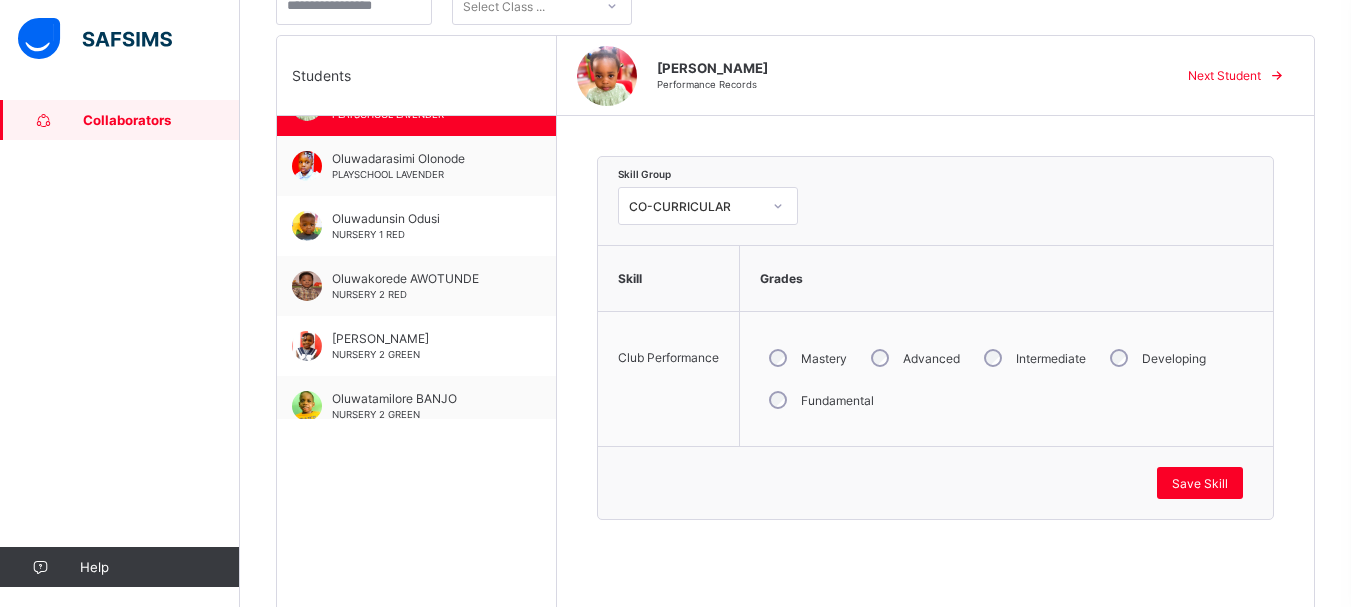 click on "Next Student" at bounding box center [1224, 75] 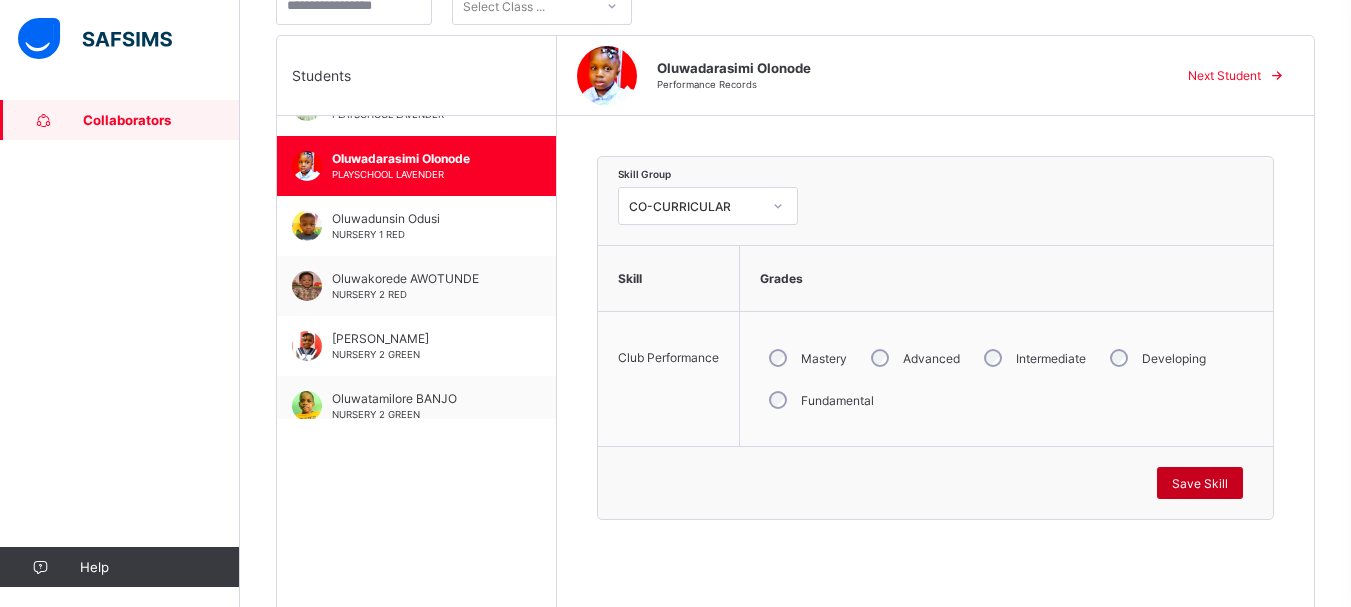 click on "Save Skill" at bounding box center (1200, 483) 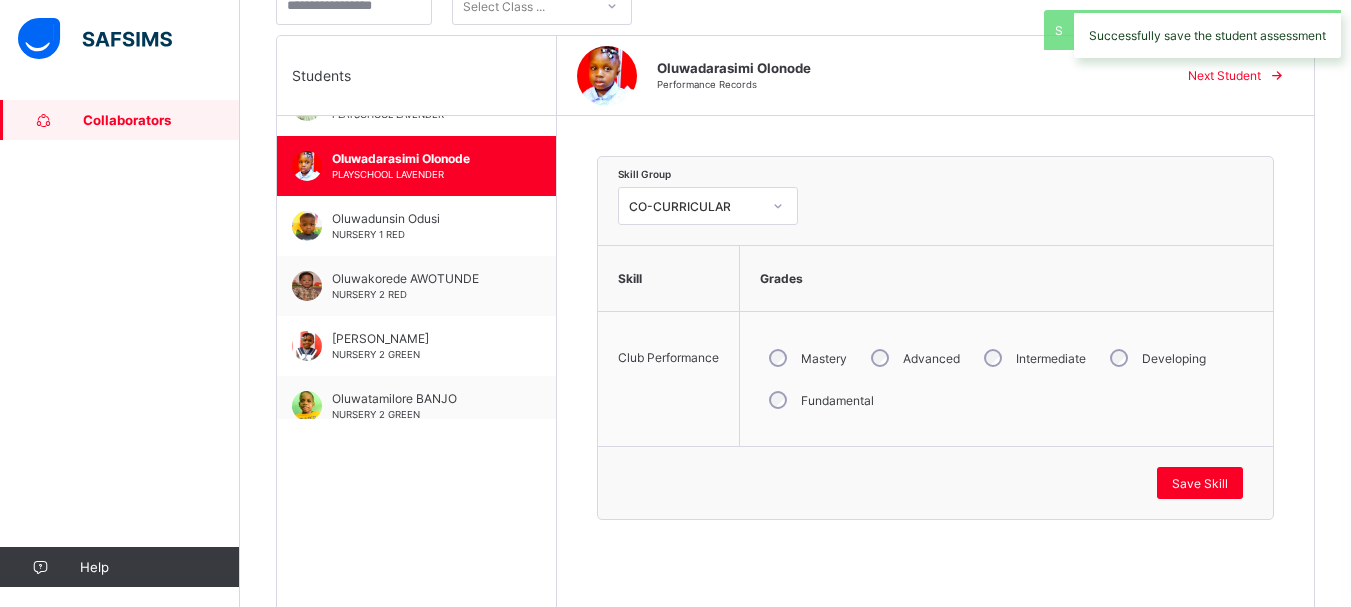 click on "Next Student" at bounding box center [1224, 75] 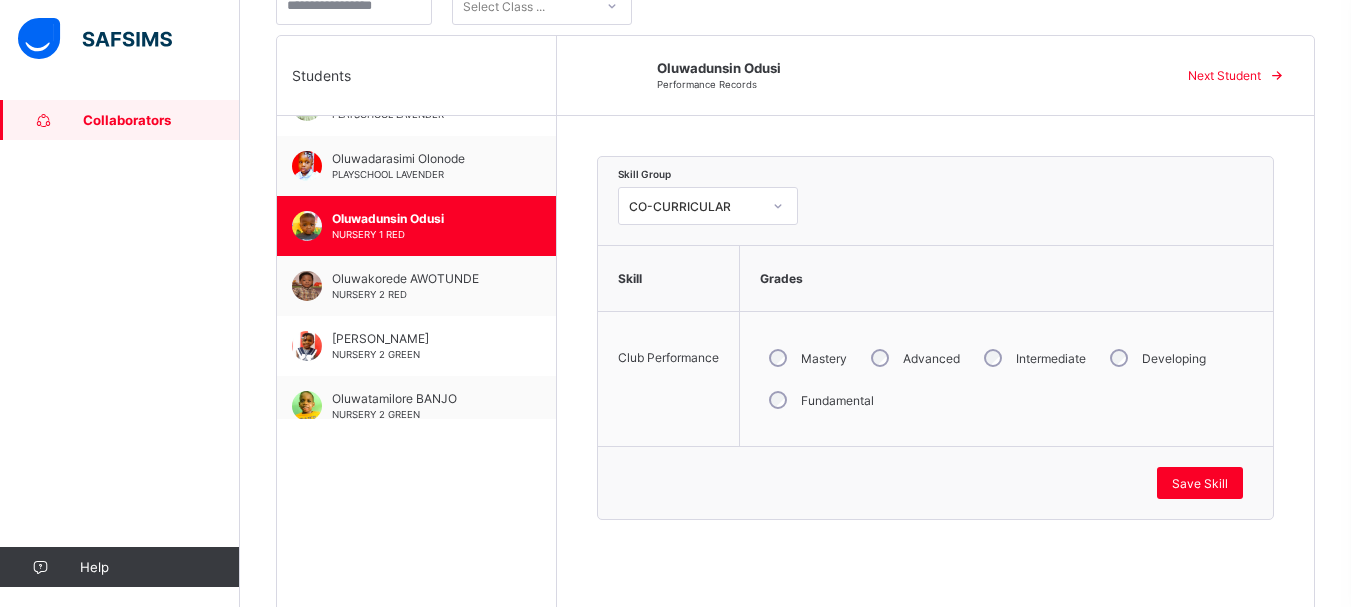 click on "Next Student" at bounding box center (1224, 75) 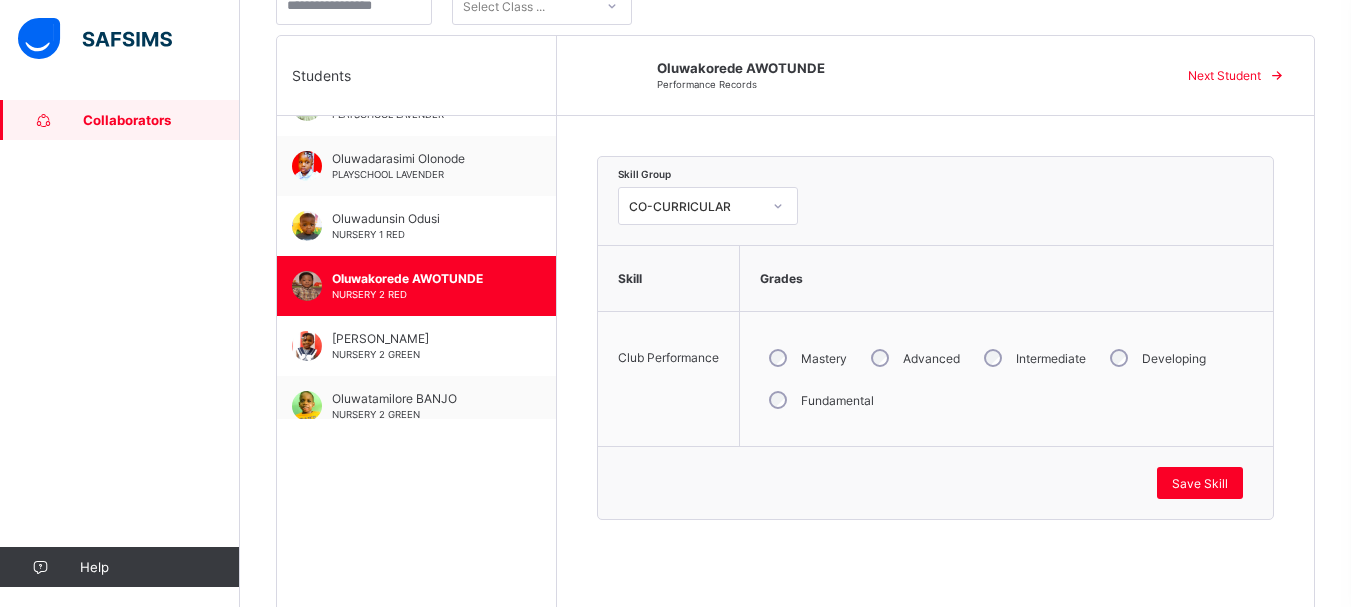 click on "Next Student" at bounding box center [1224, 75] 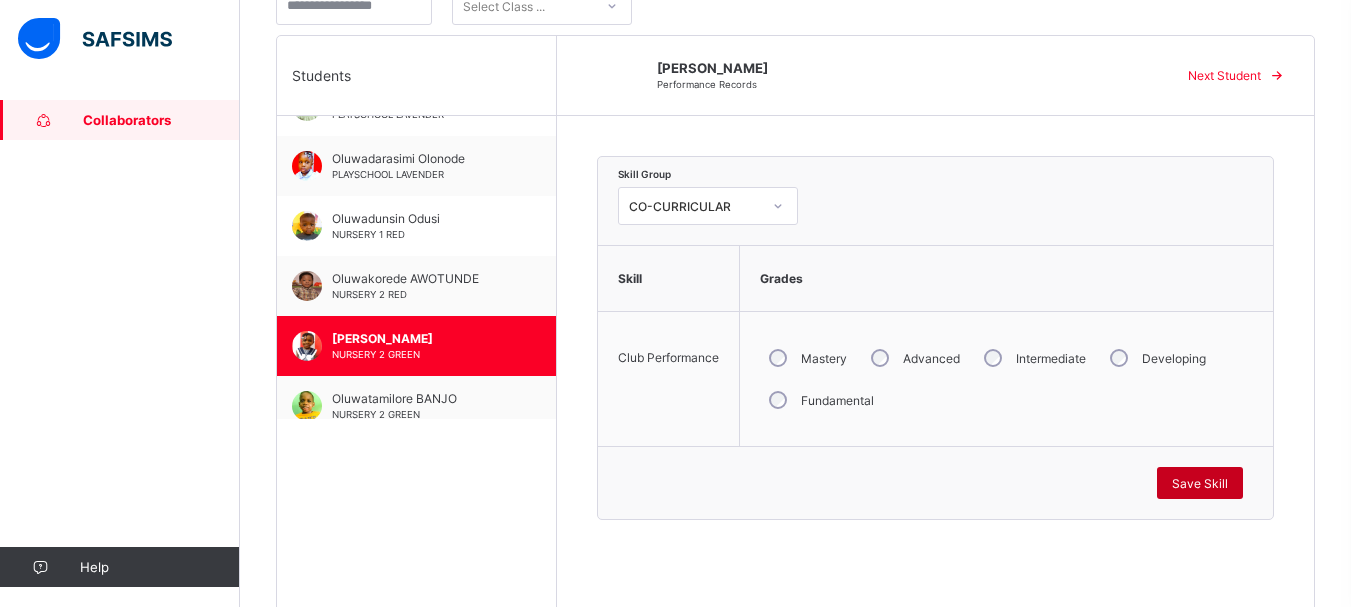 click on "Save Skill" at bounding box center (1200, 483) 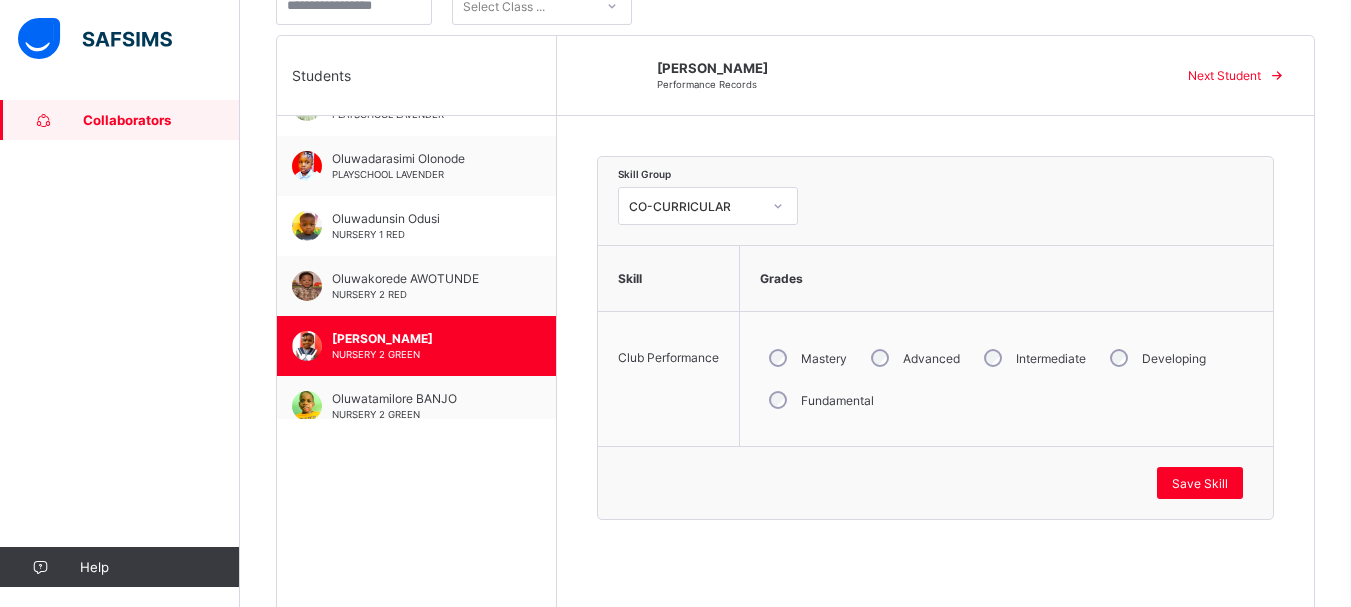 click on "Next Student" at bounding box center (1224, 75) 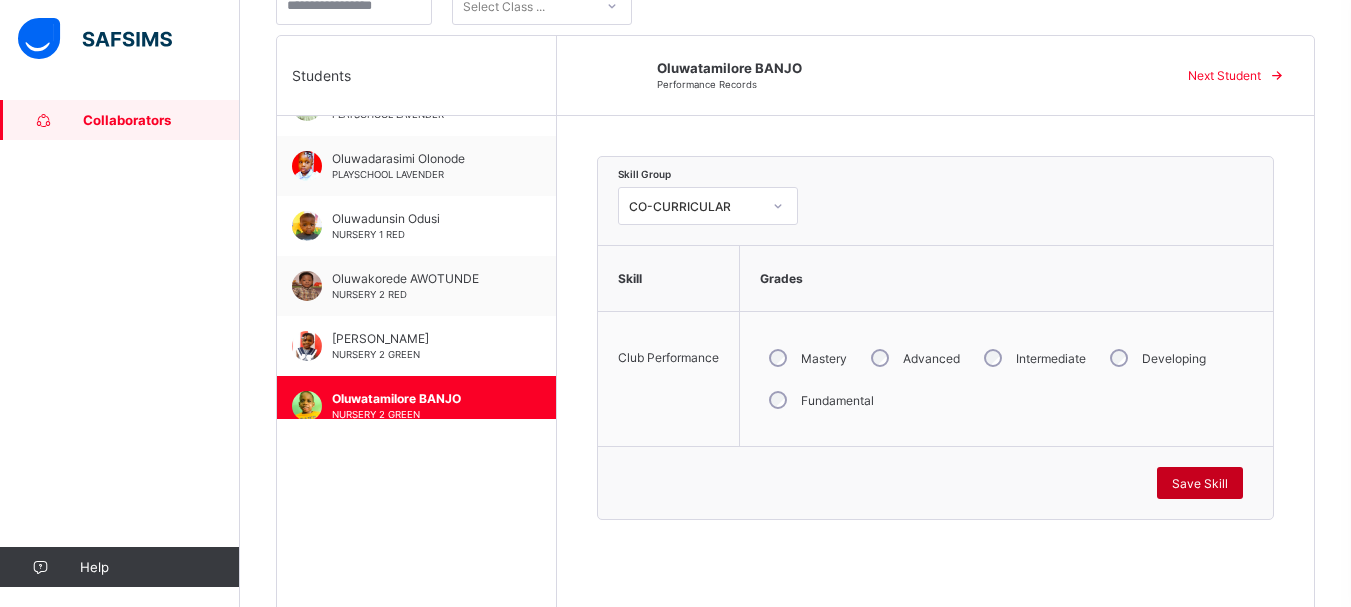 click on "Save Skill" at bounding box center (1200, 483) 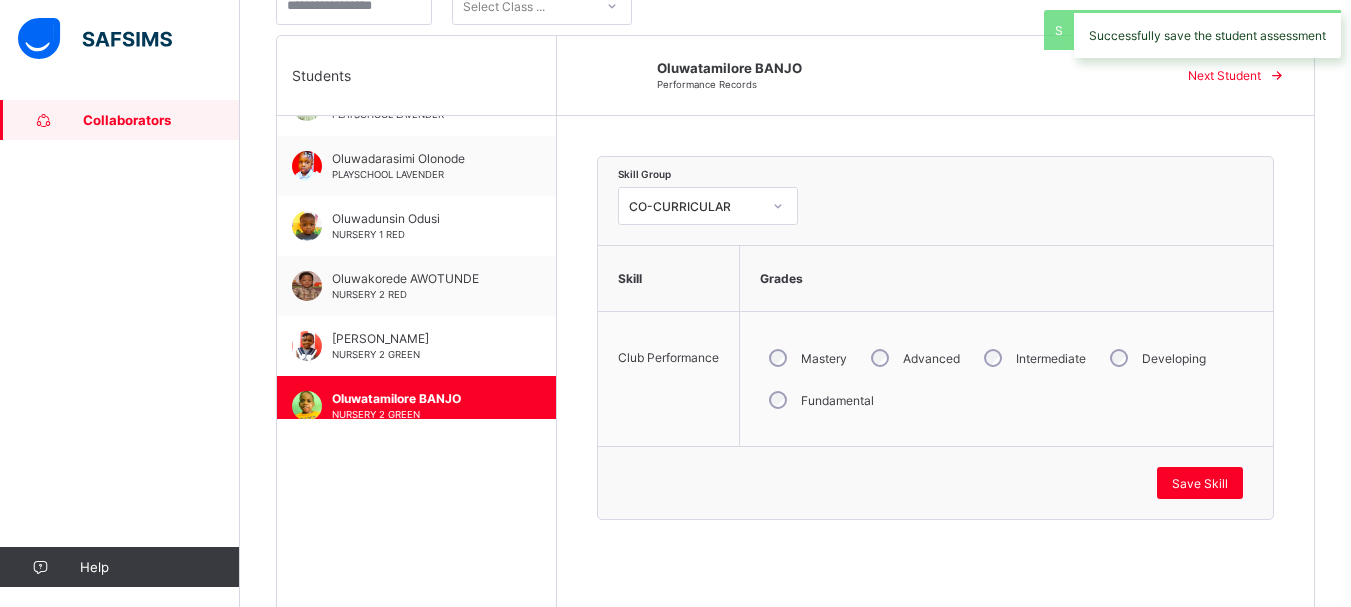 click on "Next Student" at bounding box center (1224, 75) 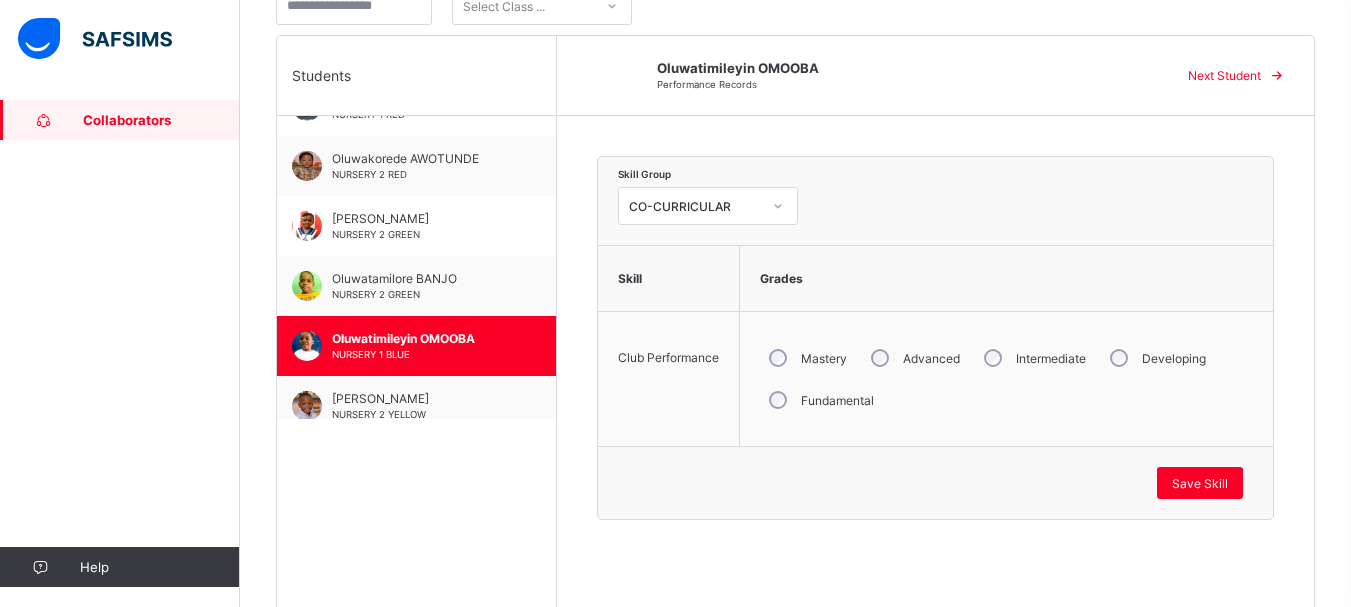 scroll, scrollTop: 1400, scrollLeft: 0, axis: vertical 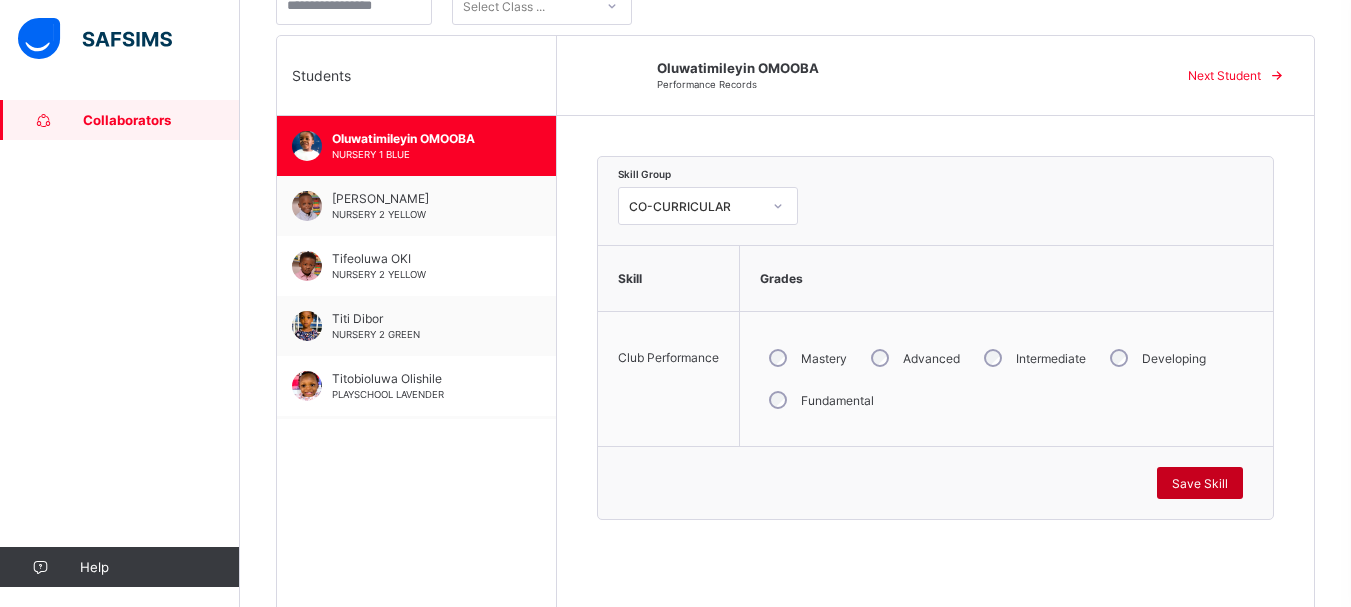 click on "Save Skill" at bounding box center (1200, 483) 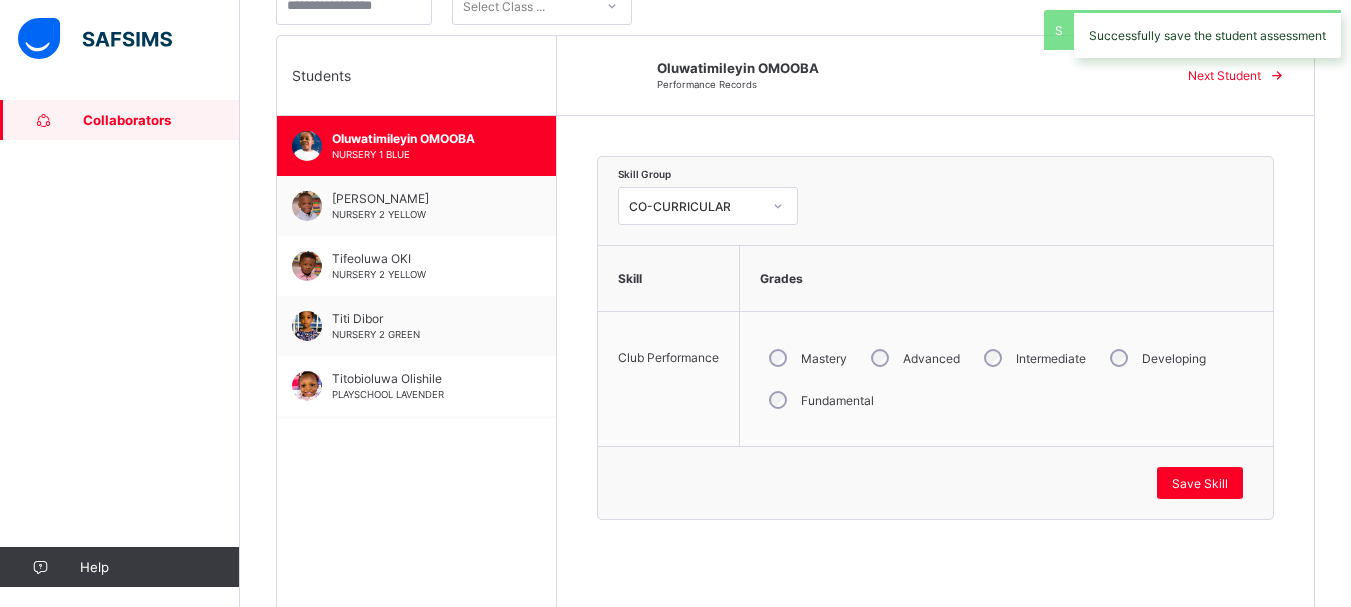 click on "Next Student" at bounding box center [1224, 75] 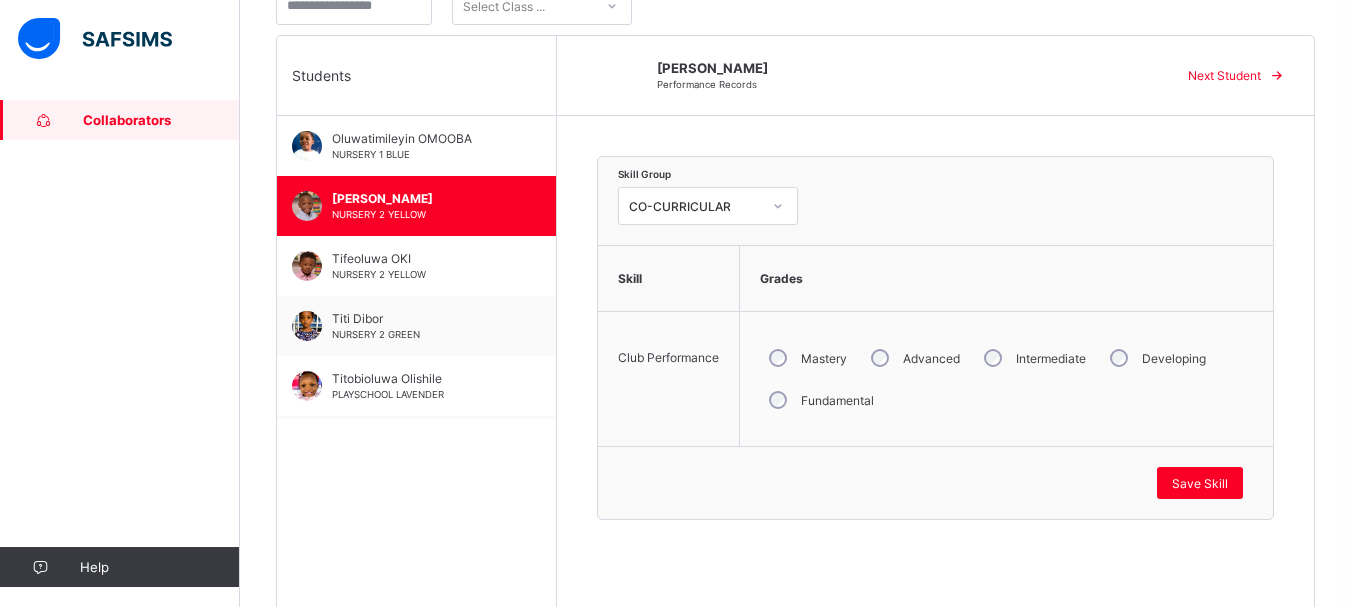 click on "Next Student" at bounding box center [1224, 75] 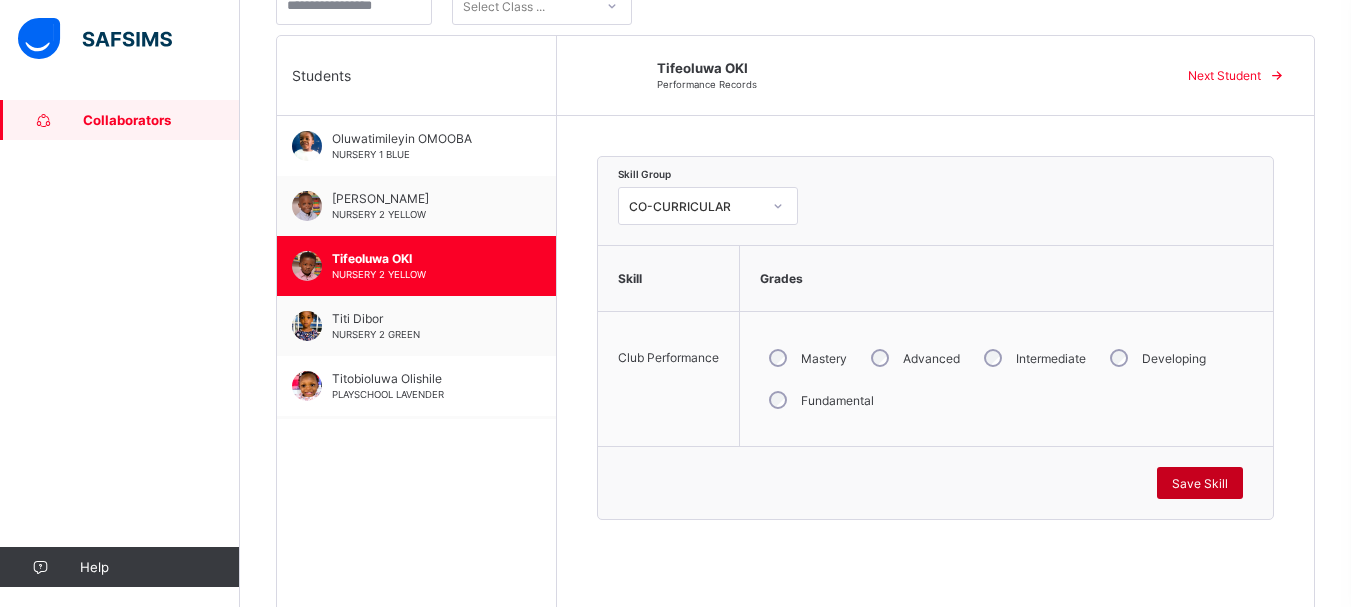 click on "Save Skill" at bounding box center [1200, 483] 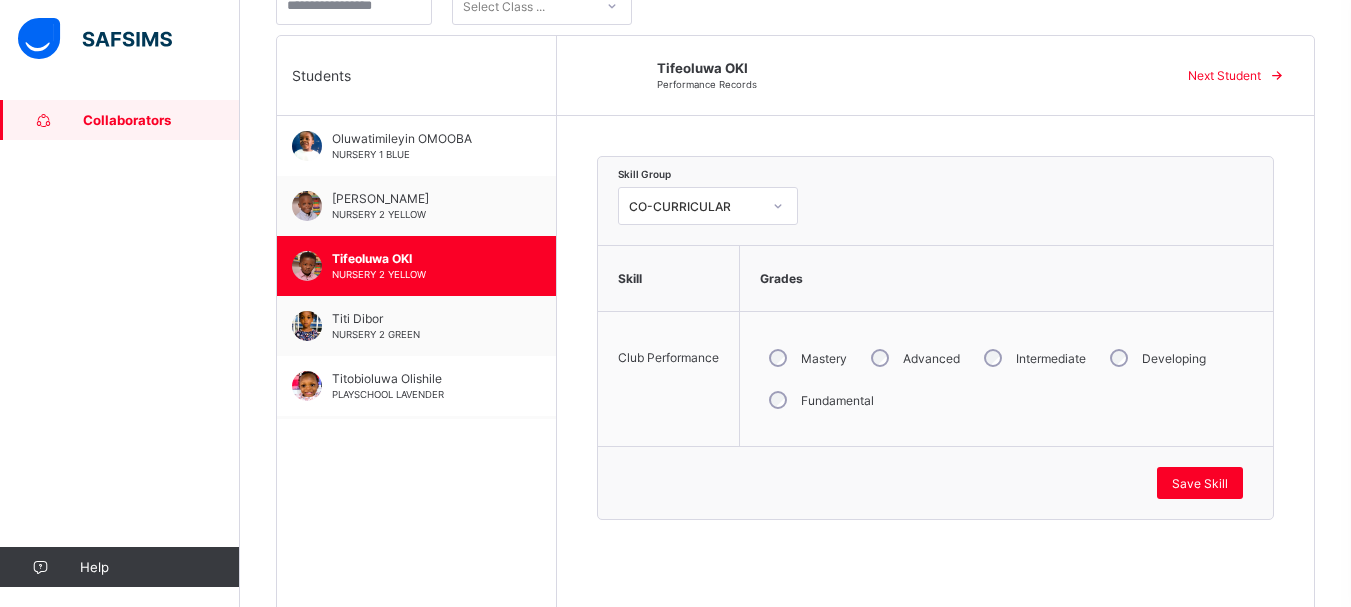 click on "Next Student" at bounding box center (1224, 75) 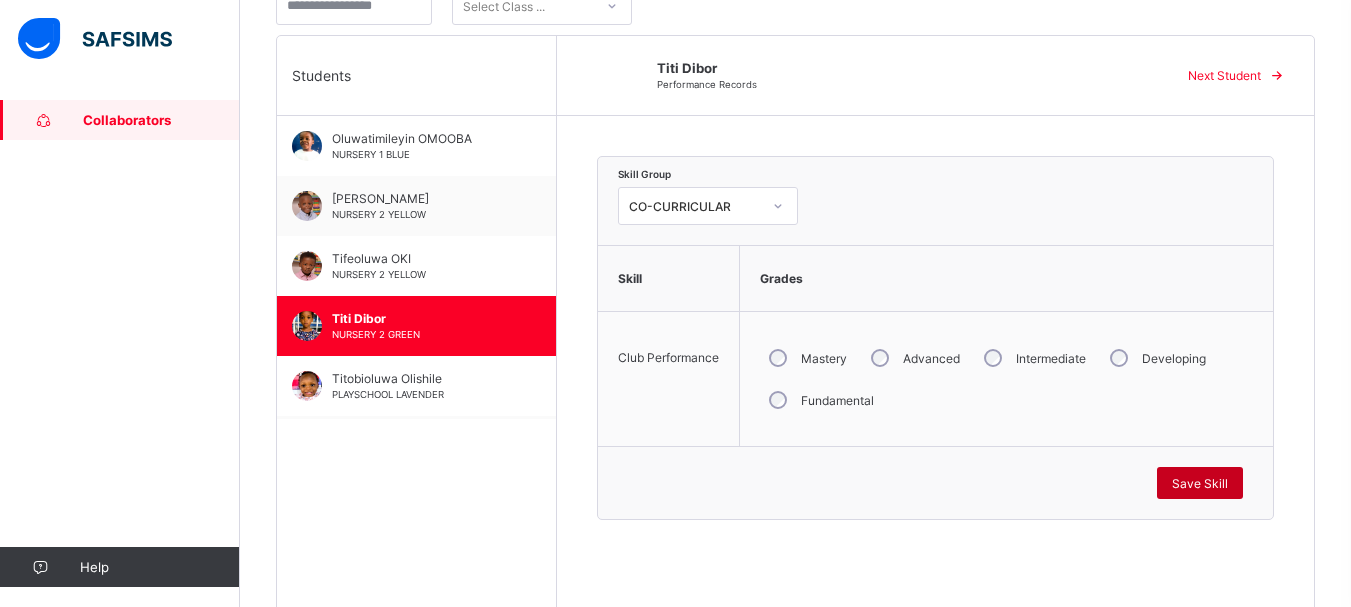 click on "Save Skill" at bounding box center [1200, 483] 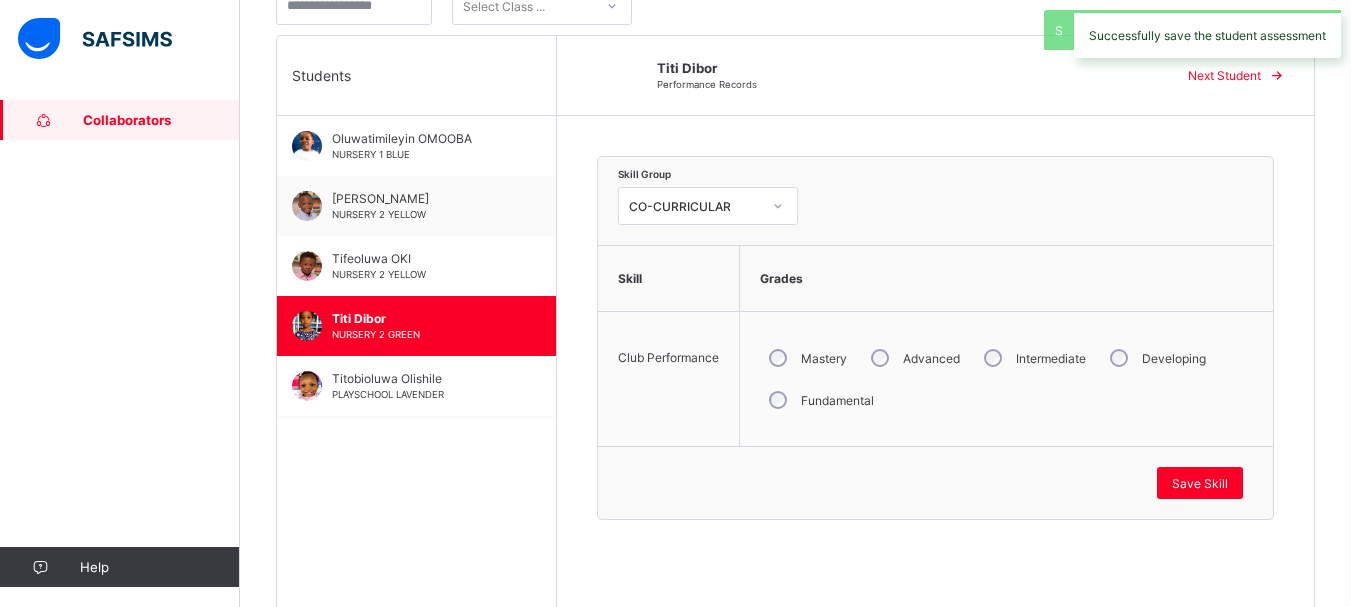 click on "Next Student" at bounding box center [1224, 75] 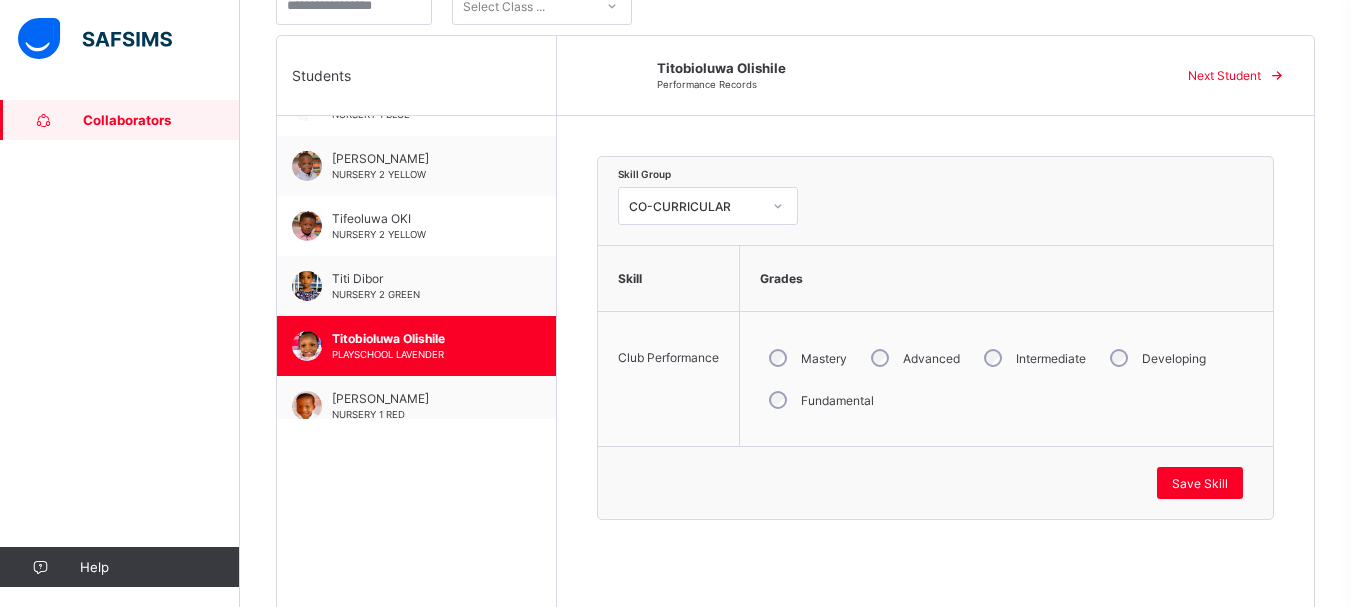 scroll, scrollTop: 1677, scrollLeft: 0, axis: vertical 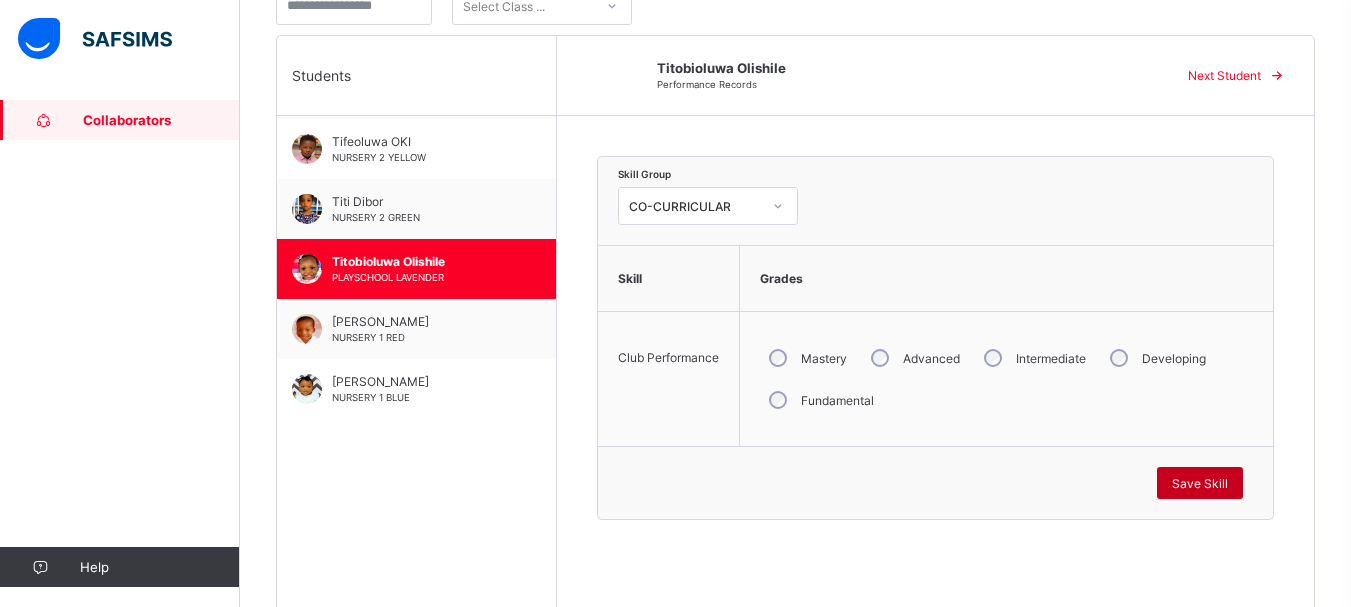 click on "Save Skill" at bounding box center [1200, 483] 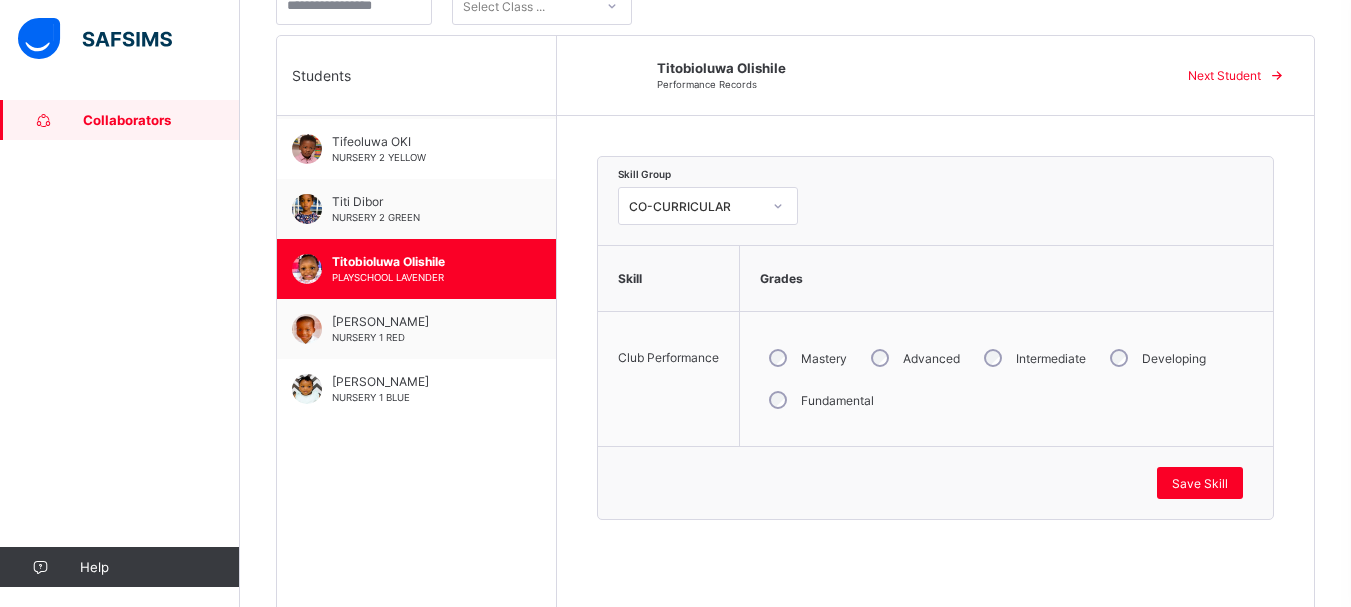 click on "Next Student" at bounding box center [1224, 75] 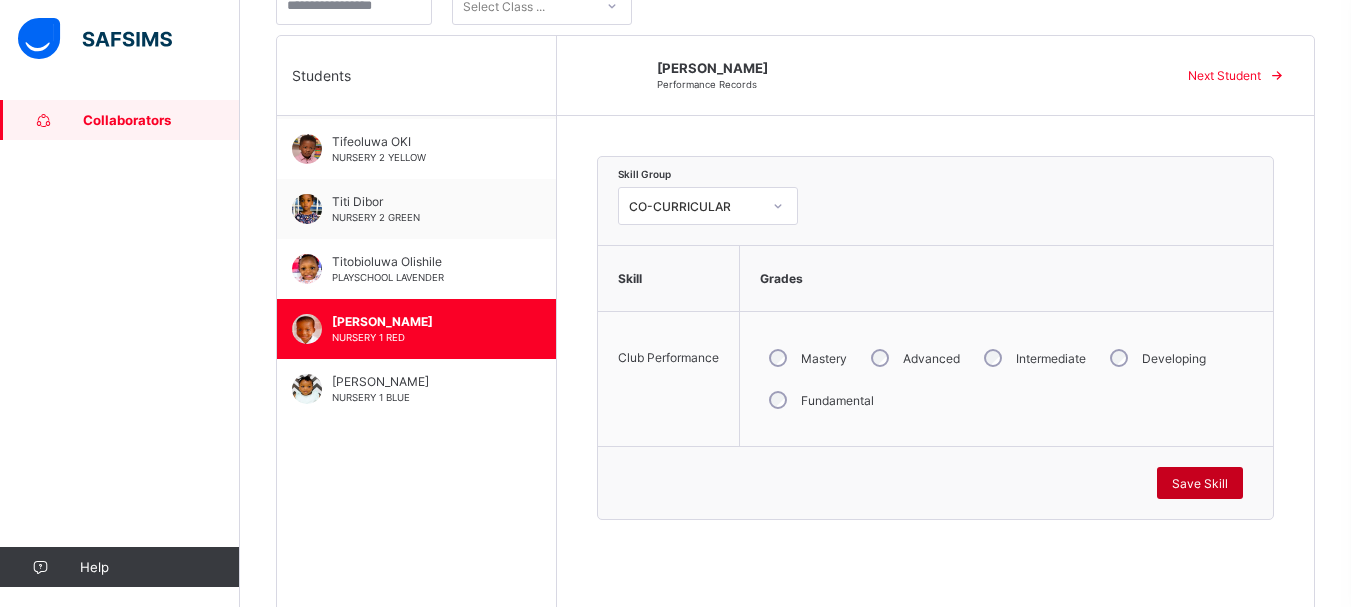 click on "Save Skill" at bounding box center (1200, 483) 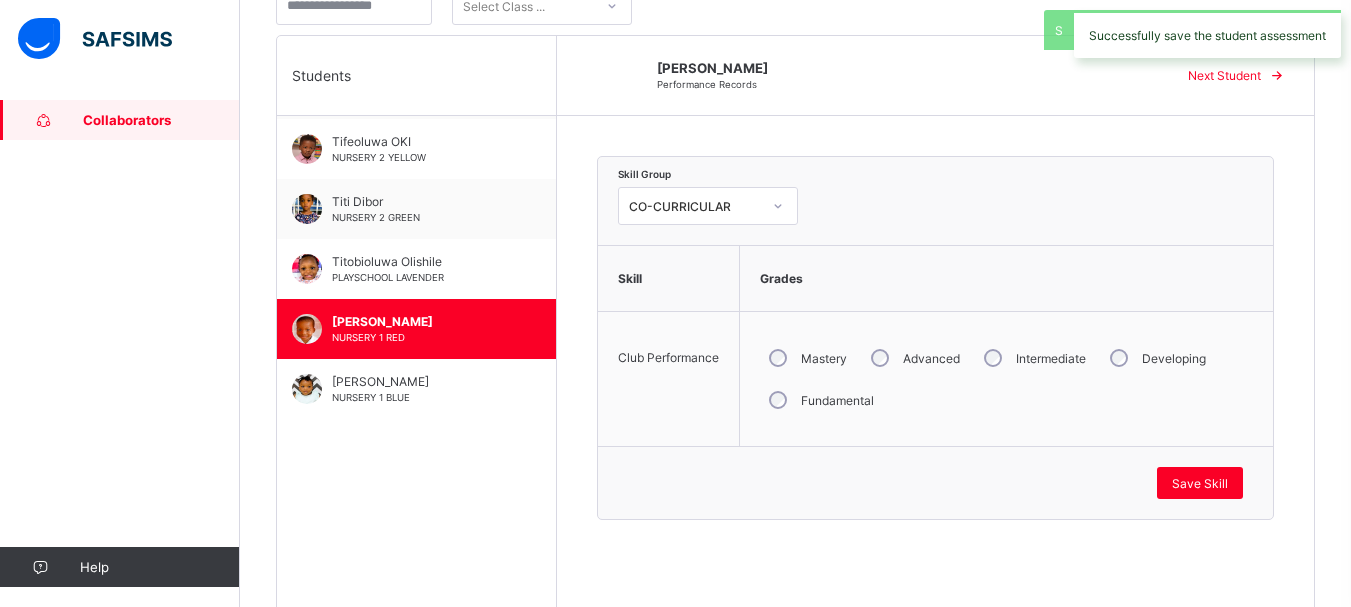 click on "Next Student" at bounding box center (1224, 75) 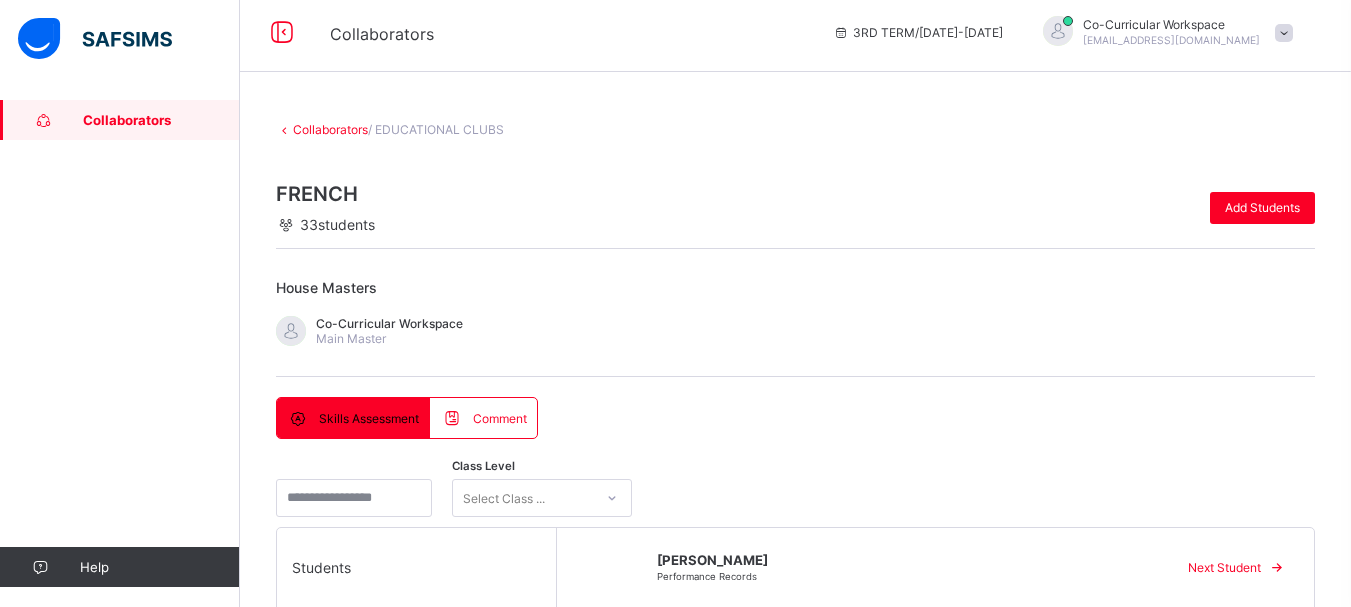 scroll, scrollTop: 0, scrollLeft: 0, axis: both 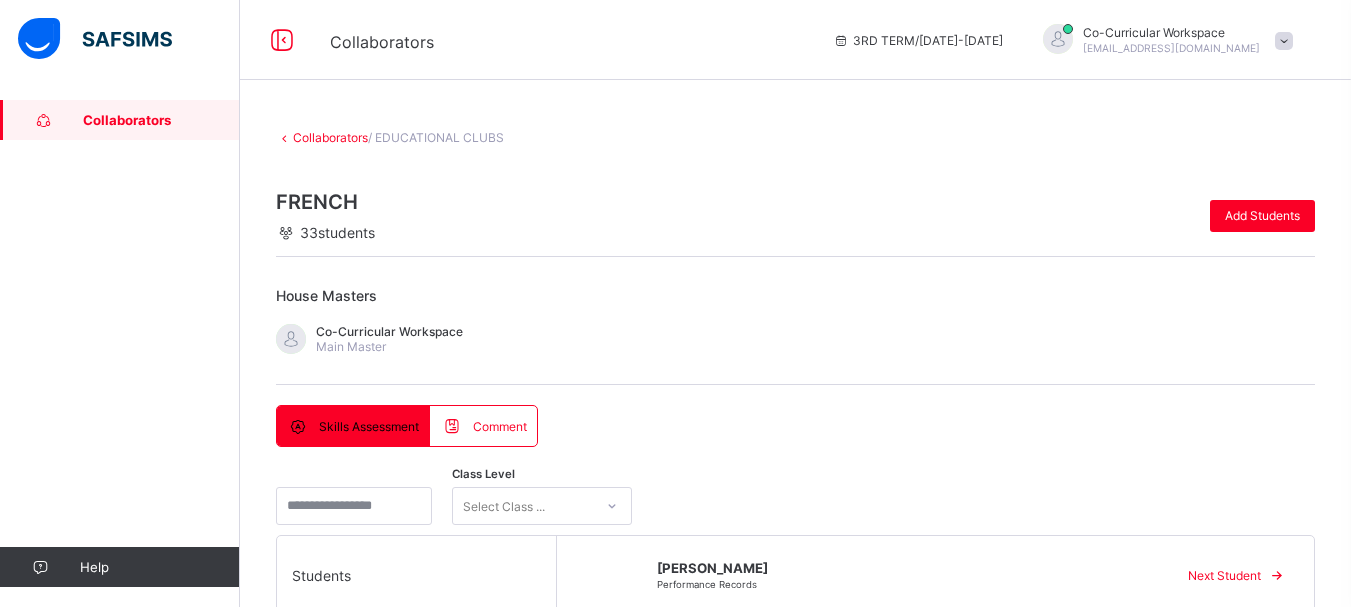 click at bounding box center [1284, 41] 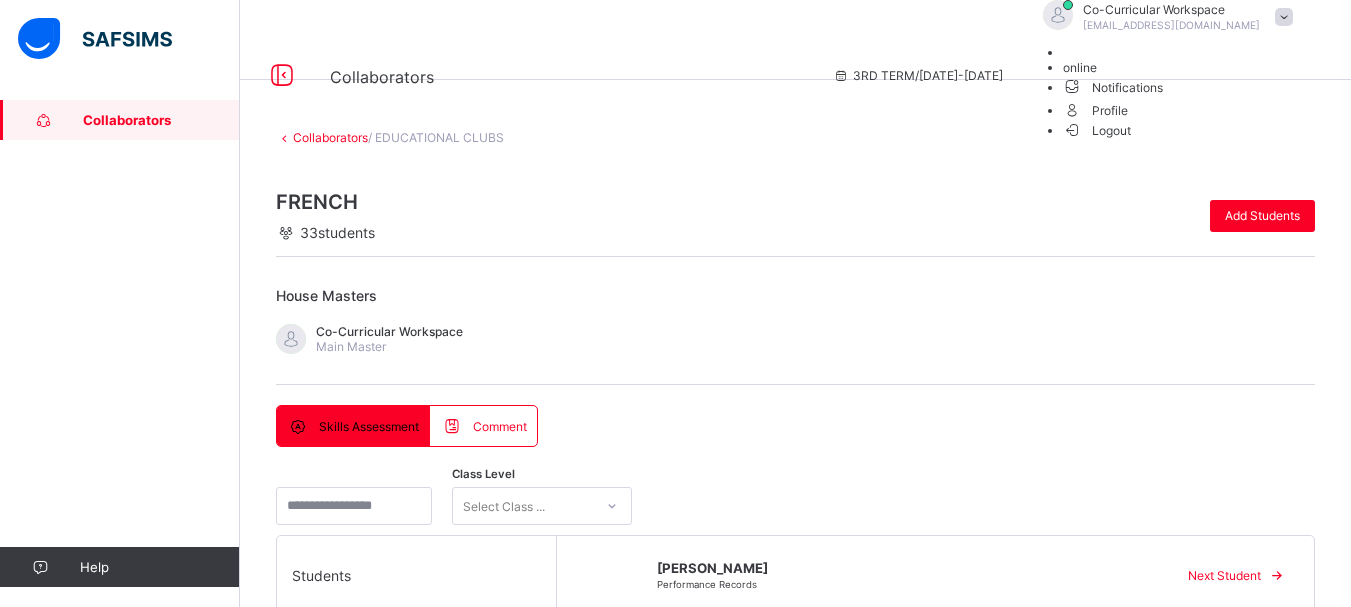 click on "Logout" at bounding box center (1097, 130) 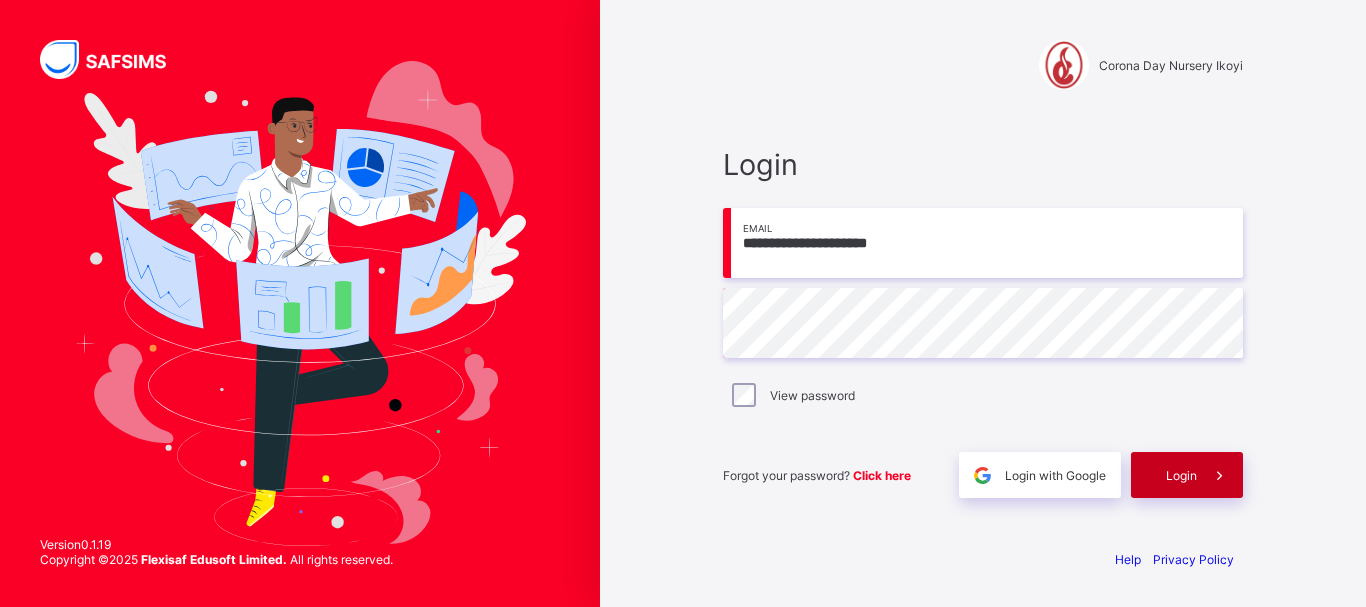click on "Login" at bounding box center (1181, 475) 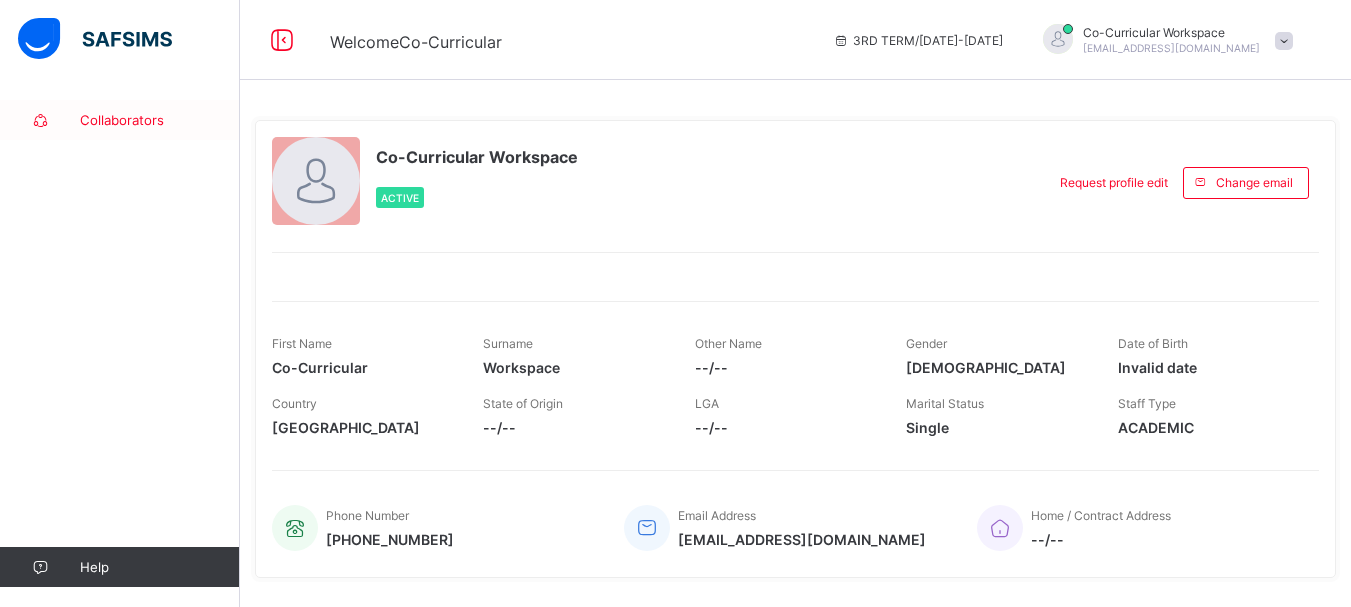 click on "Collaborators" at bounding box center [160, 120] 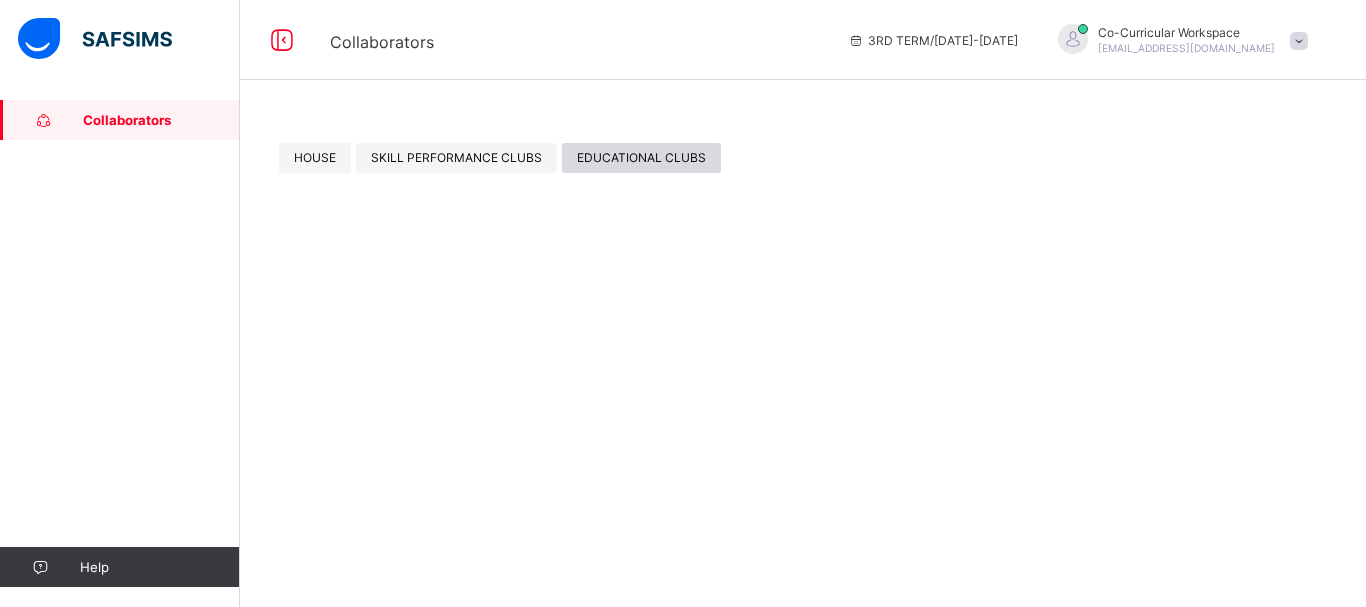 click on "EDUCATIONAL CLUBS" at bounding box center (641, 157) 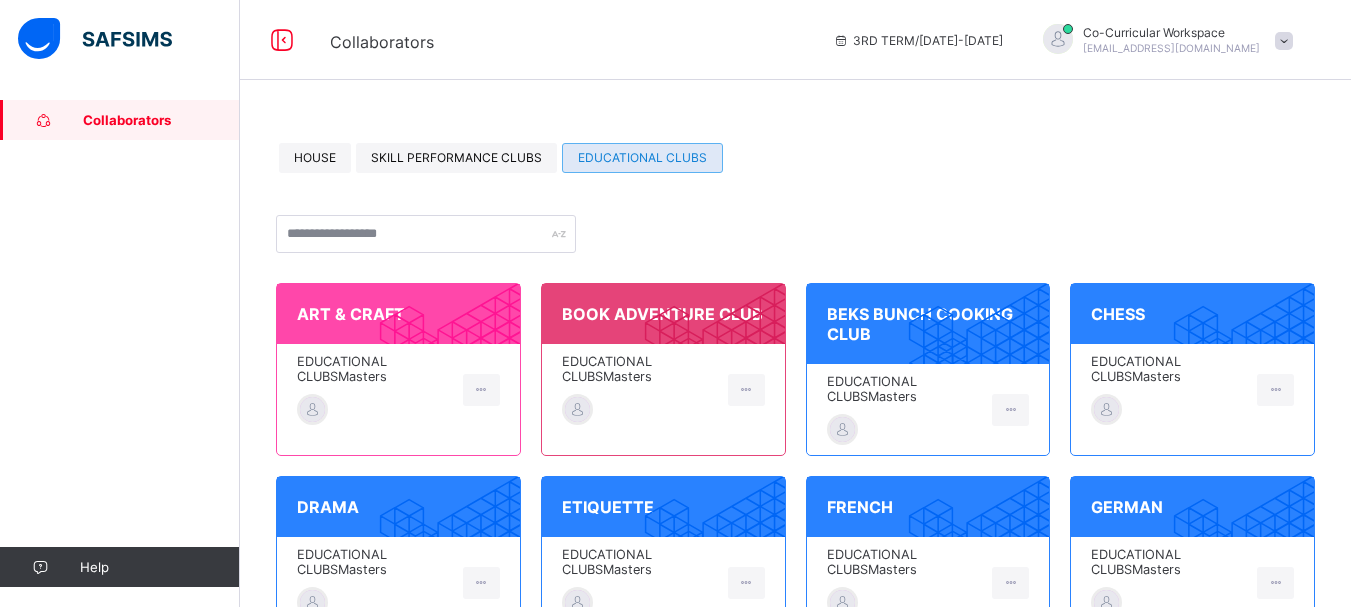 drag, startPoint x: 1350, startPoint y: 163, endPoint x: 1350, endPoint y: 216, distance: 53 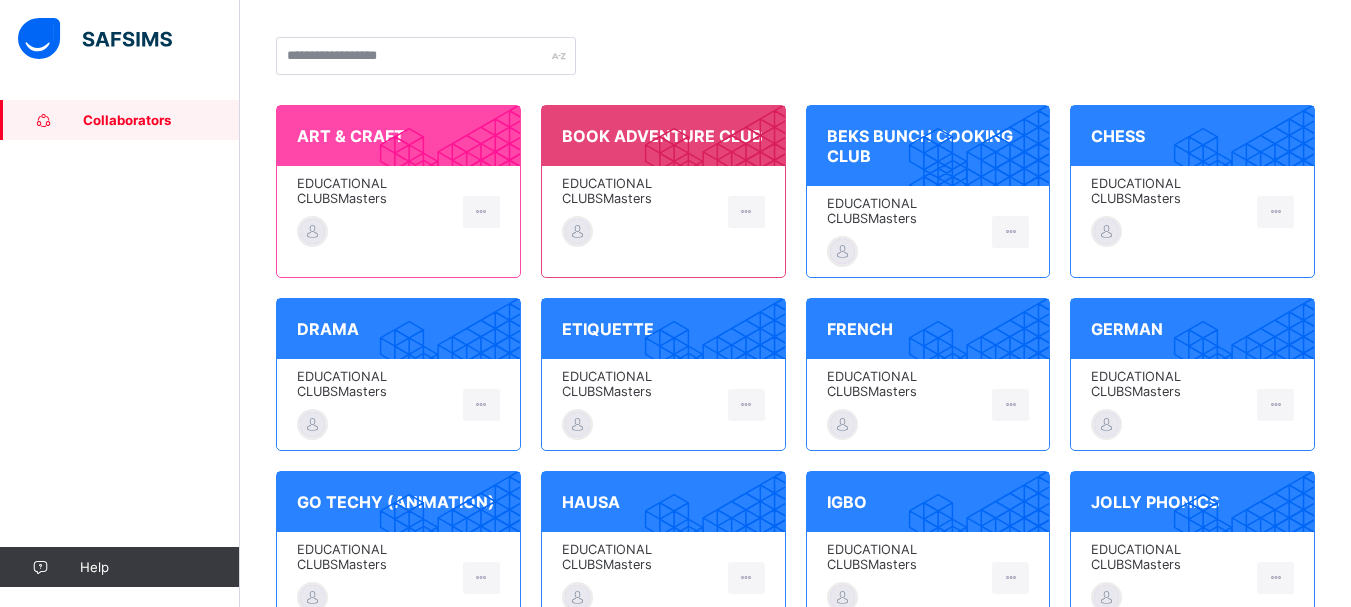 scroll, scrollTop: 197, scrollLeft: 0, axis: vertical 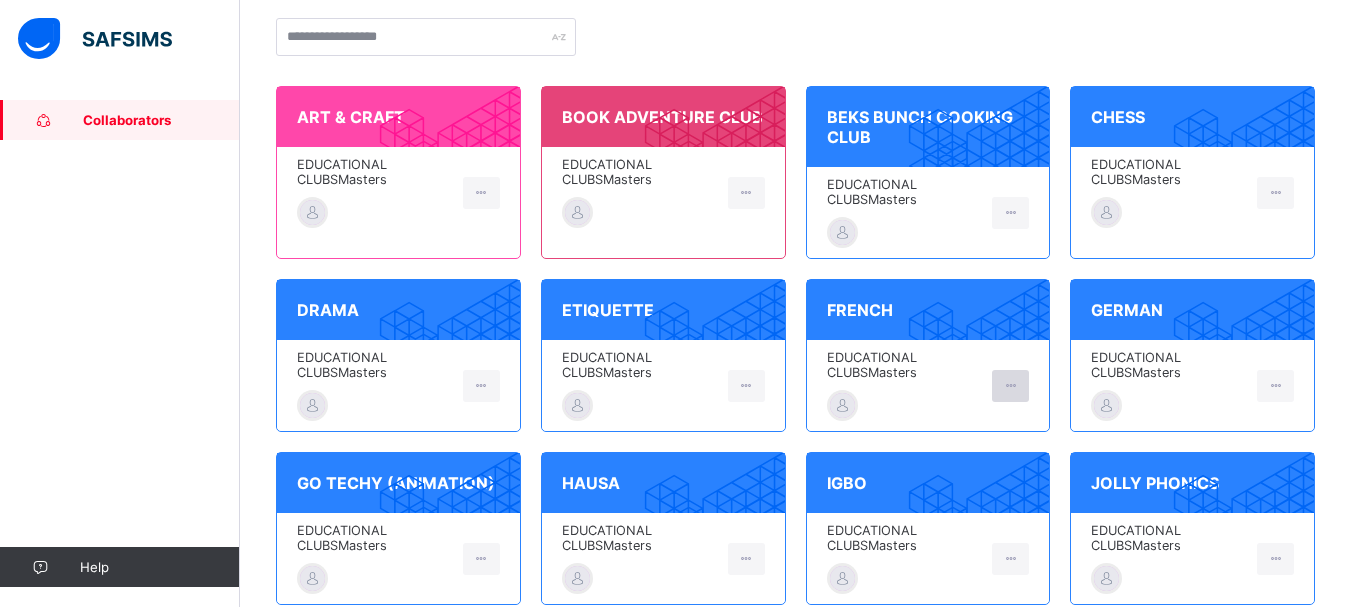 click at bounding box center [1010, 385] 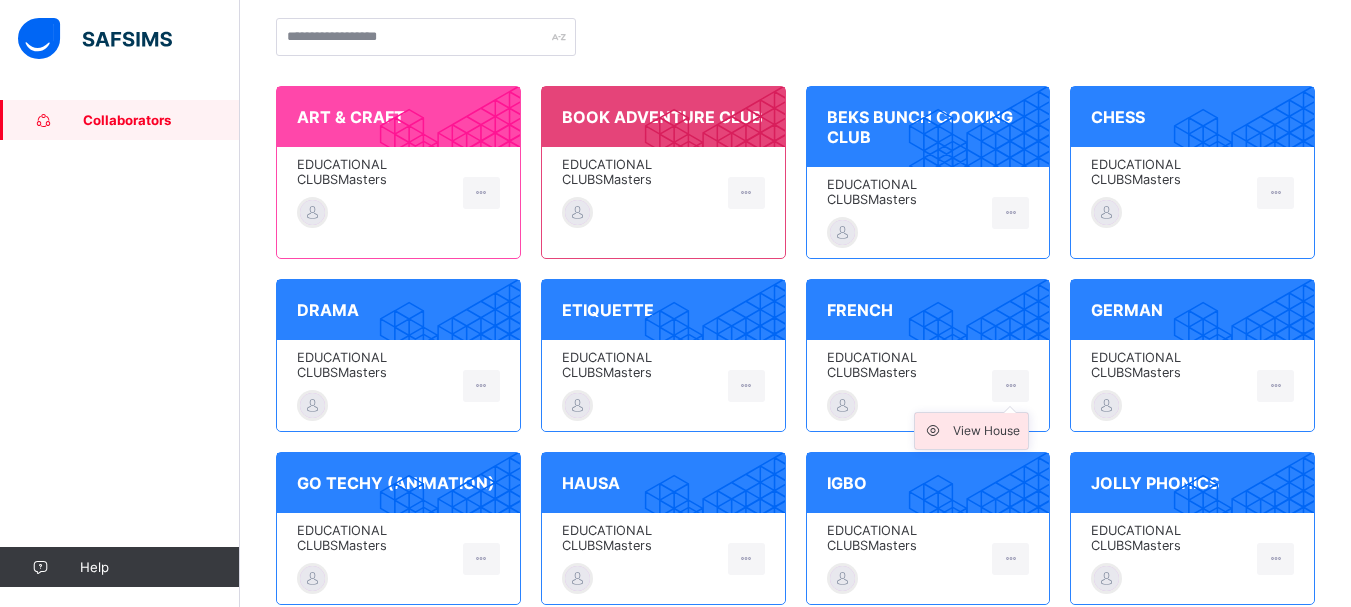 click on "View House" at bounding box center (986, 431) 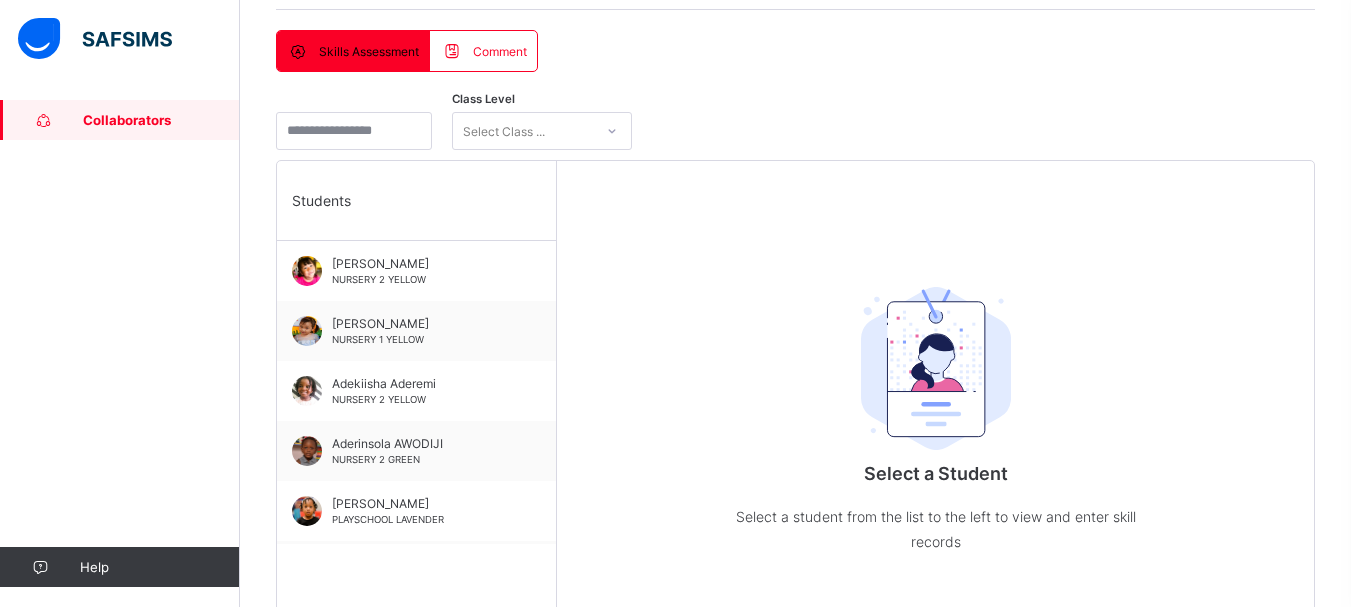 scroll, scrollTop: 378, scrollLeft: 0, axis: vertical 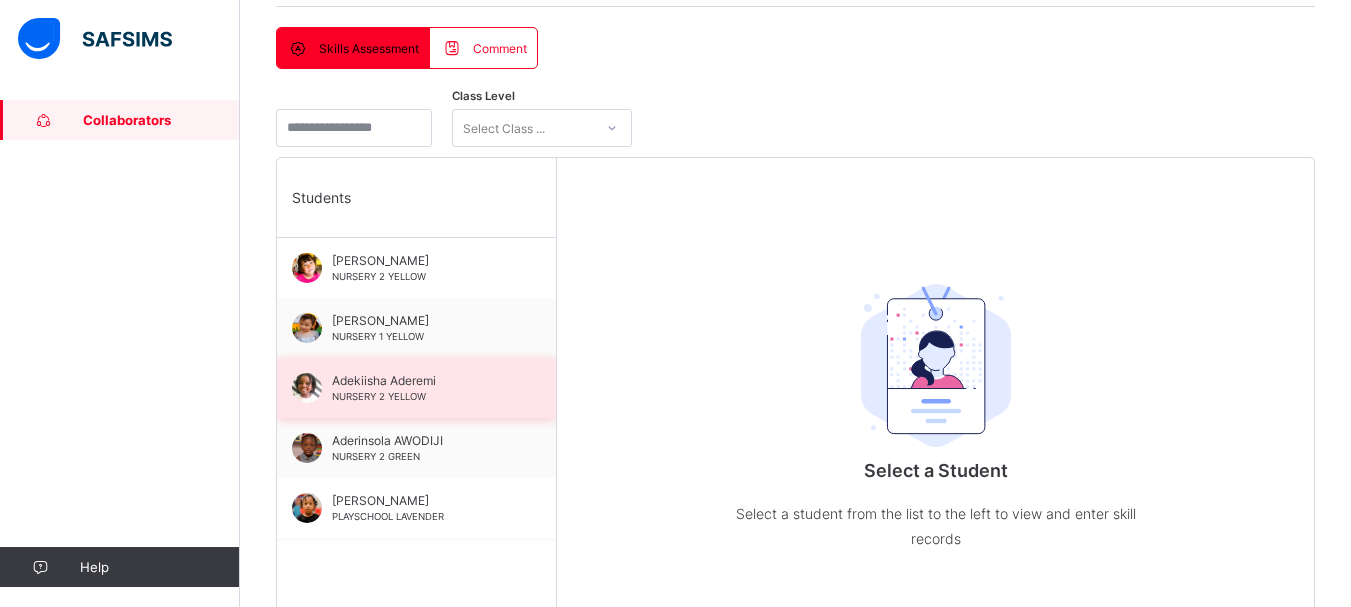 click on "Adekiisha   Aderemi" at bounding box center [421, 380] 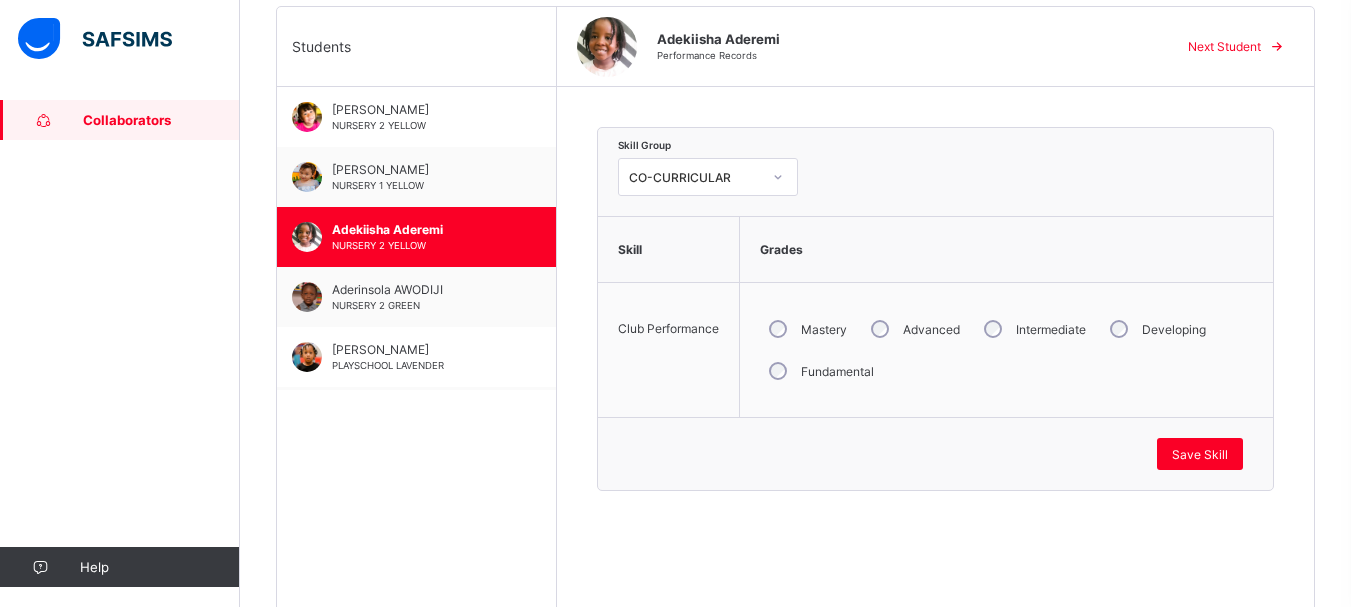 scroll, scrollTop: 532, scrollLeft: 0, axis: vertical 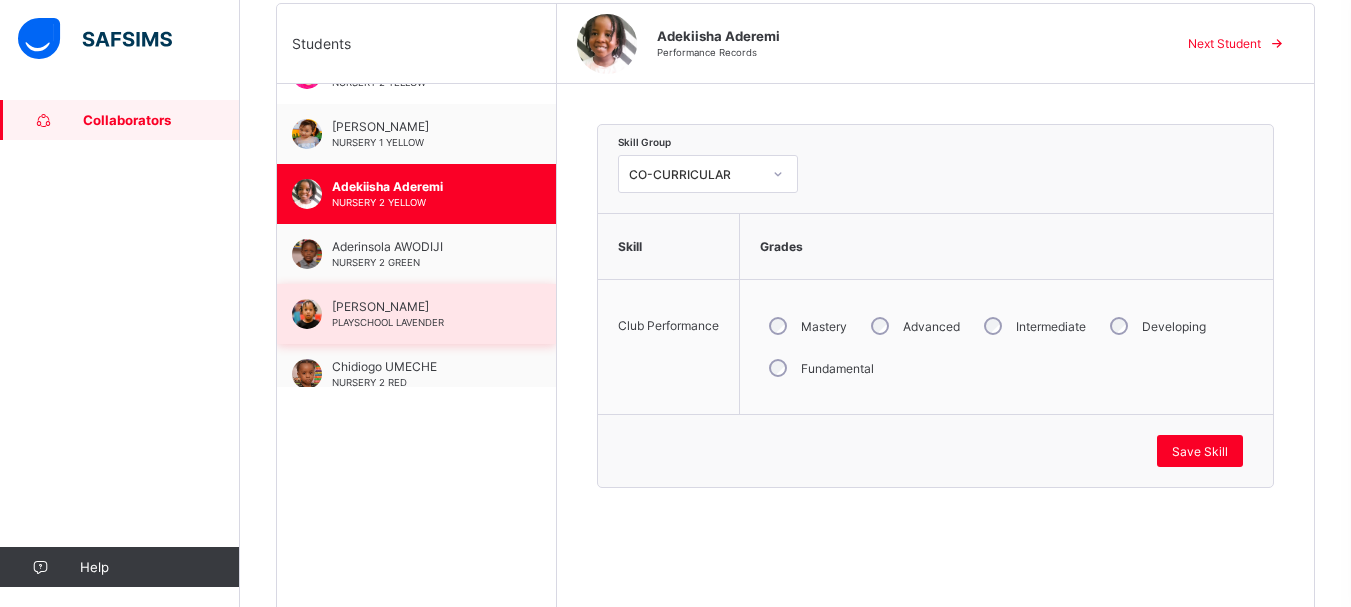 click on "PLAYSCHOOL LAVENDER" at bounding box center (388, 322) 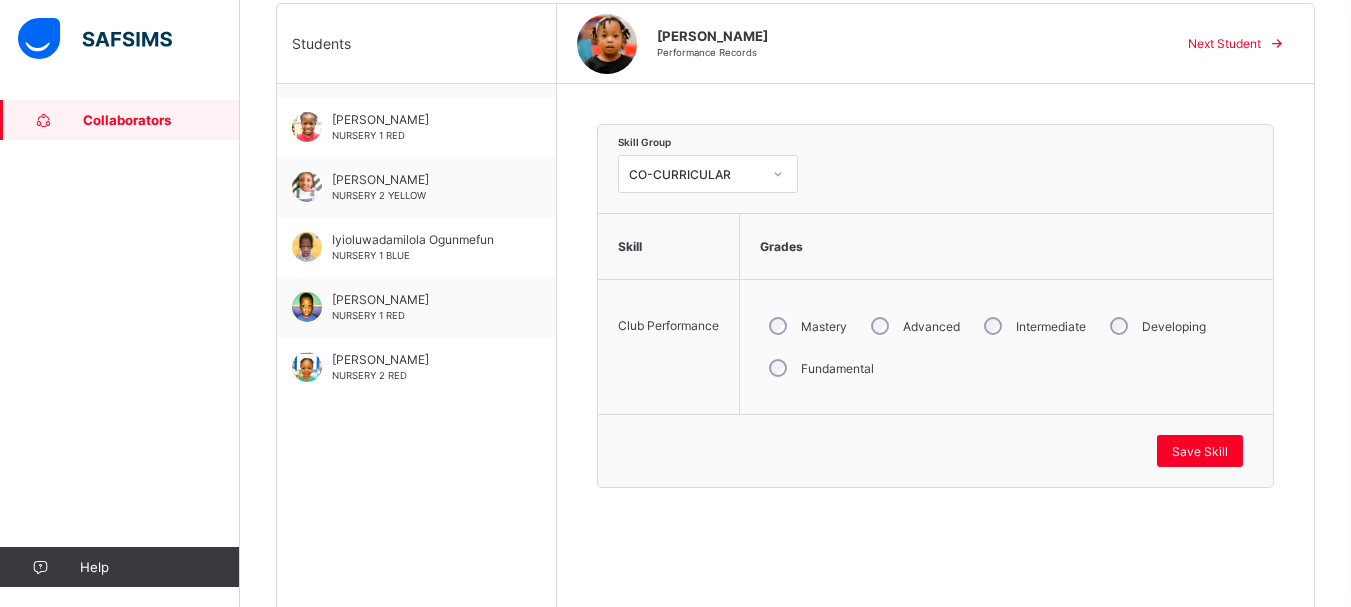 scroll, scrollTop: 480, scrollLeft: 0, axis: vertical 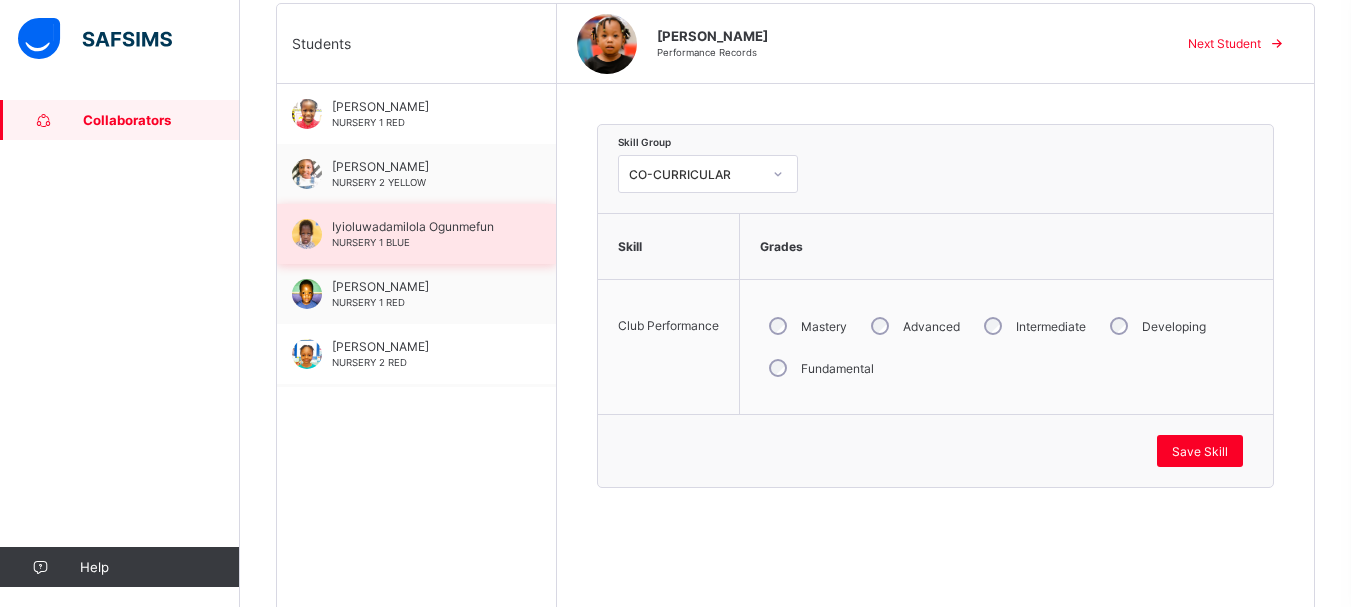 click on "Iyioluwadamilola  Ogunmefun  NURSERY 1 BLUE" at bounding box center (421, 234) 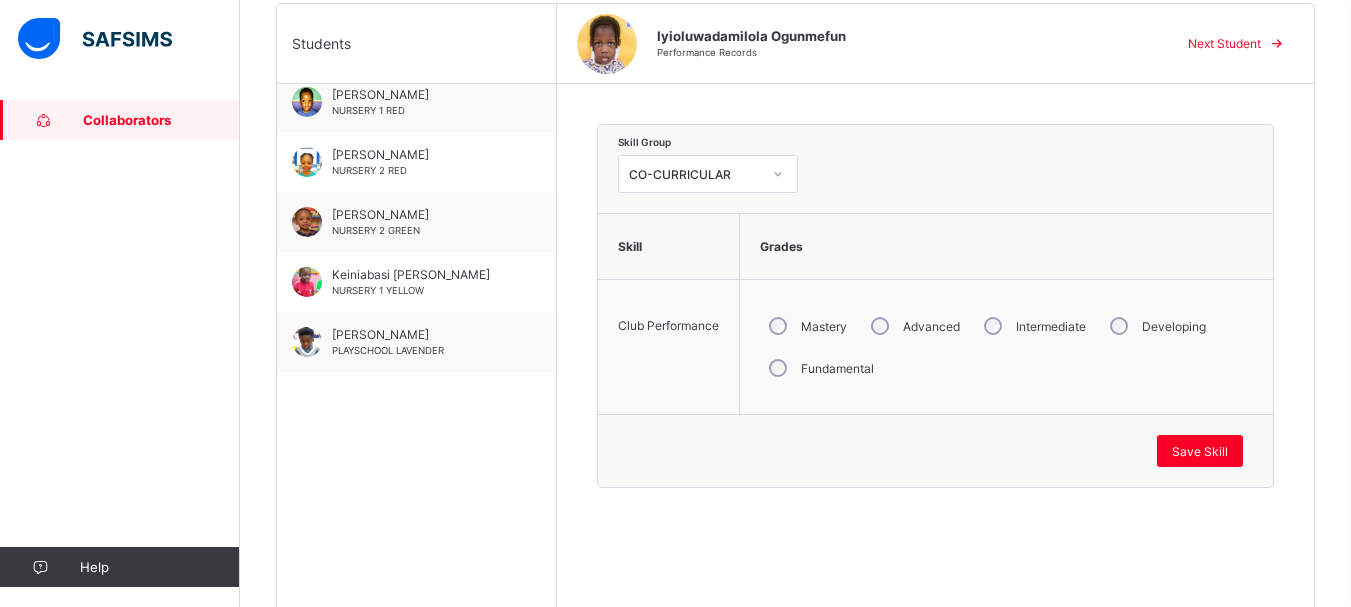 scroll, scrollTop: 680, scrollLeft: 0, axis: vertical 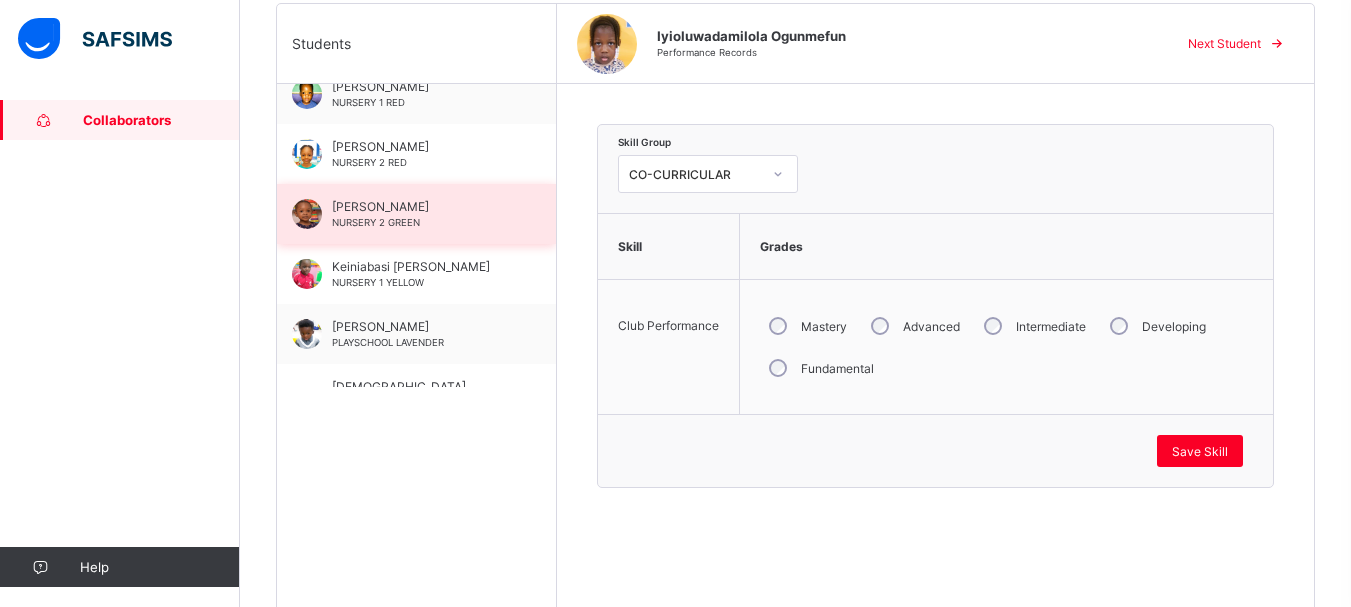 click on "[PERSON_NAME]" at bounding box center (421, 206) 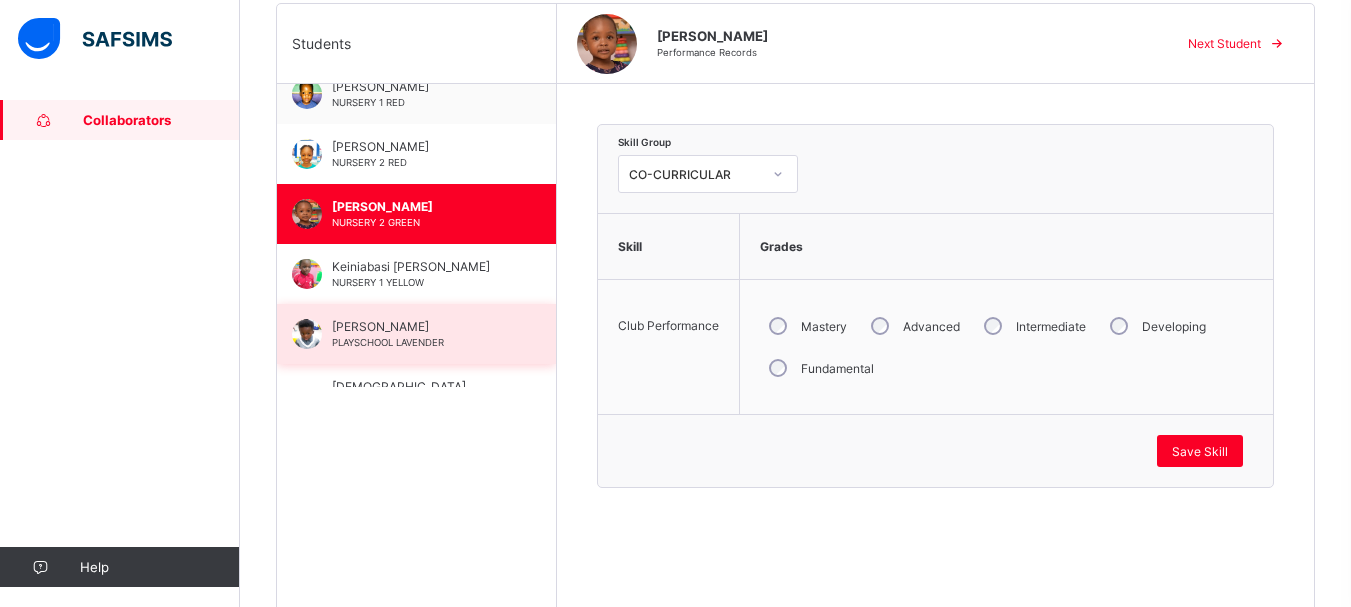 click on "[PERSON_NAME] PLAYSCHOOL LAVENDER" at bounding box center (421, 334) 